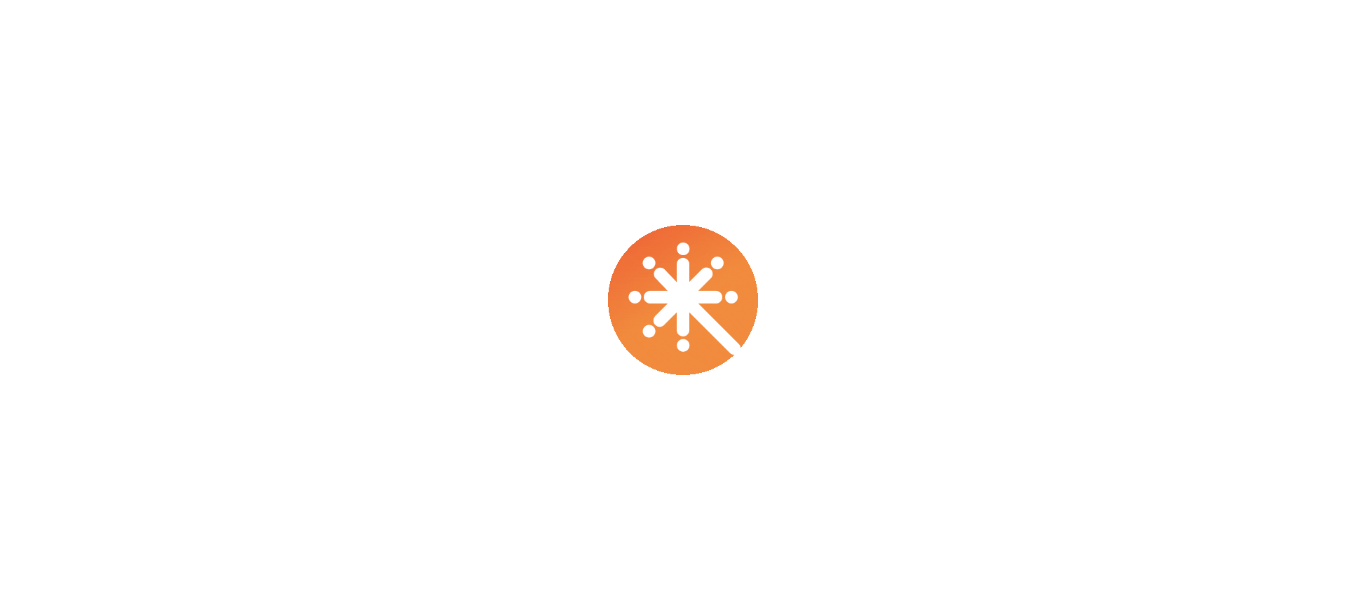 scroll, scrollTop: 0, scrollLeft: 0, axis: both 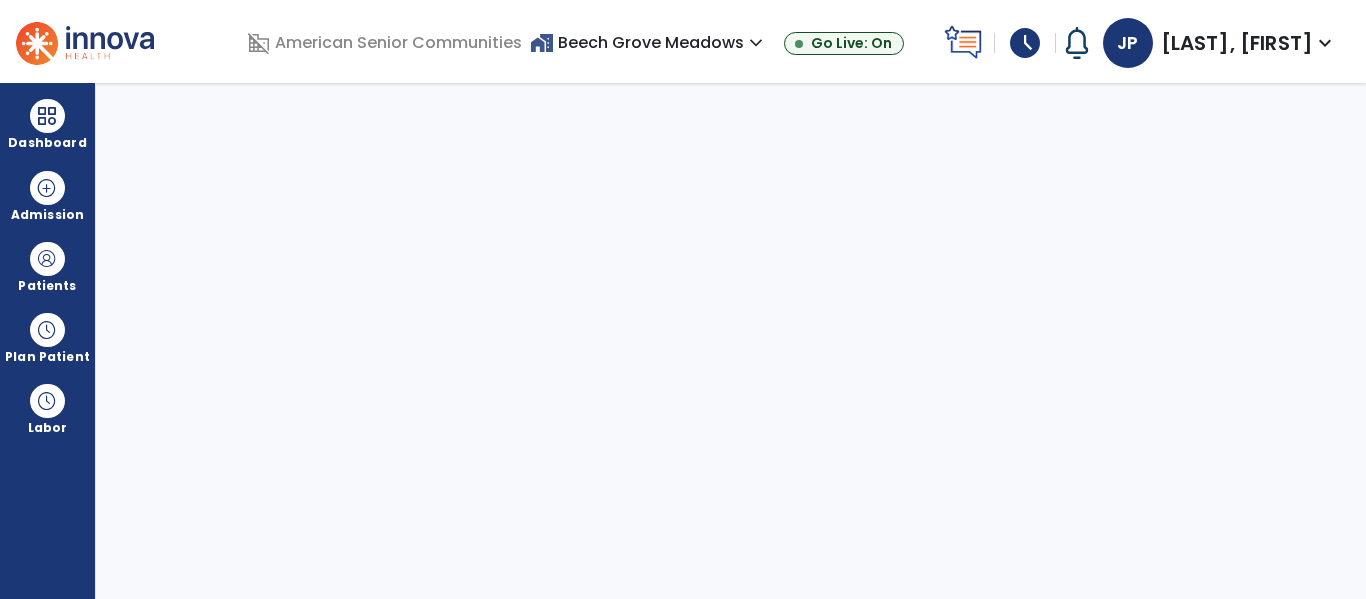 select on "****" 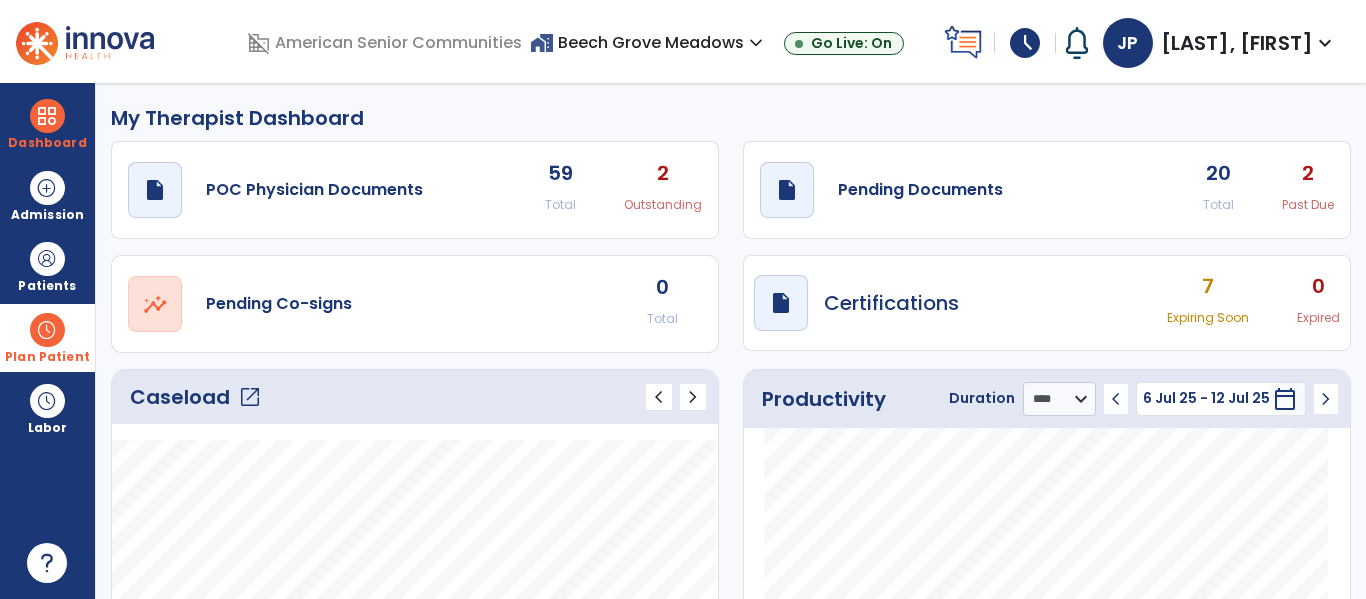 click on "Plan Patient" at bounding box center (47, 286) 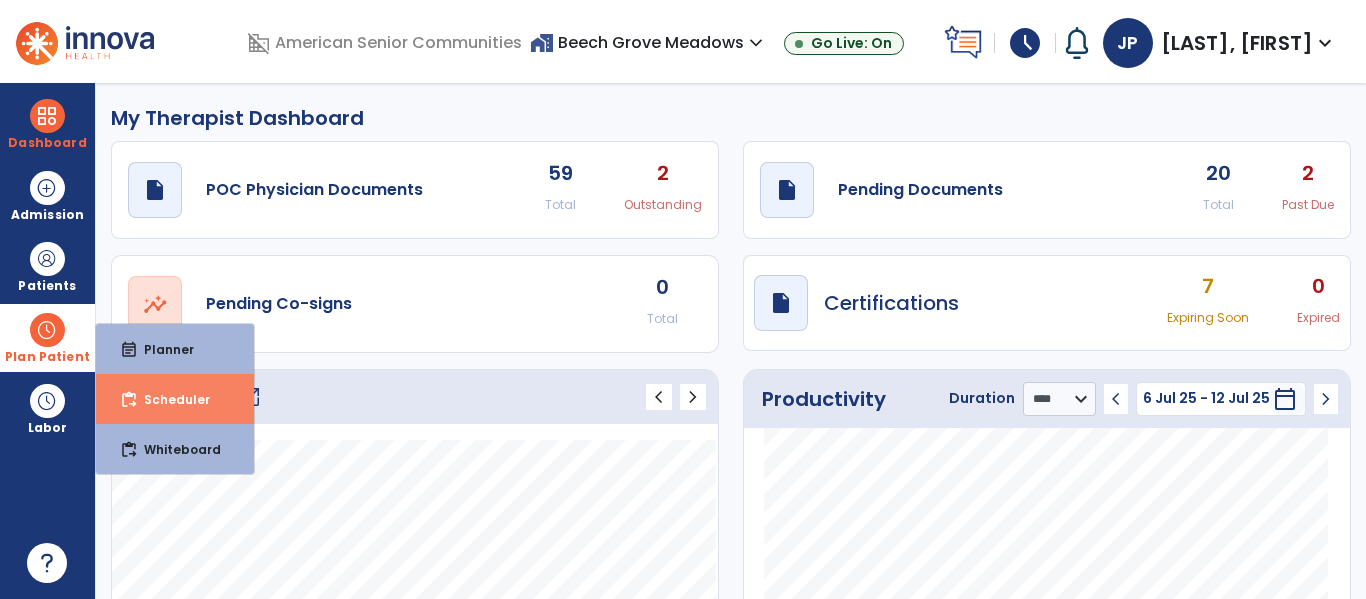 click on "content_paste_go  Scheduler" at bounding box center [175, 399] 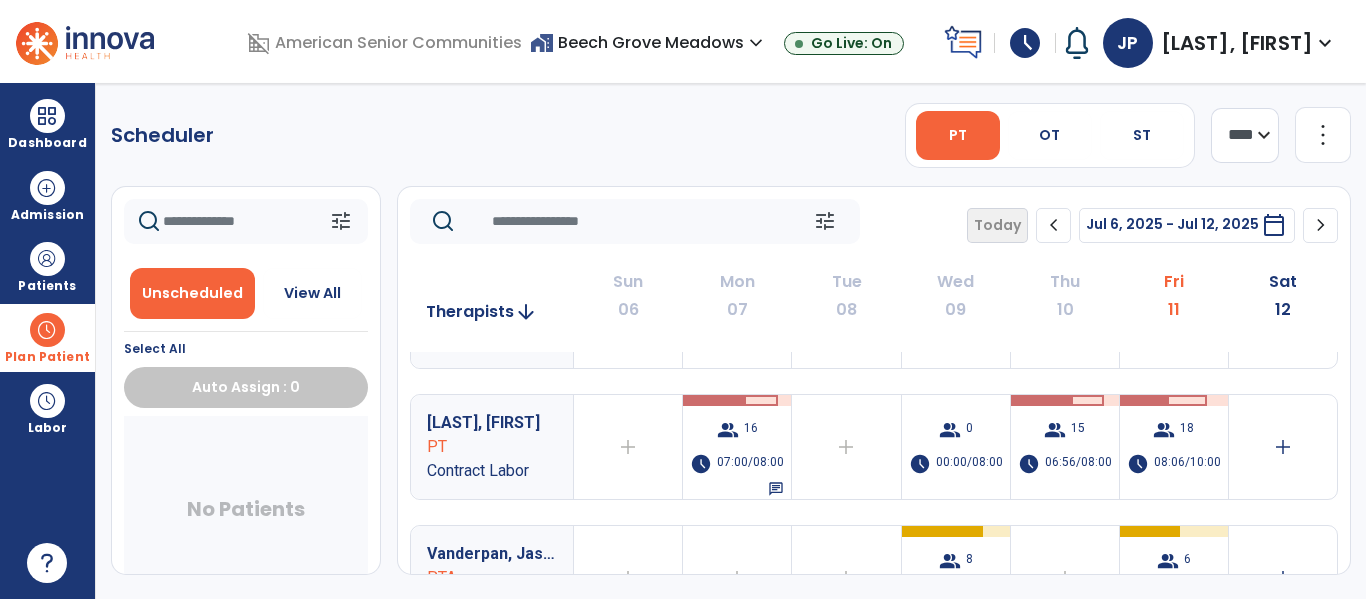 scroll, scrollTop: 90, scrollLeft: 0, axis: vertical 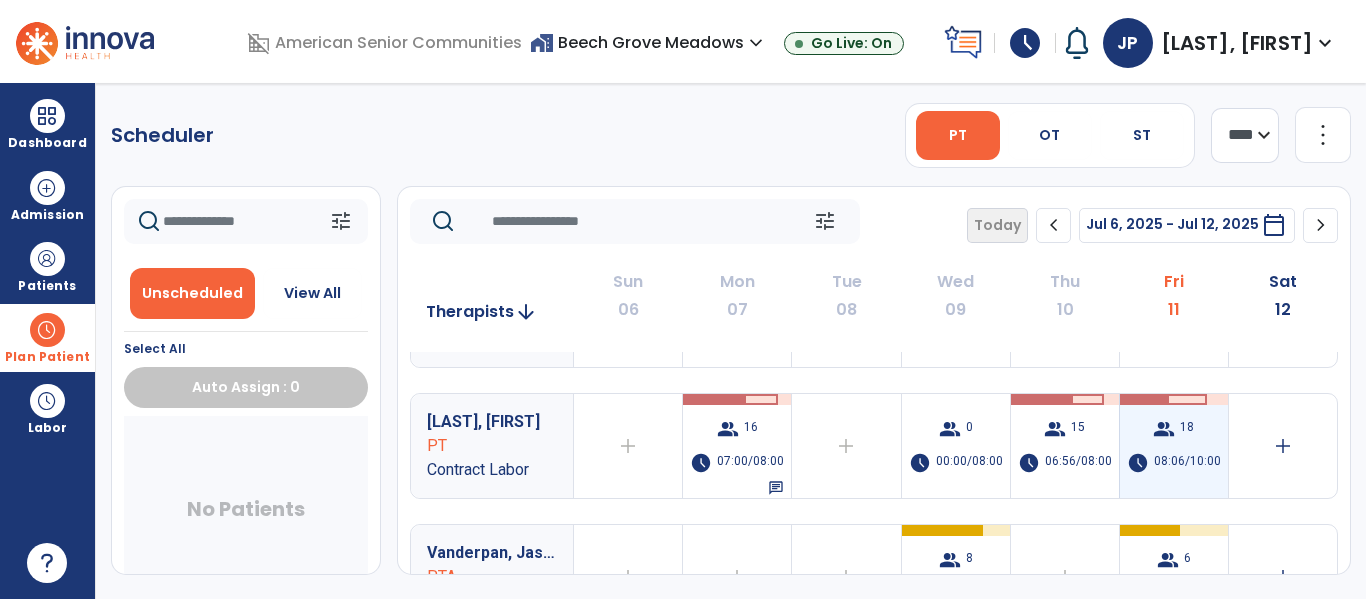 click on "08:06/10:00" at bounding box center (1187, 463) 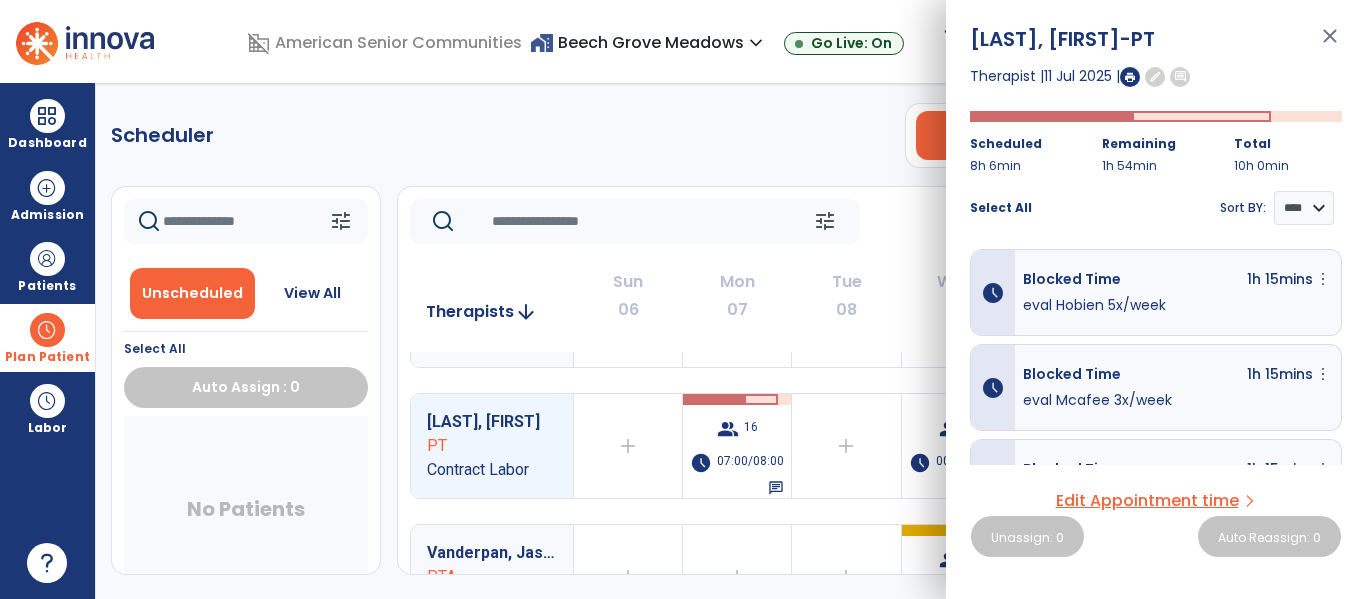 click at bounding box center [1130, 77] 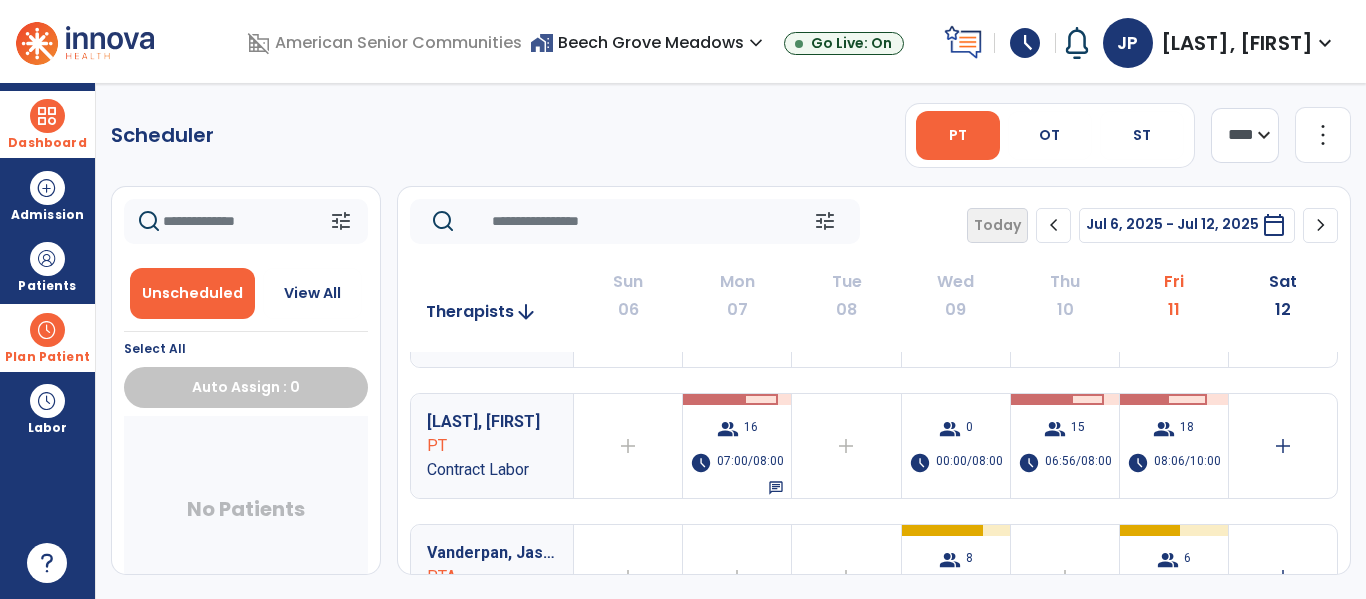 click at bounding box center [47, 116] 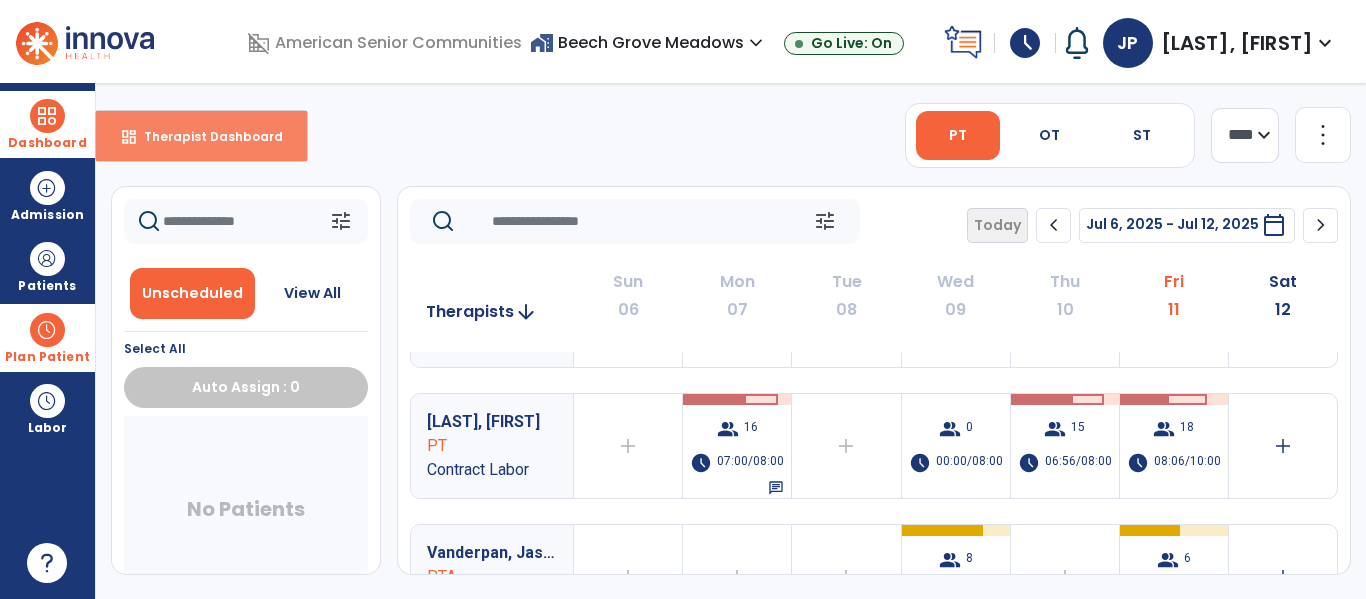 click on "dashboard  Therapist Dashboard" at bounding box center [201, 136] 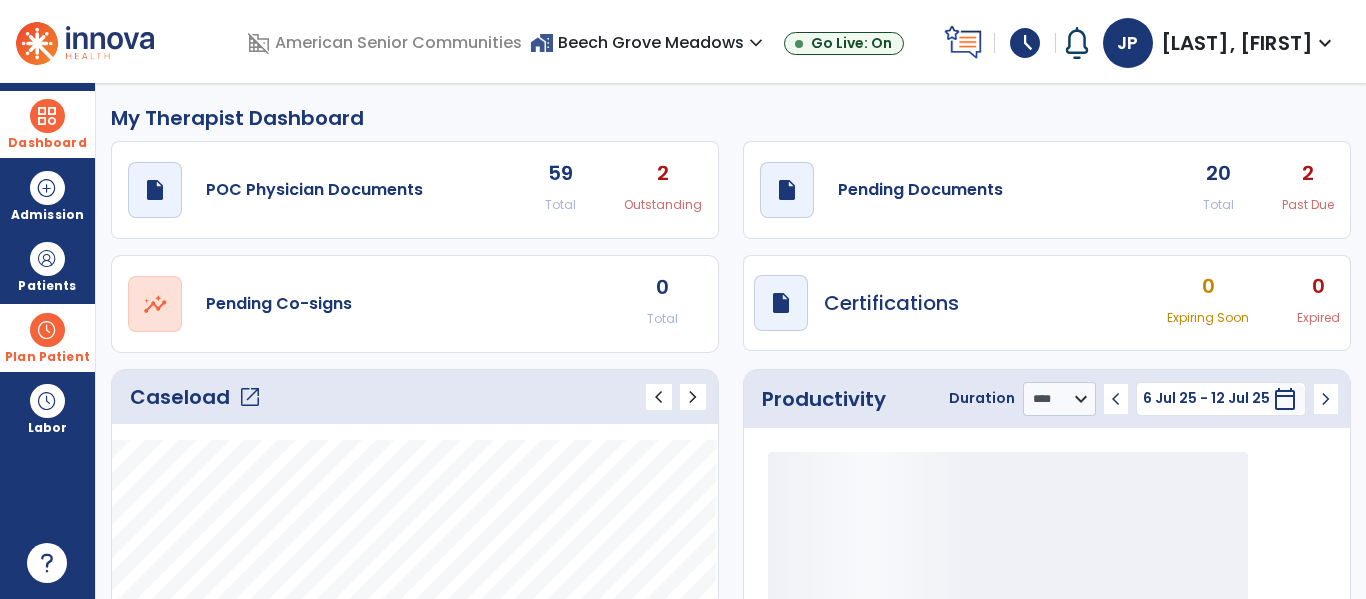 click on "draft   open_in_new  Pending Documents 20 Total 2 Past Due" 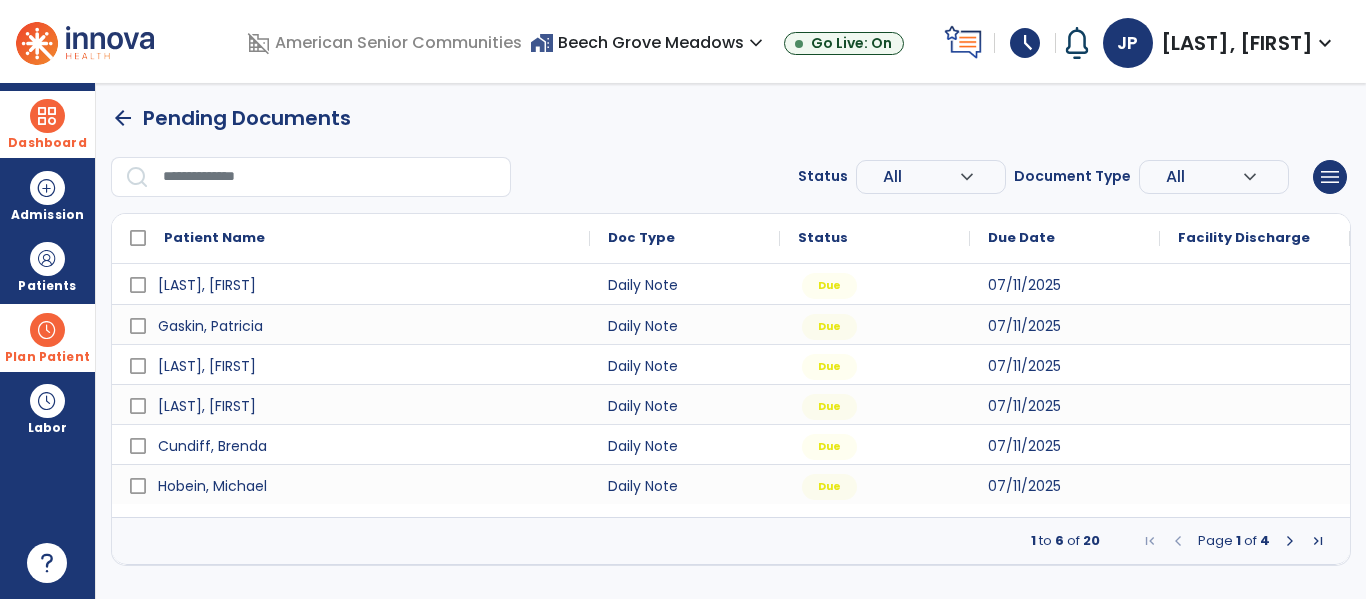 click at bounding box center (1290, 541) 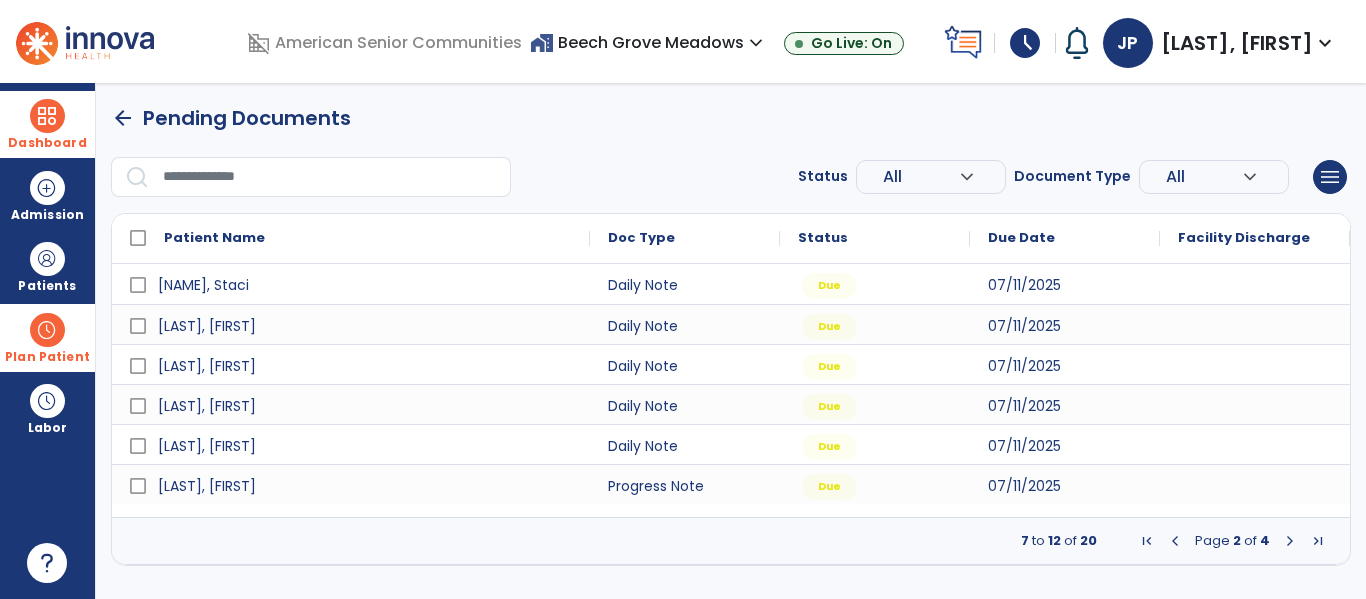 click at bounding box center [1290, 541] 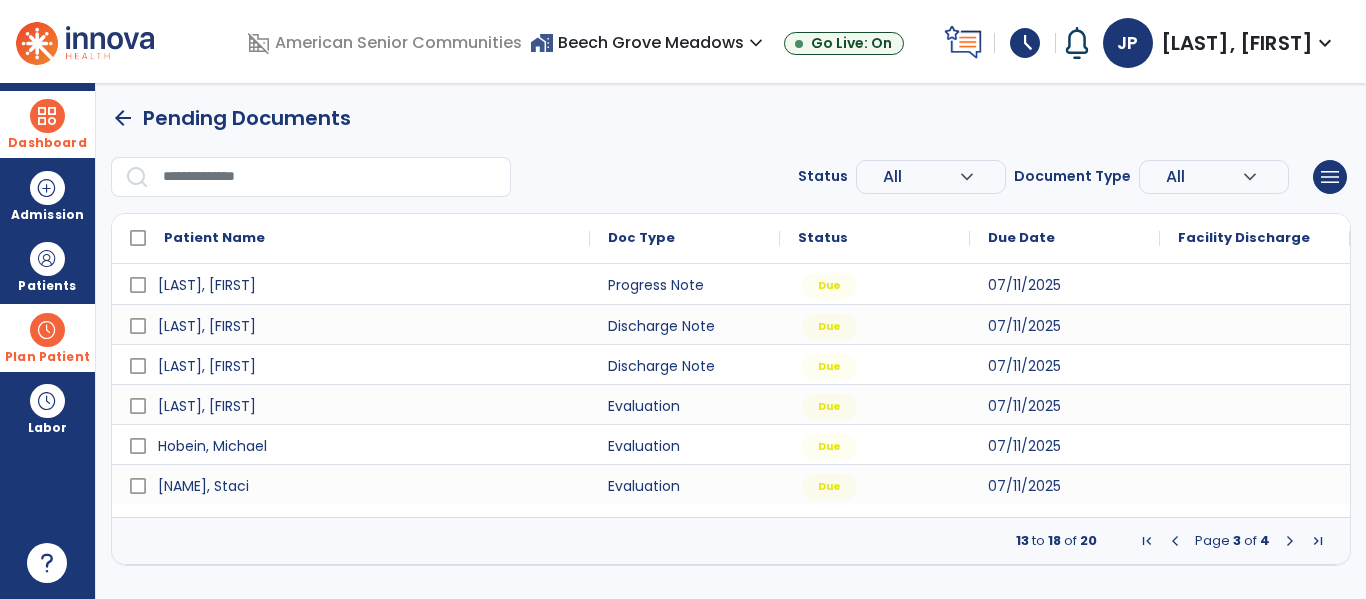 click at bounding box center [1175, 541] 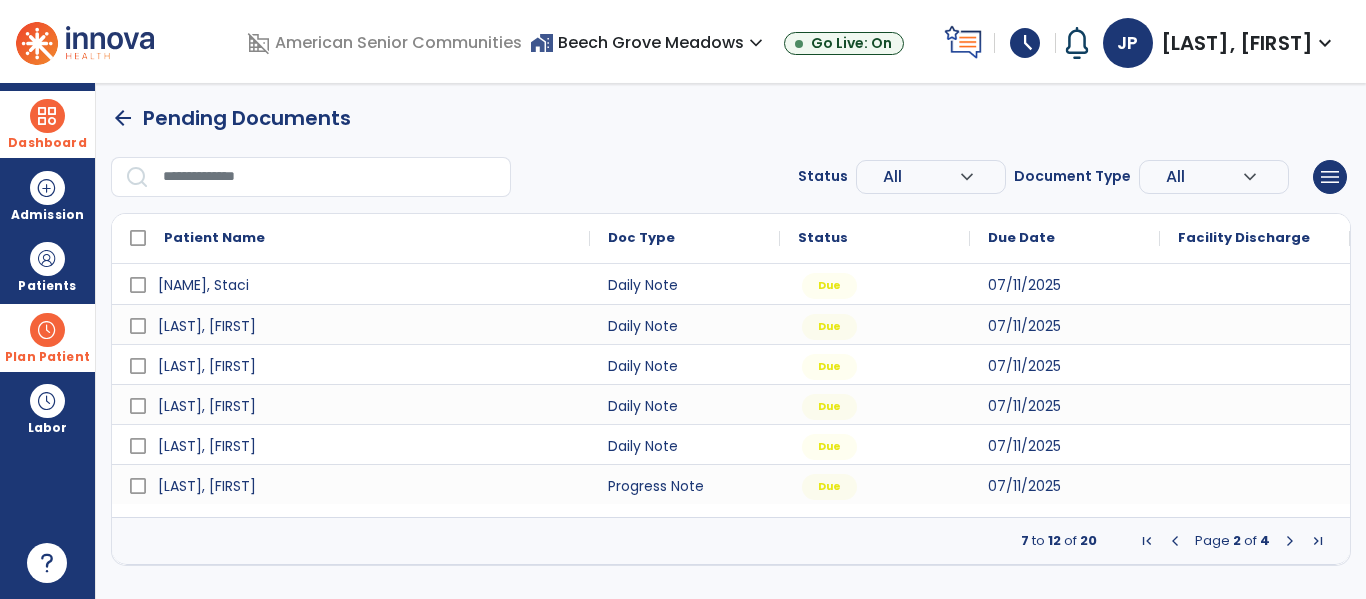 click at bounding box center [1175, 541] 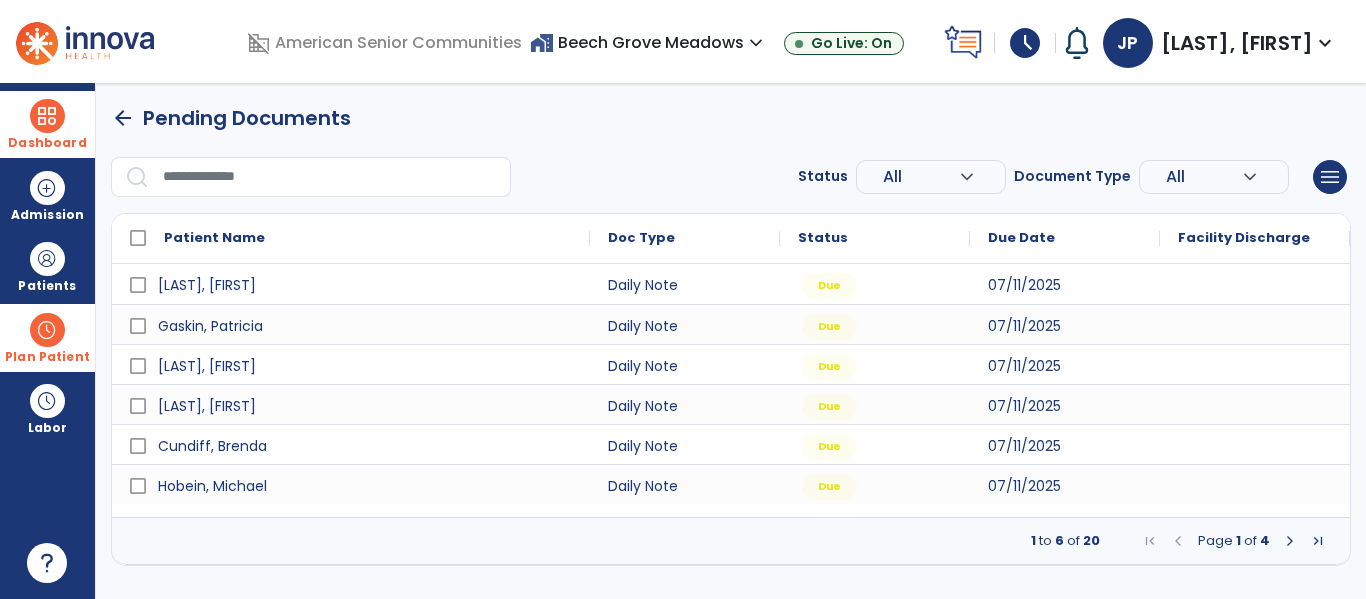 click at bounding box center (1290, 541) 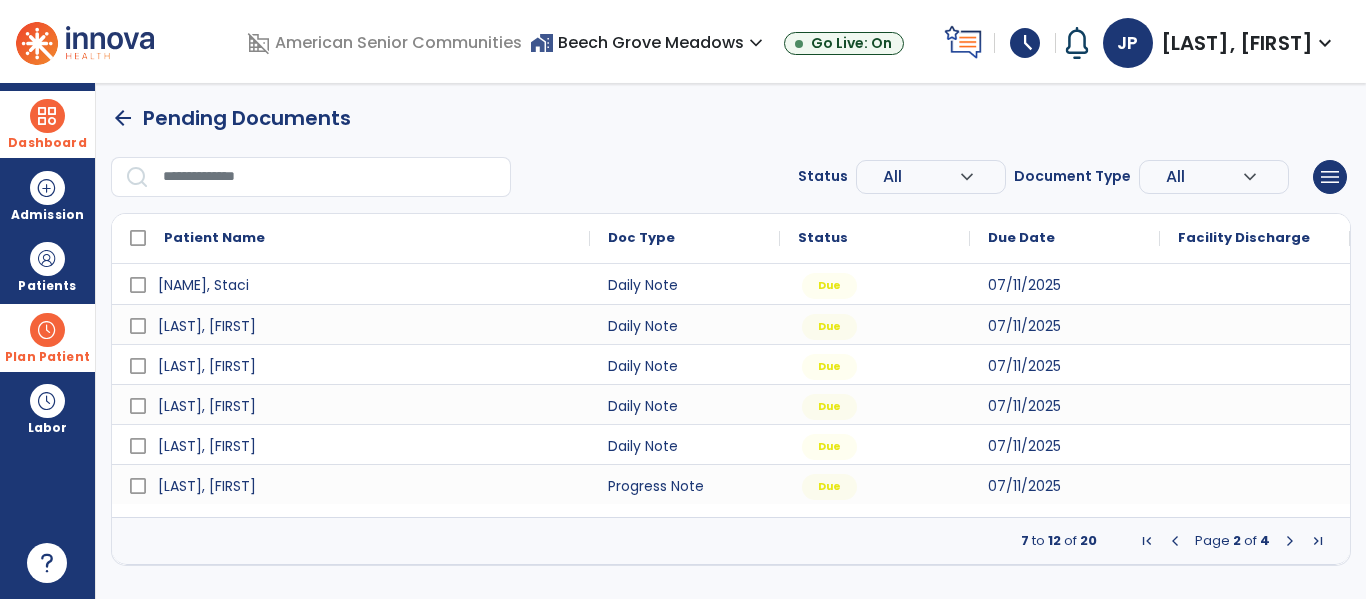 click at bounding box center [1290, 541] 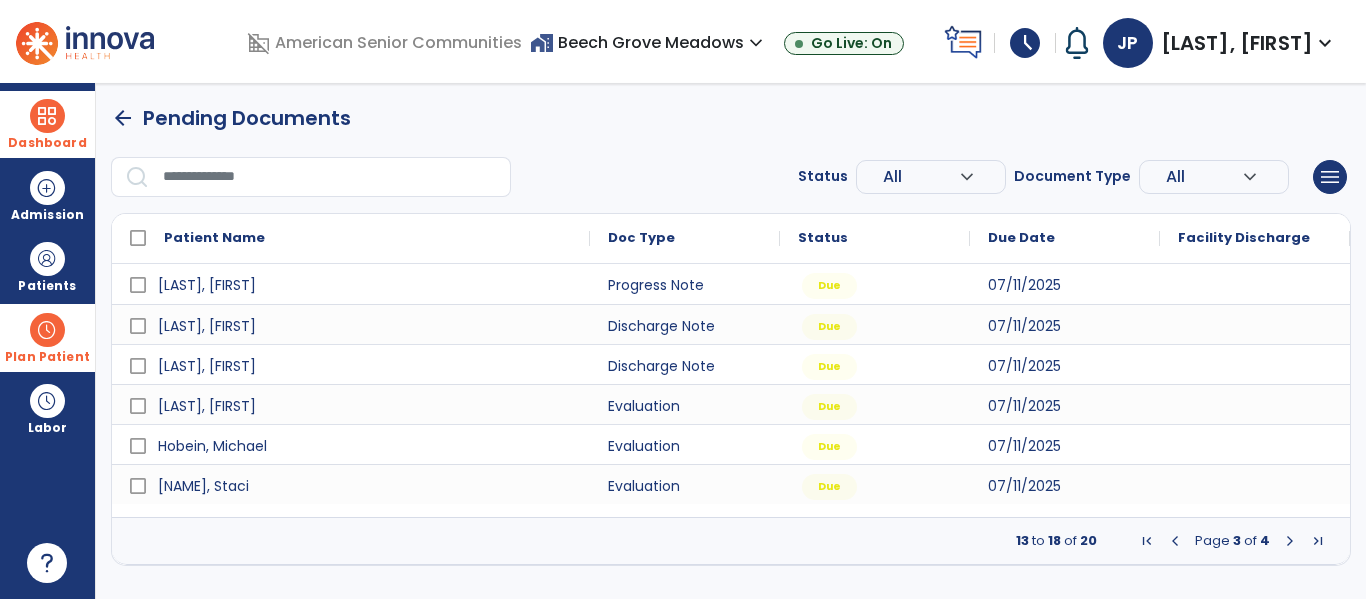 click at bounding box center (1290, 541) 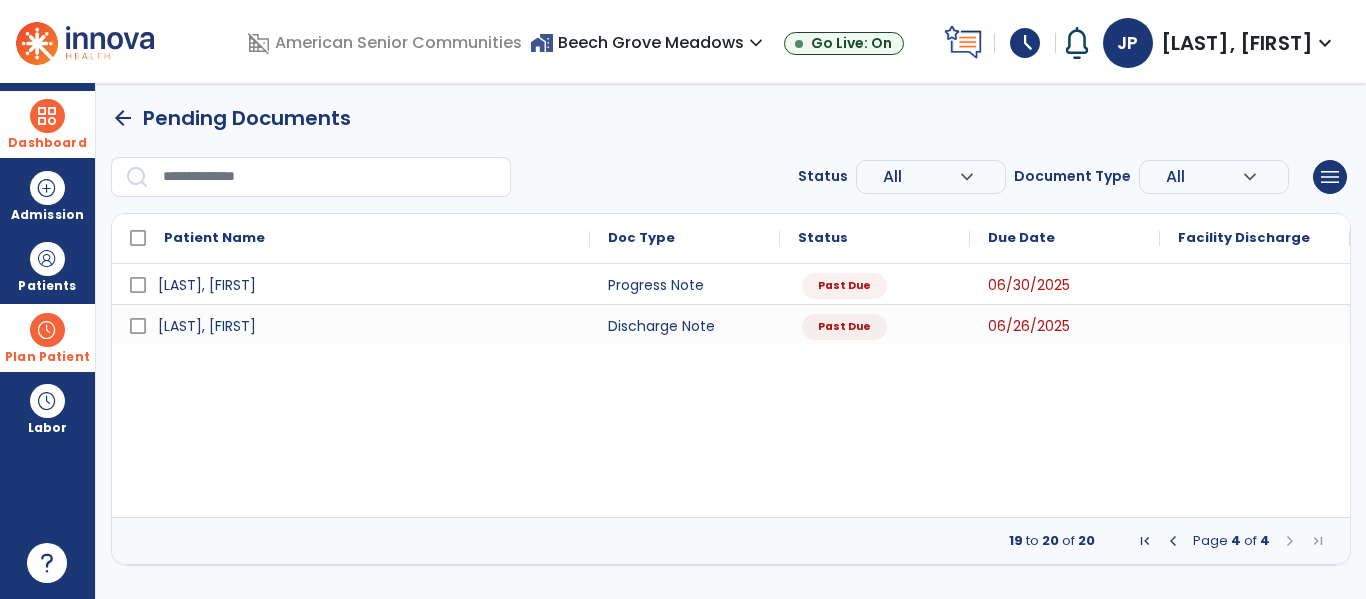 click at bounding box center (1173, 541) 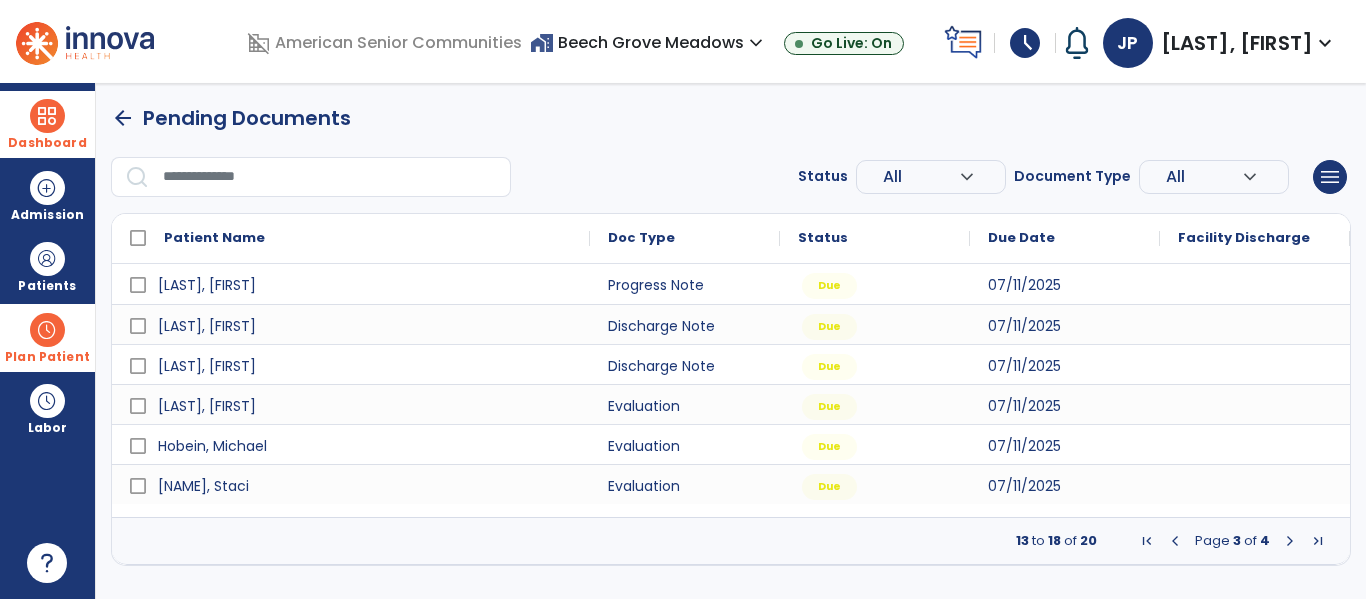 click at bounding box center [1175, 541] 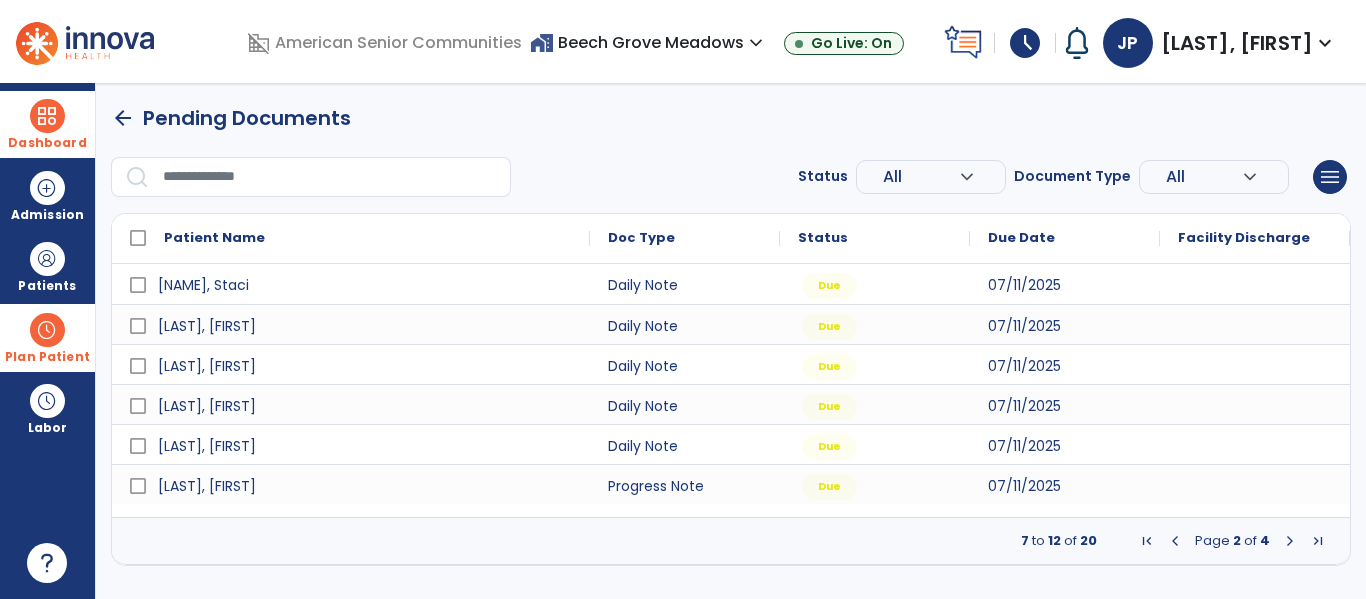 click at bounding box center (1290, 541) 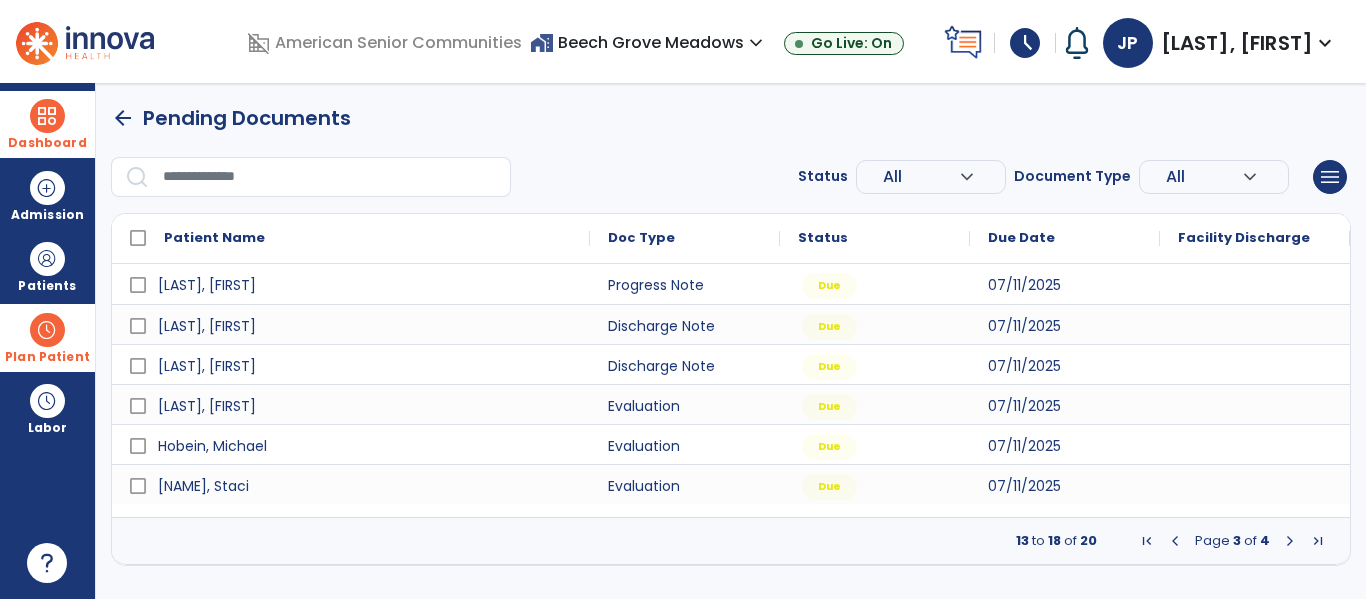click at bounding box center [1290, 541] 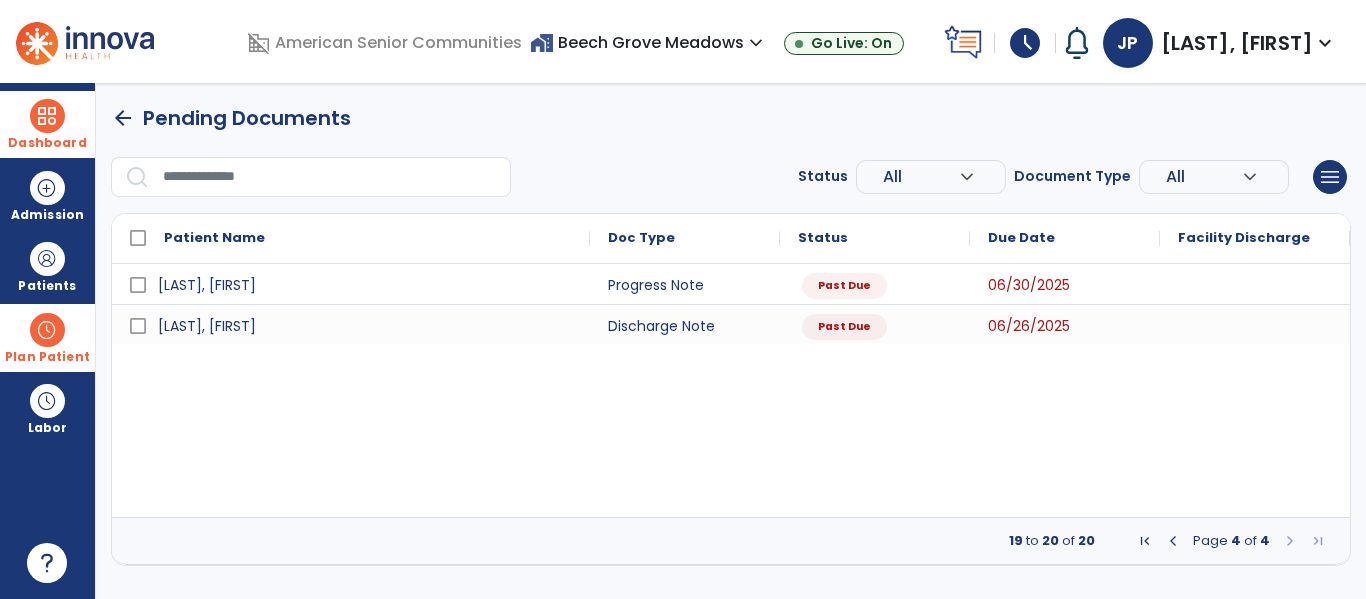 click at bounding box center [1173, 541] 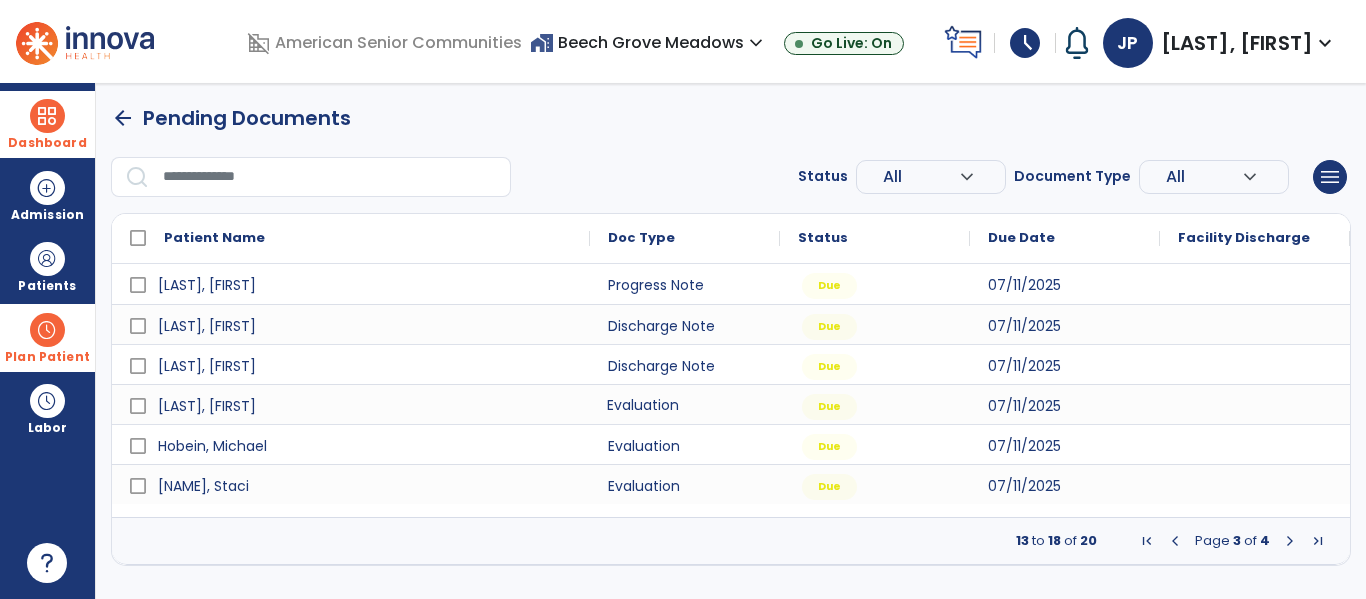 click on "Evaluation" at bounding box center (685, 404) 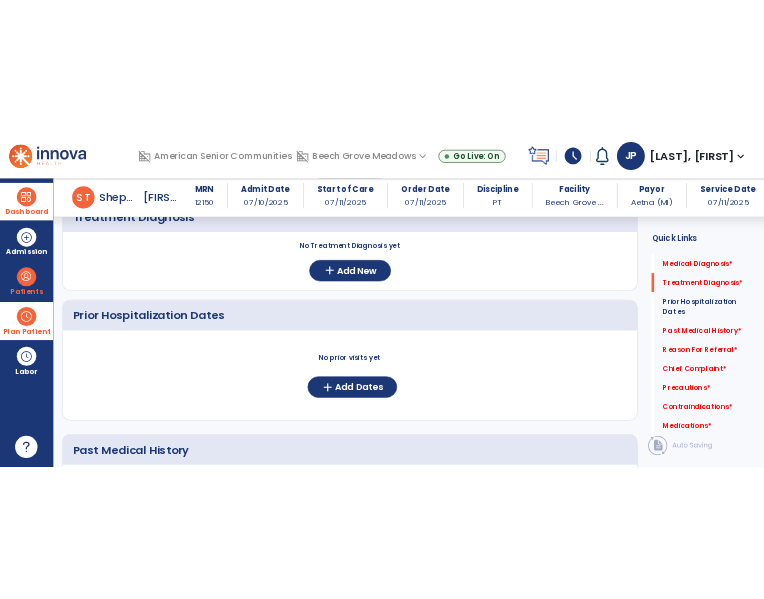 scroll, scrollTop: 445, scrollLeft: 0, axis: vertical 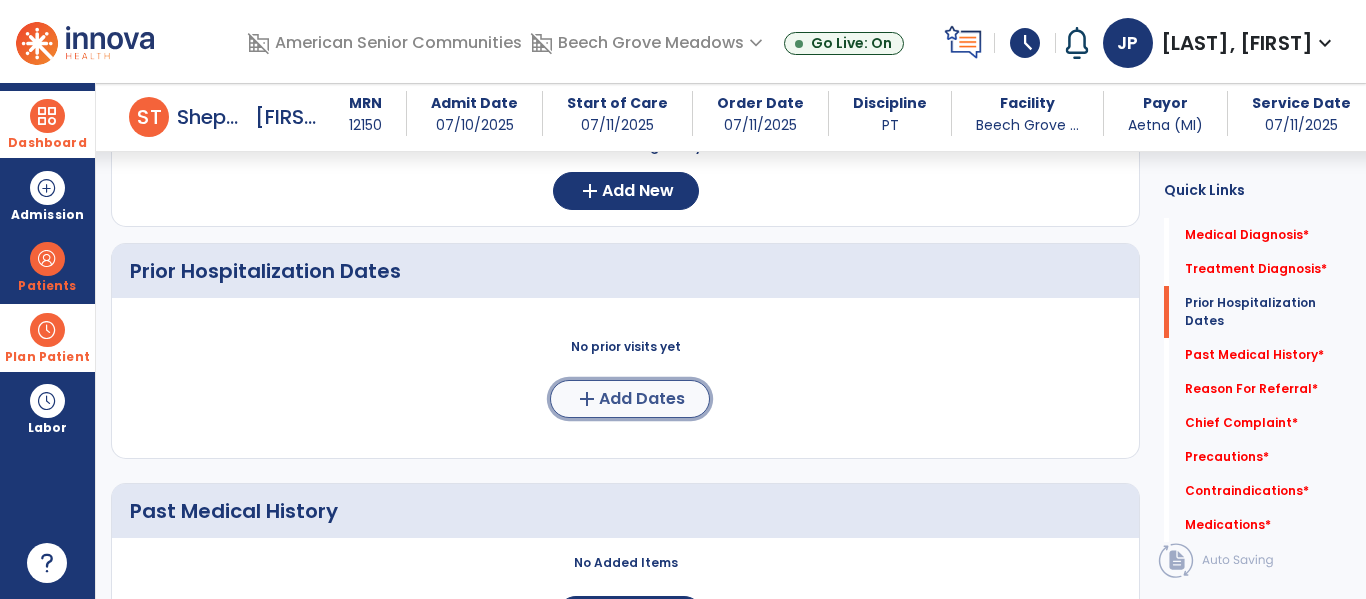 click on "Add Dates" 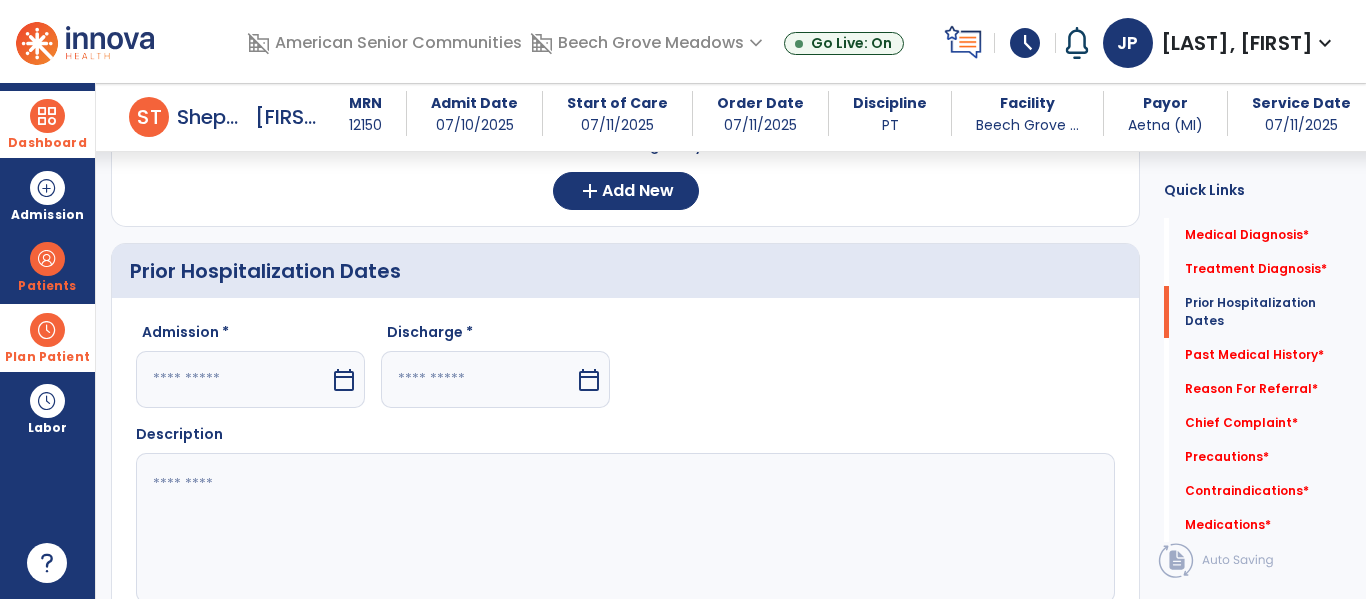 click on "calendar_today" at bounding box center (346, 379) 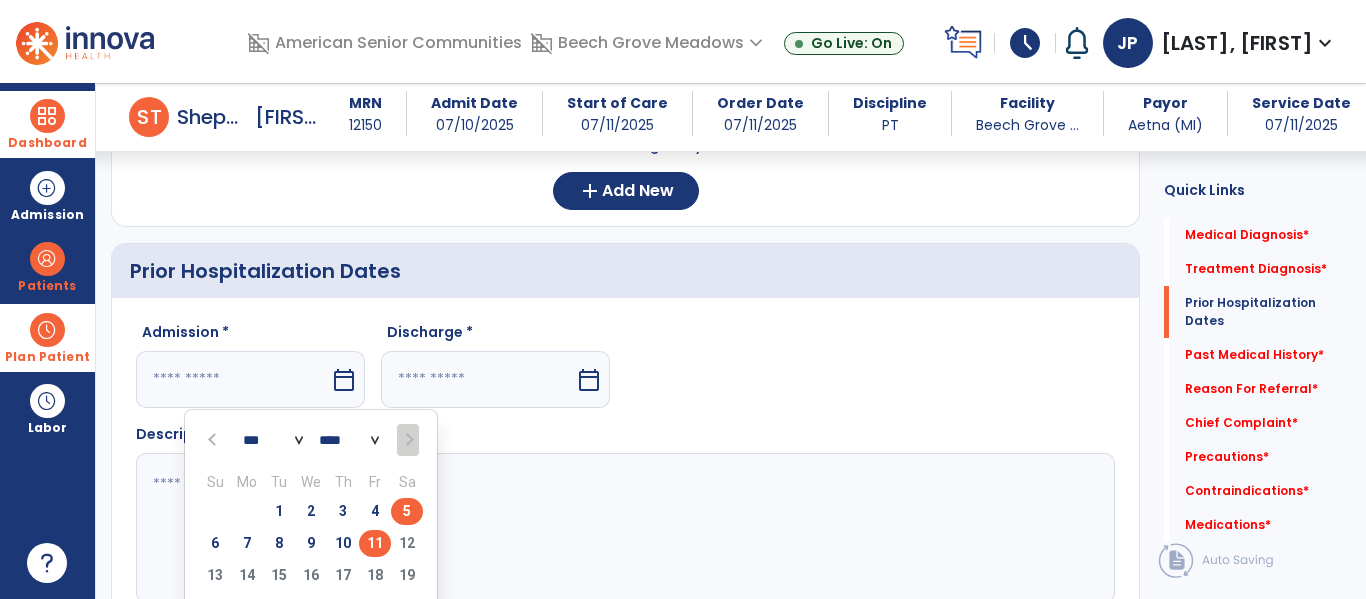 click on "5" at bounding box center [407, 511] 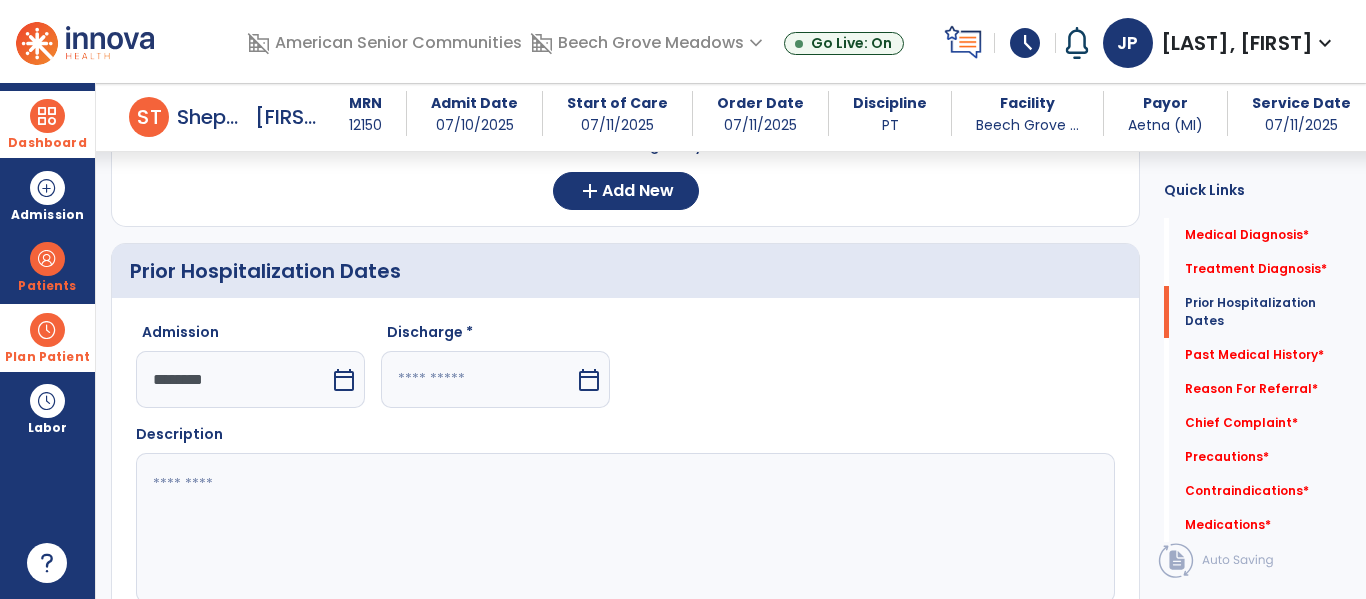 click on "calendar_today" at bounding box center (591, 379) 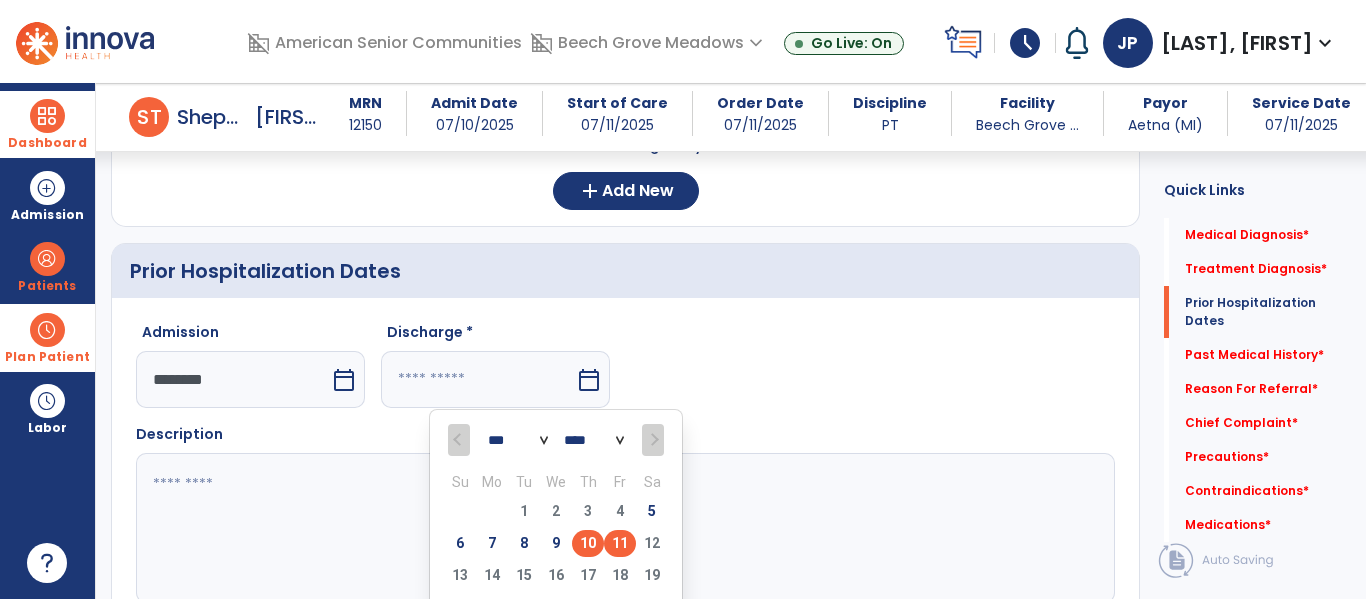 click on "10" at bounding box center [588, 543] 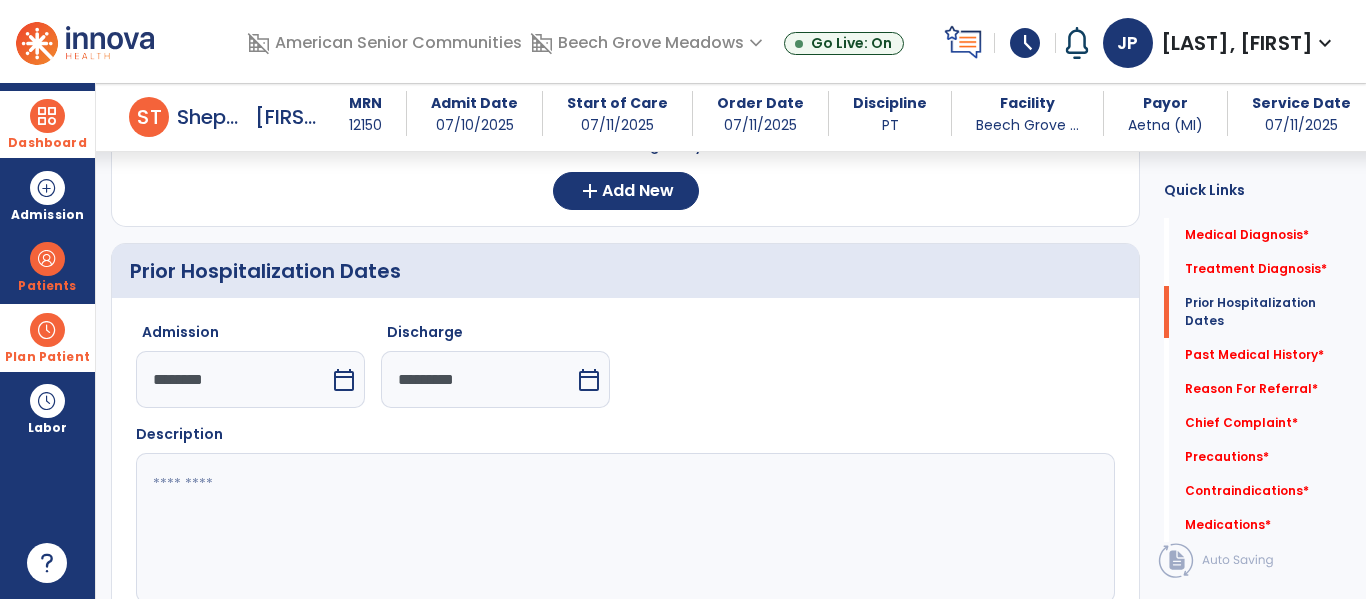 click 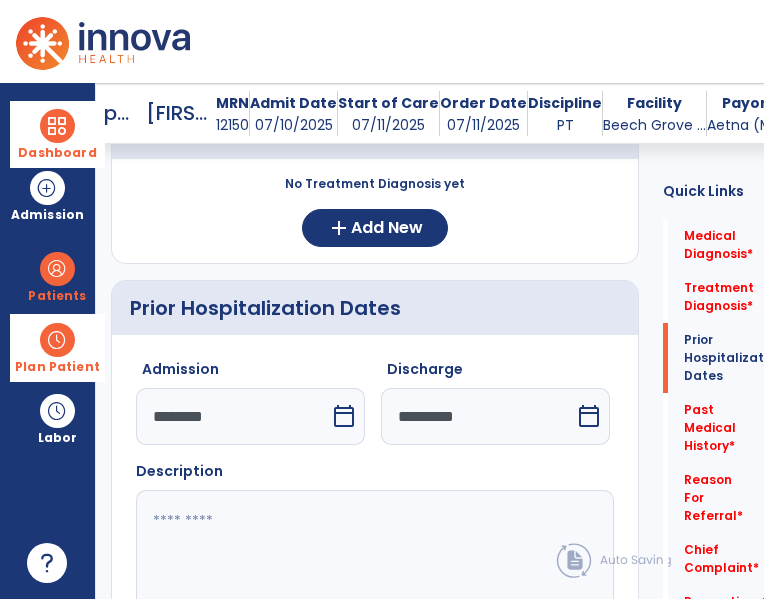 click 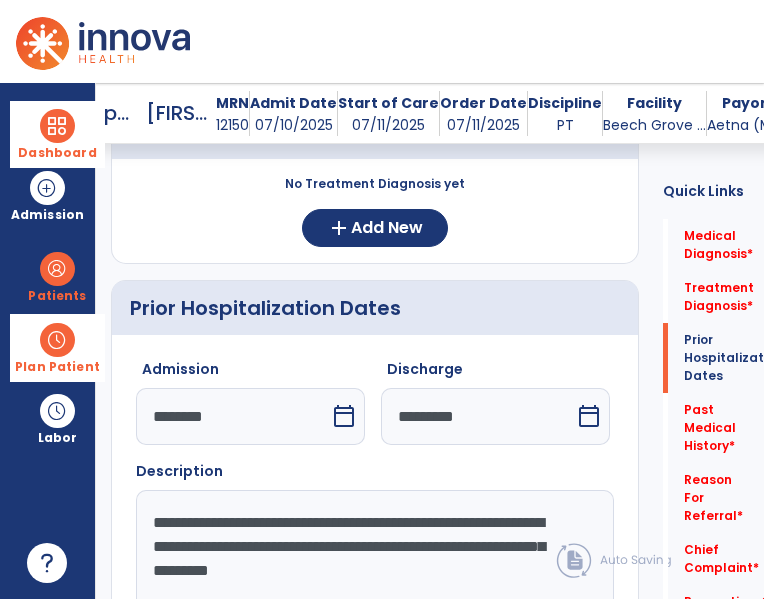 click on "**********" 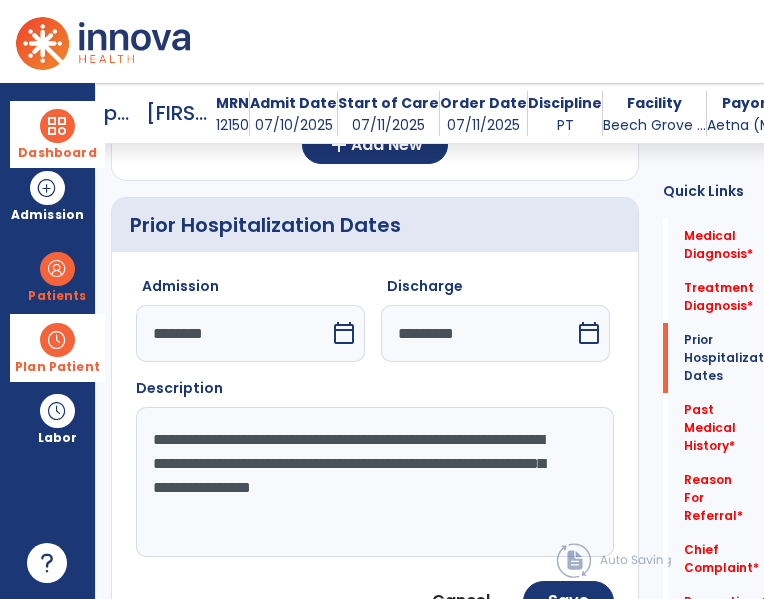 scroll, scrollTop: 531, scrollLeft: 0, axis: vertical 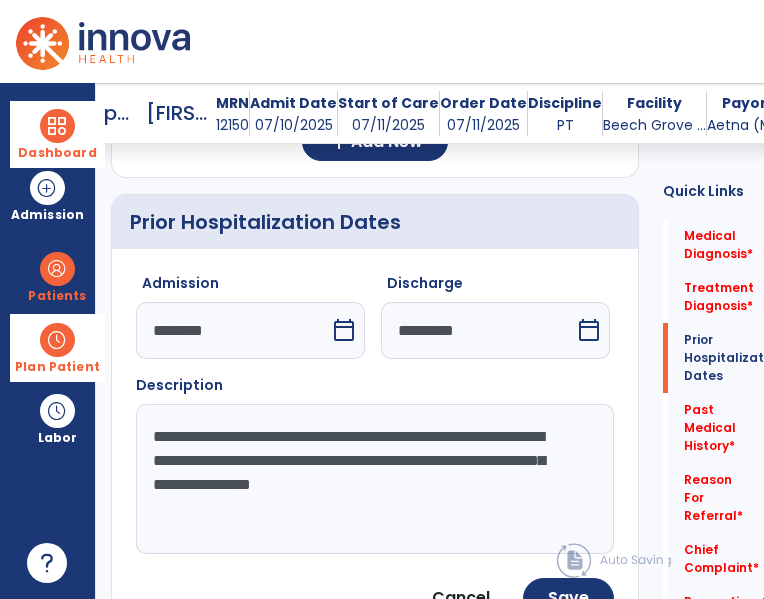 click on "**********" 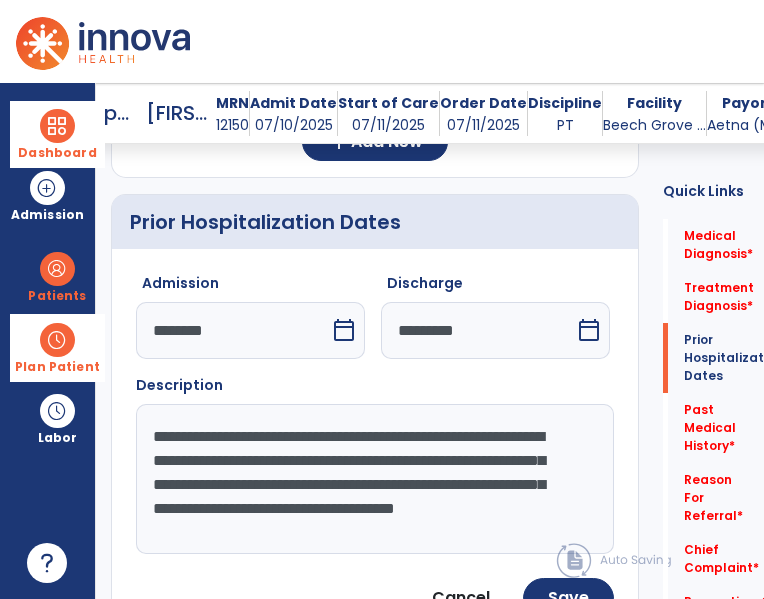 scroll, scrollTop: 15, scrollLeft: 0, axis: vertical 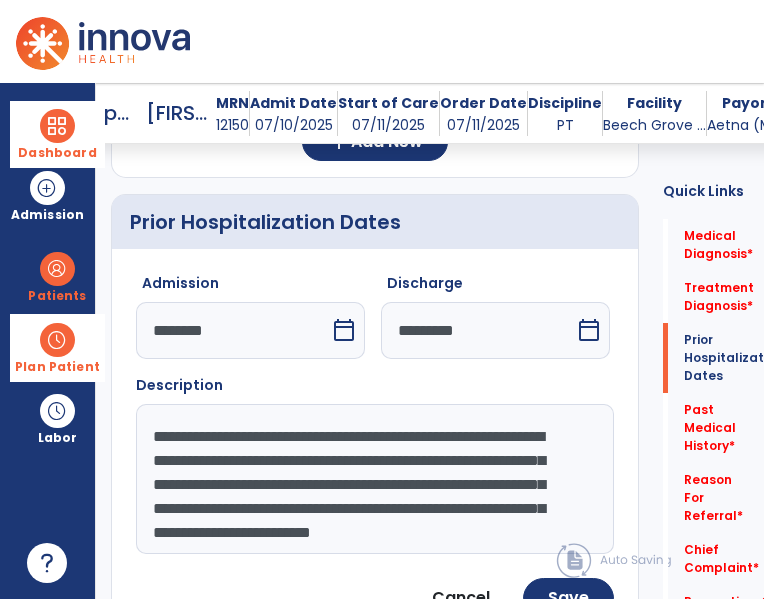 click on "**********" 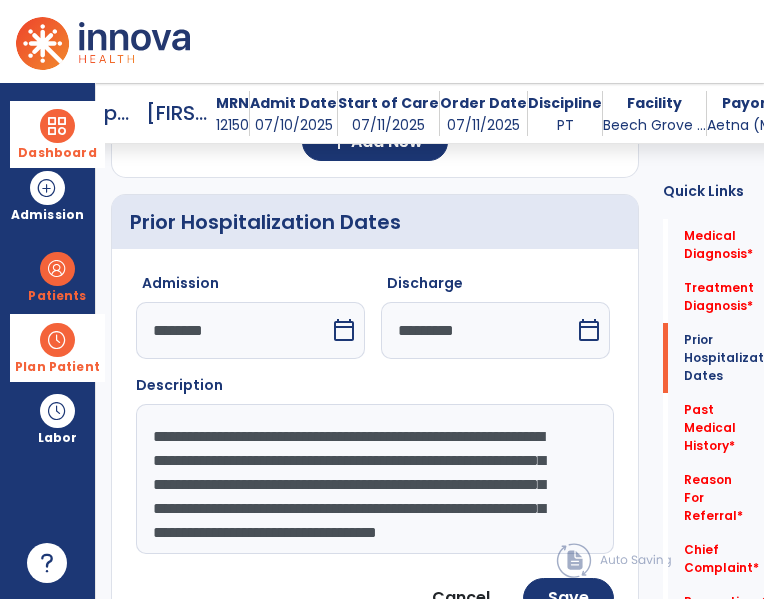 scroll, scrollTop: 0, scrollLeft: 0, axis: both 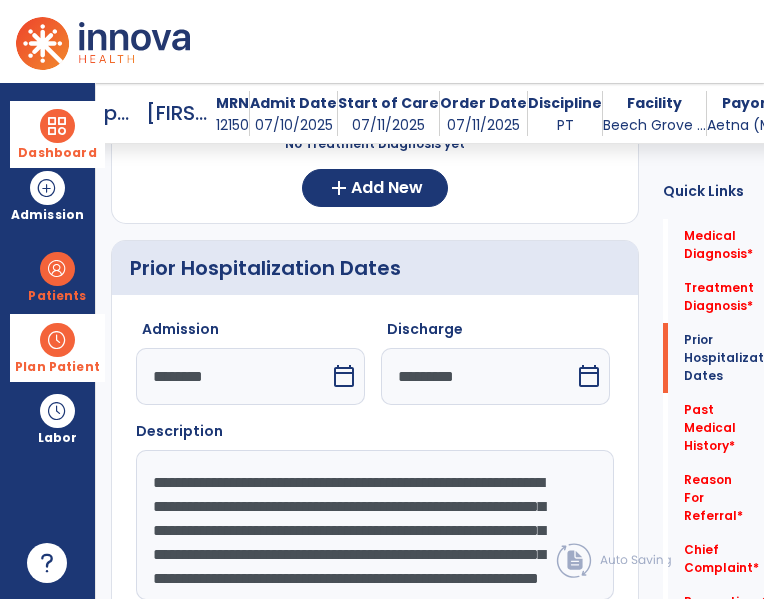 click on "**********" 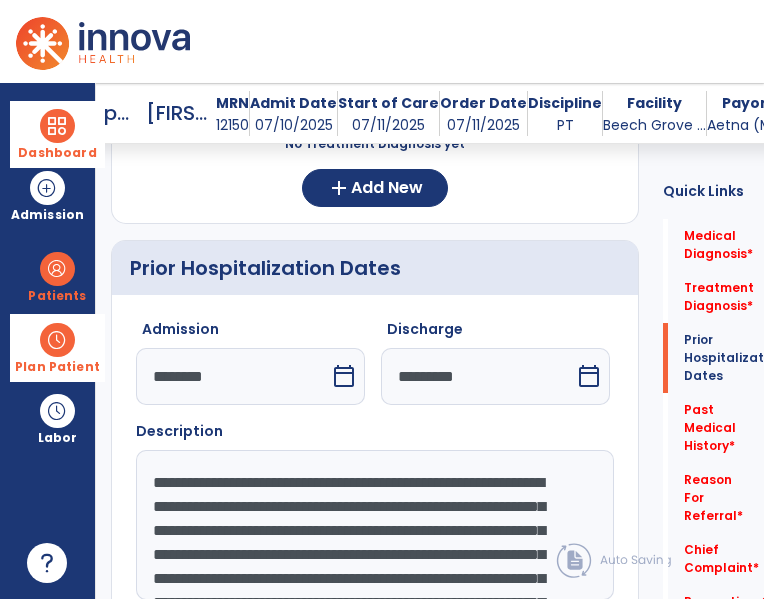 scroll, scrollTop: 15, scrollLeft: 0, axis: vertical 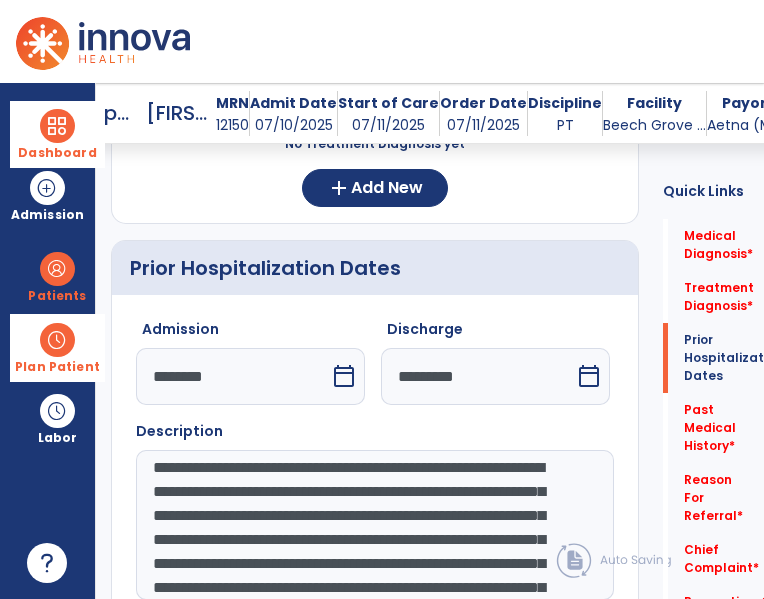 click on "**********" 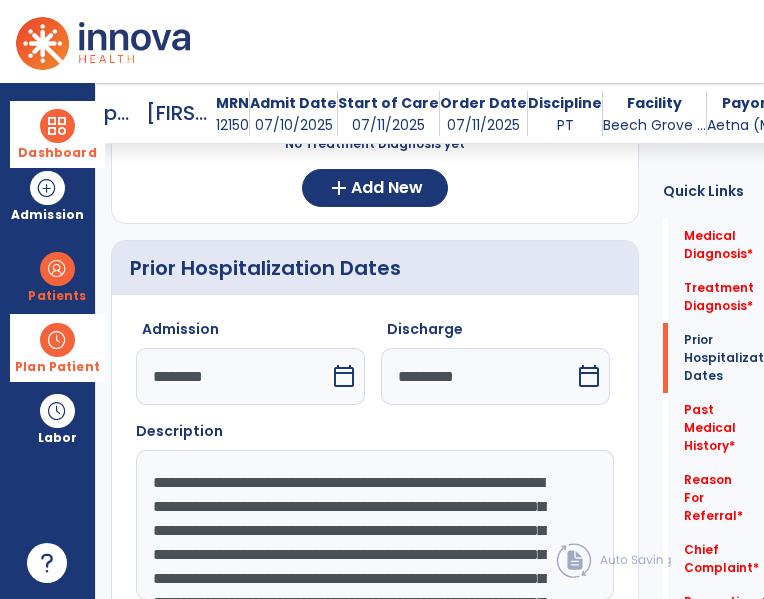 scroll, scrollTop: 168, scrollLeft: 0, axis: vertical 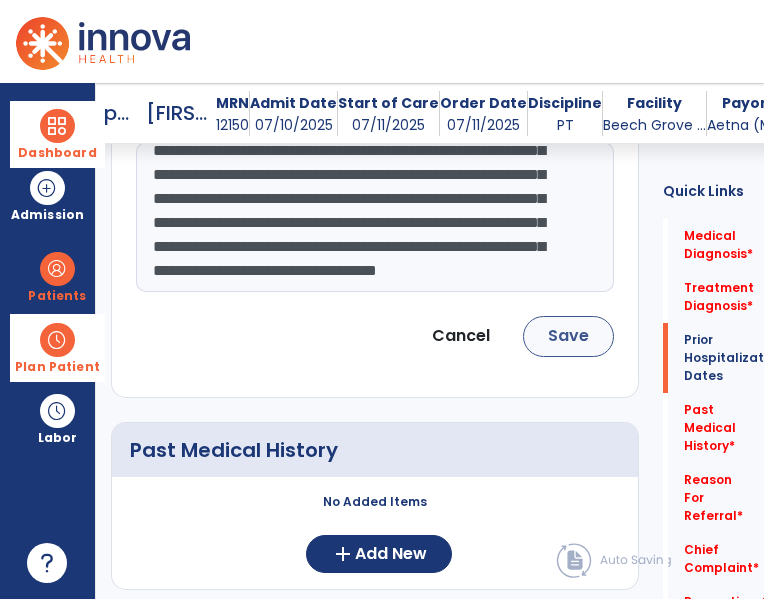 type on "**********" 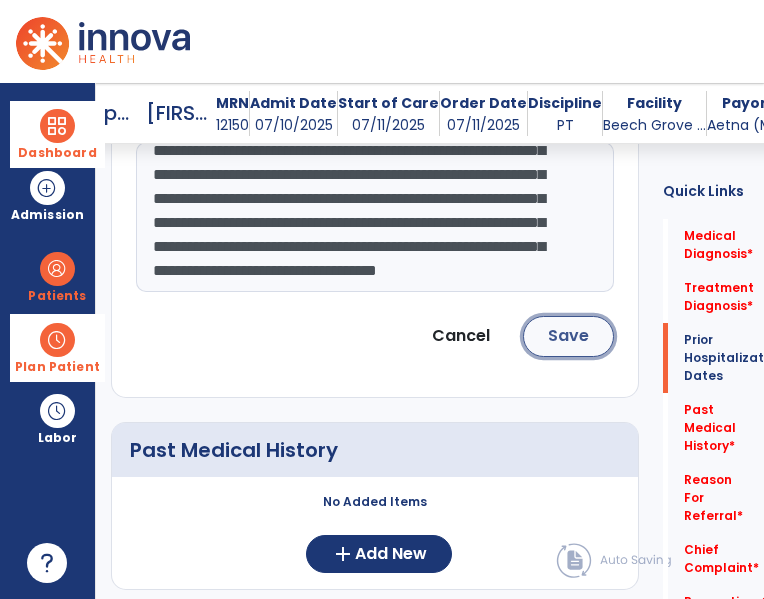 click on "Save" 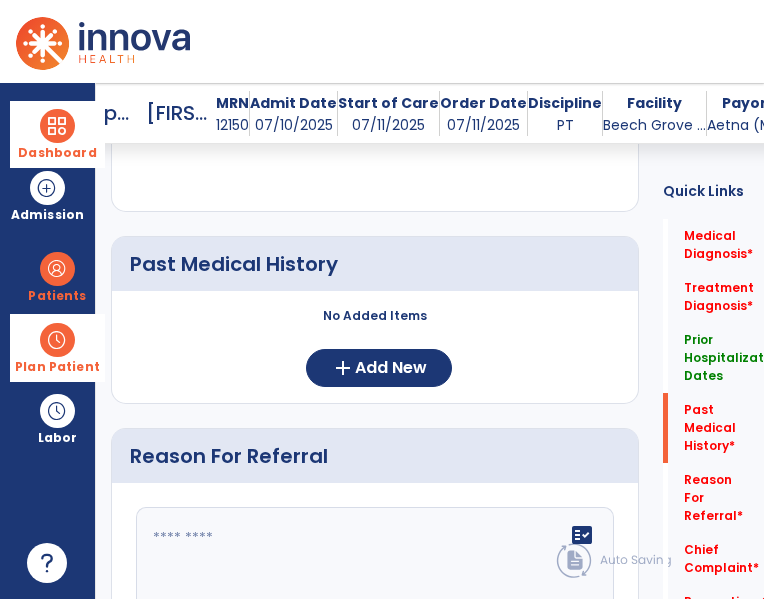 scroll, scrollTop: 923, scrollLeft: 0, axis: vertical 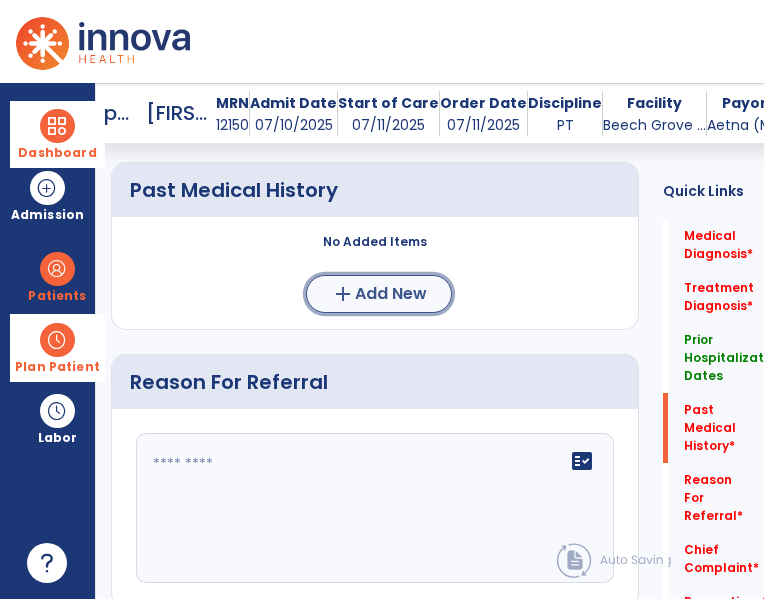 click on "Add New" 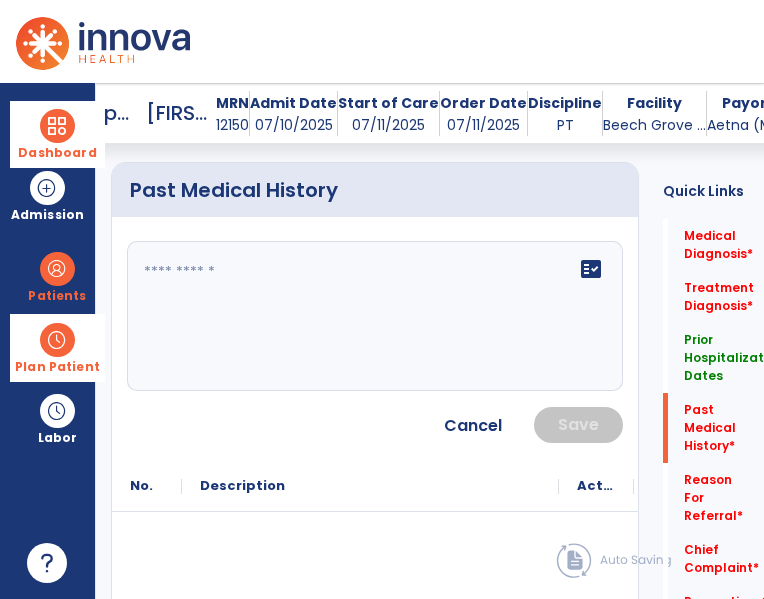 click on "fact_check" 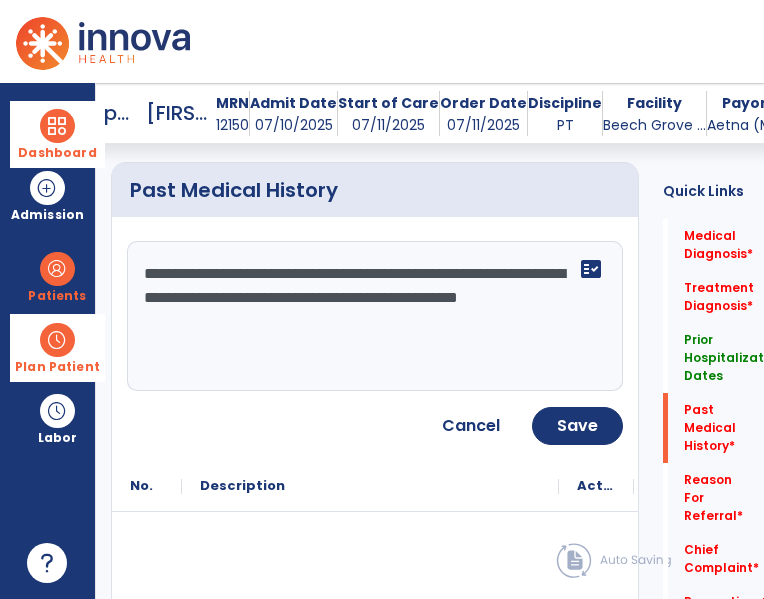 click on "**********" 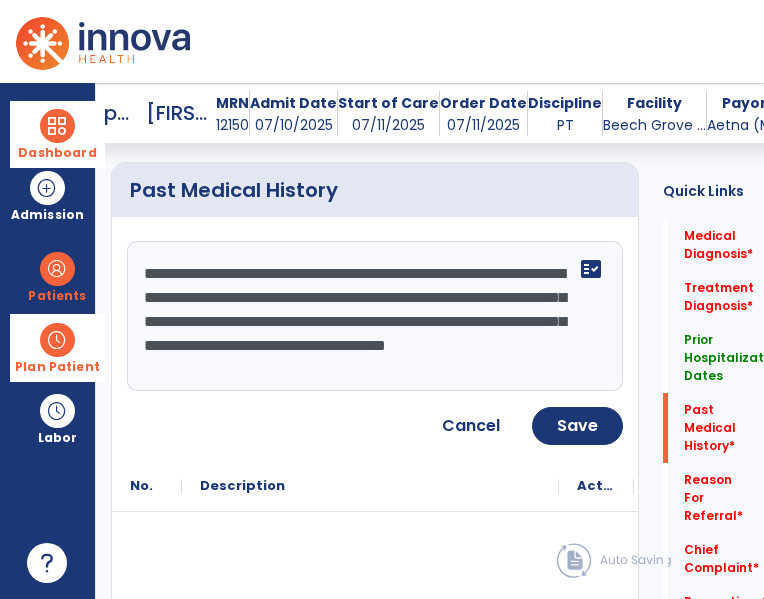 scroll, scrollTop: 15, scrollLeft: 0, axis: vertical 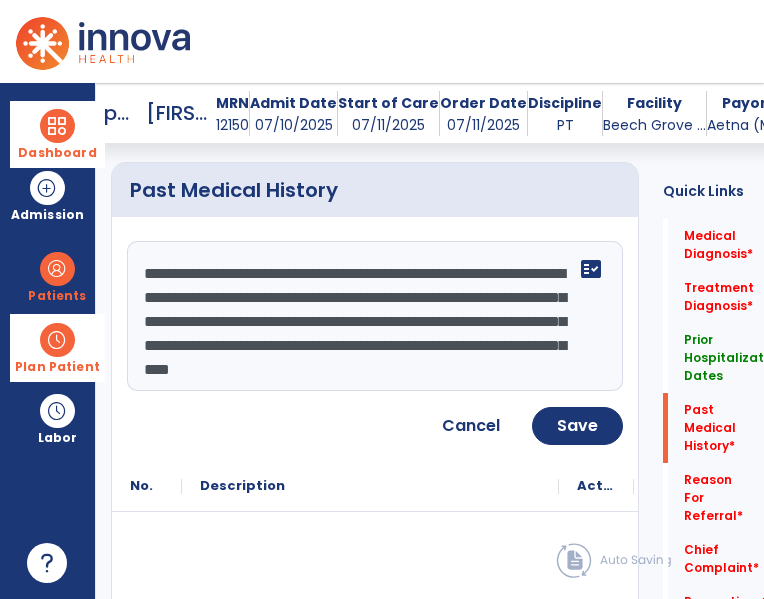 type on "**********" 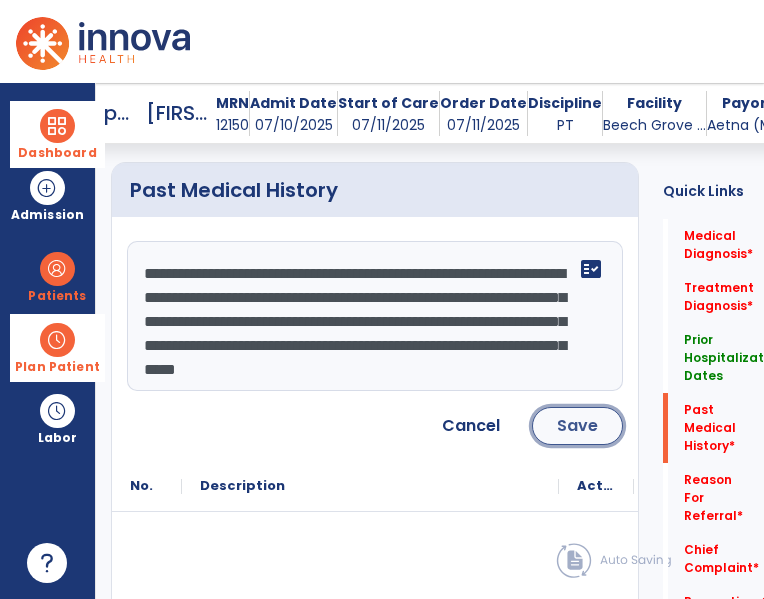 click on "Save" 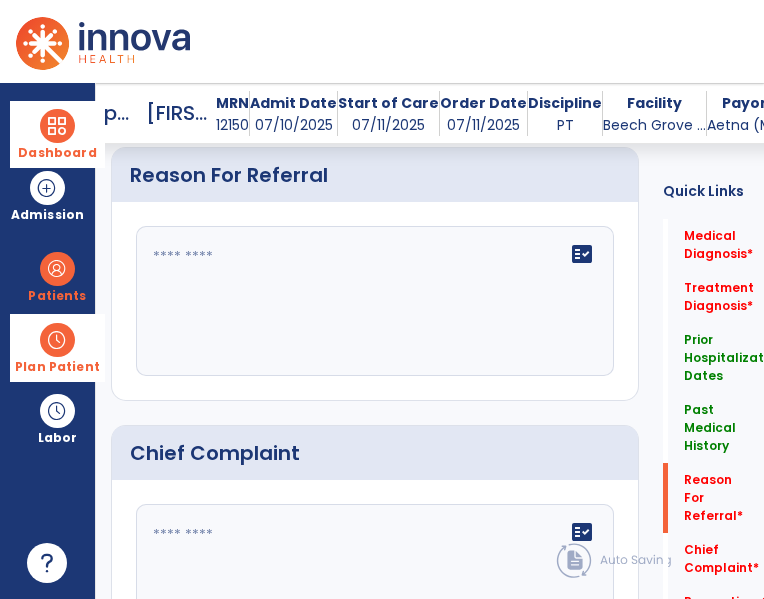 scroll, scrollTop: 1383, scrollLeft: 0, axis: vertical 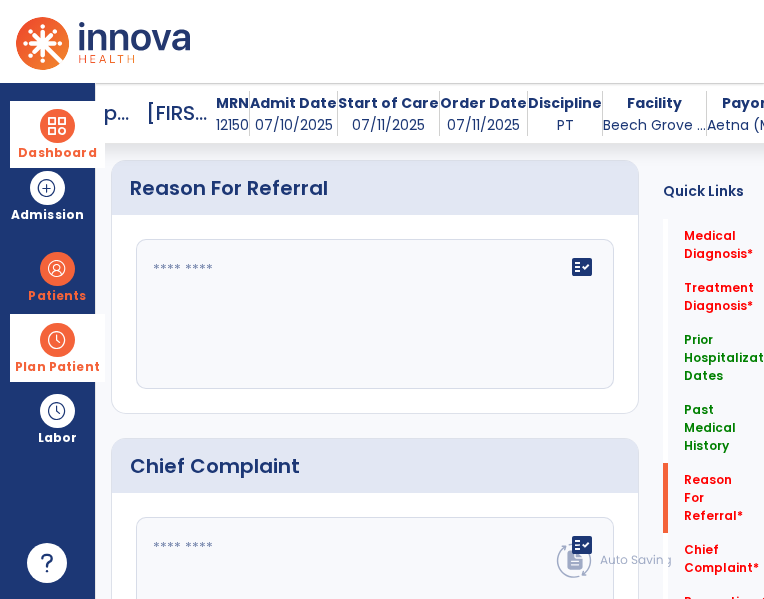 click on "fact_check" 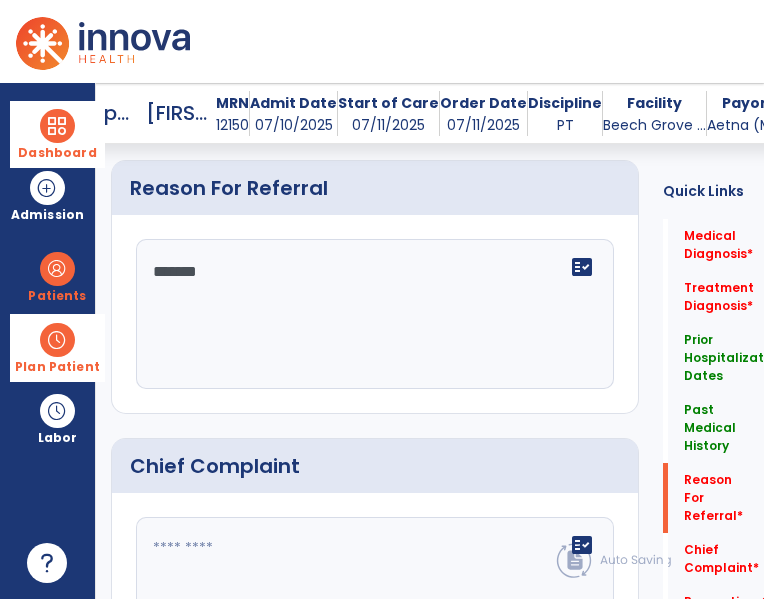 type on "********" 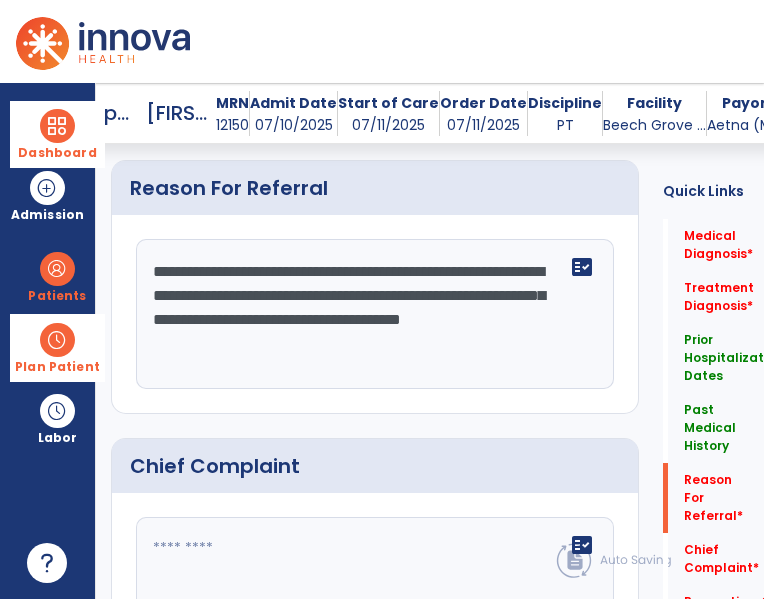 click on "**********" 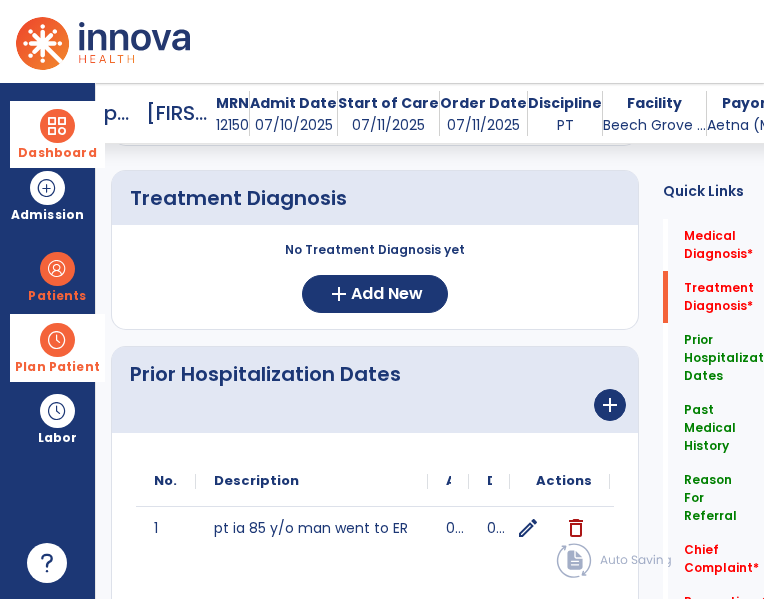 scroll, scrollTop: 374, scrollLeft: 0, axis: vertical 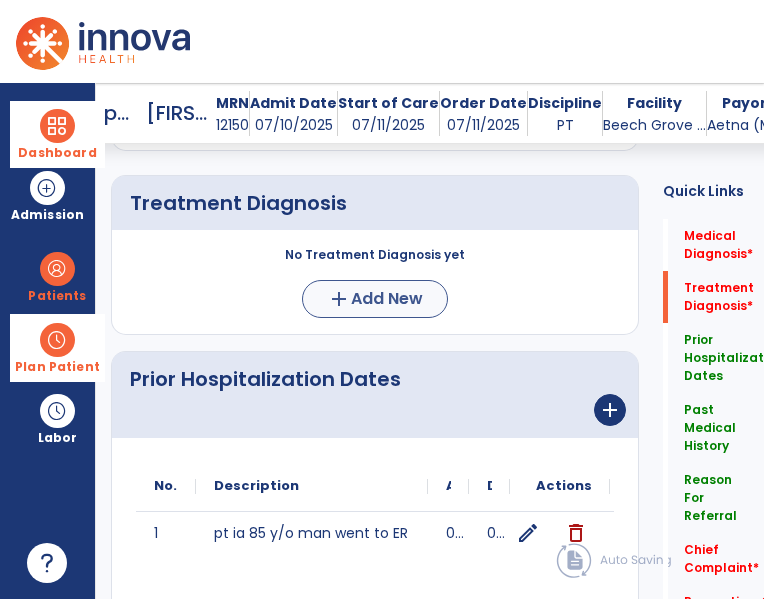 type on "**********" 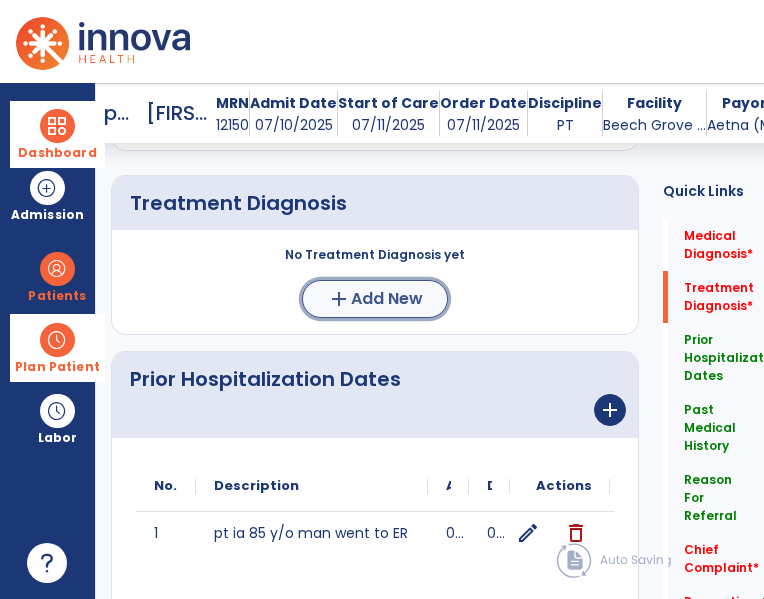 click on "Add New" 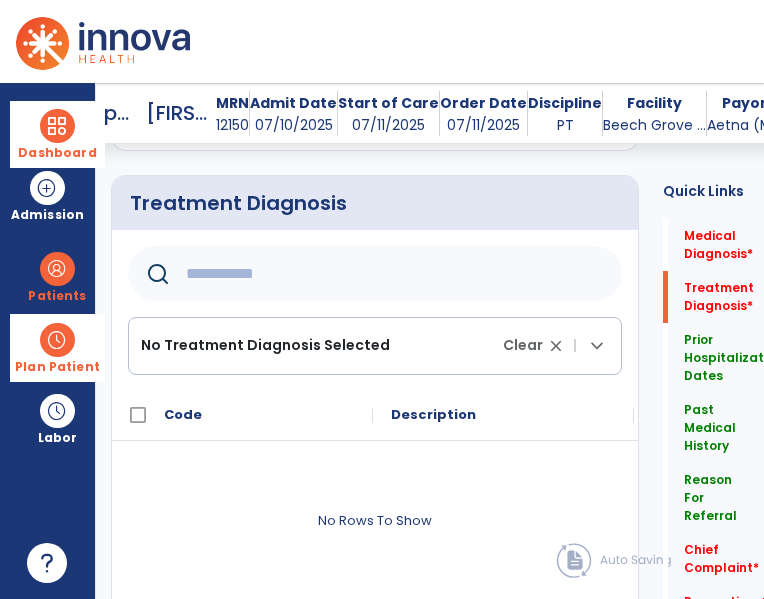 click 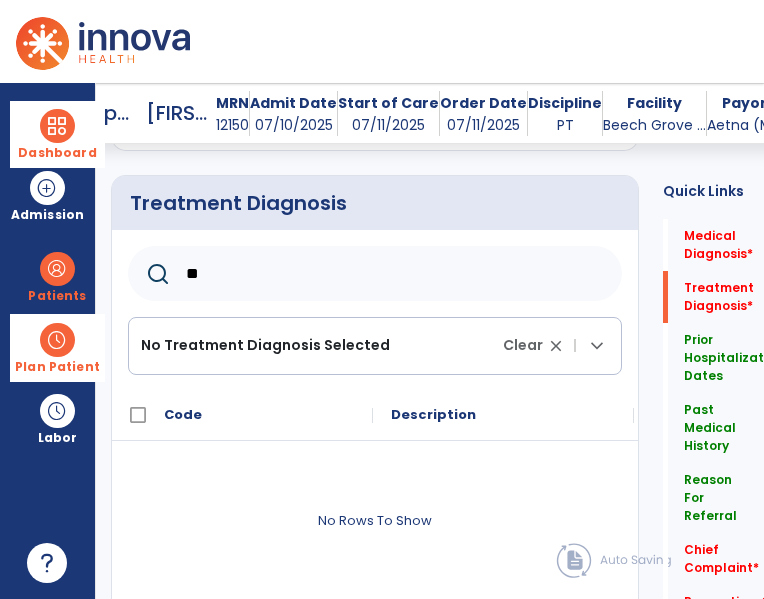 type on "*" 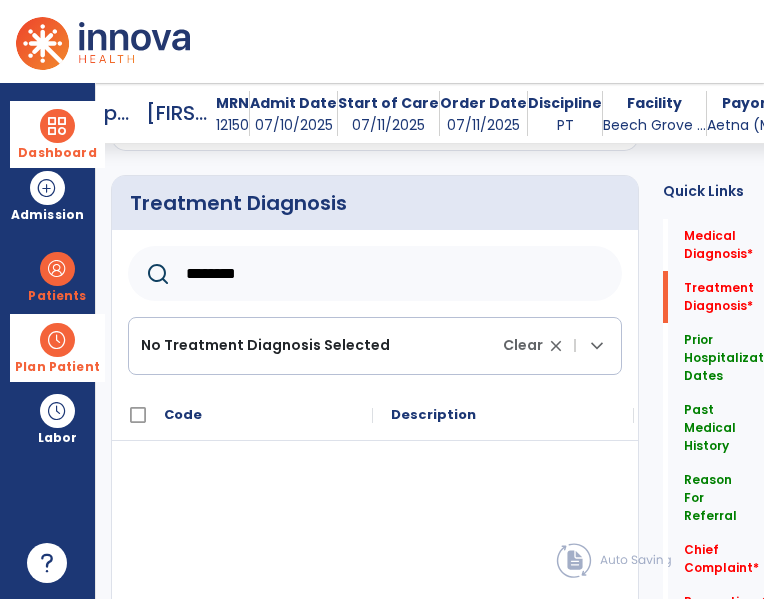 type on "********" 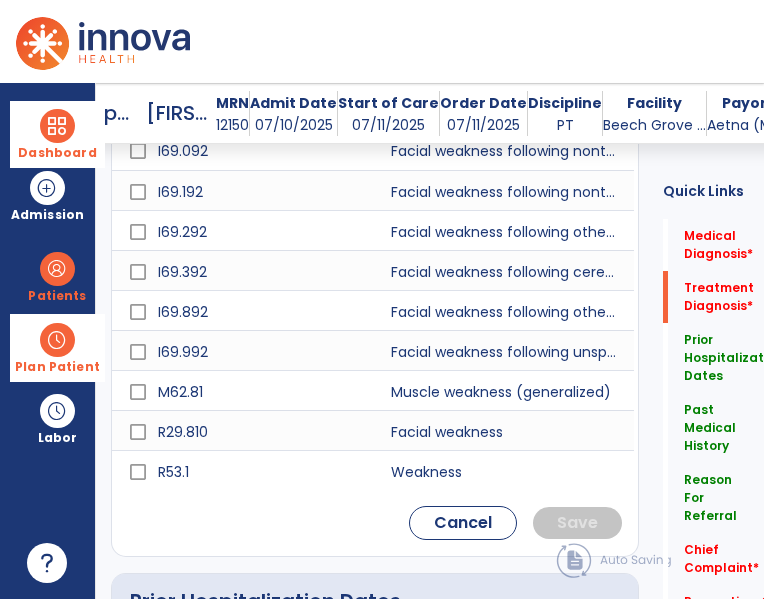 scroll, scrollTop: 692, scrollLeft: 0, axis: vertical 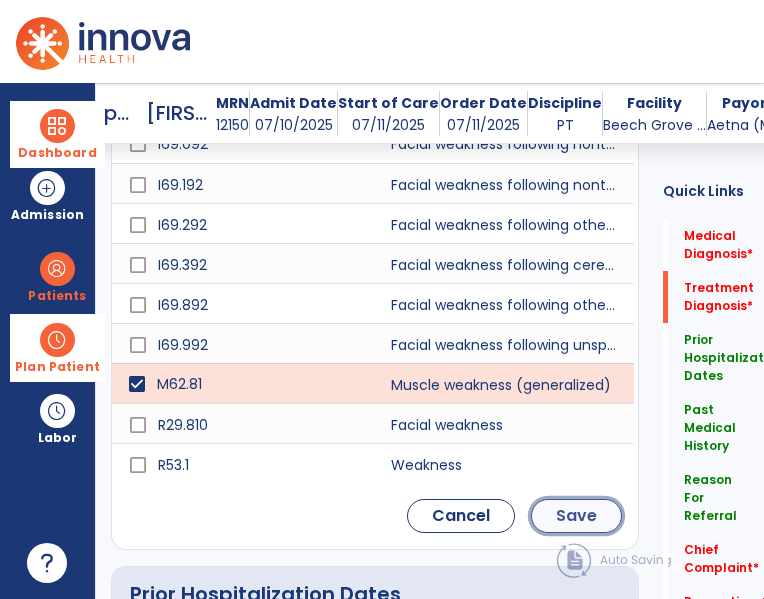 click on "Save" 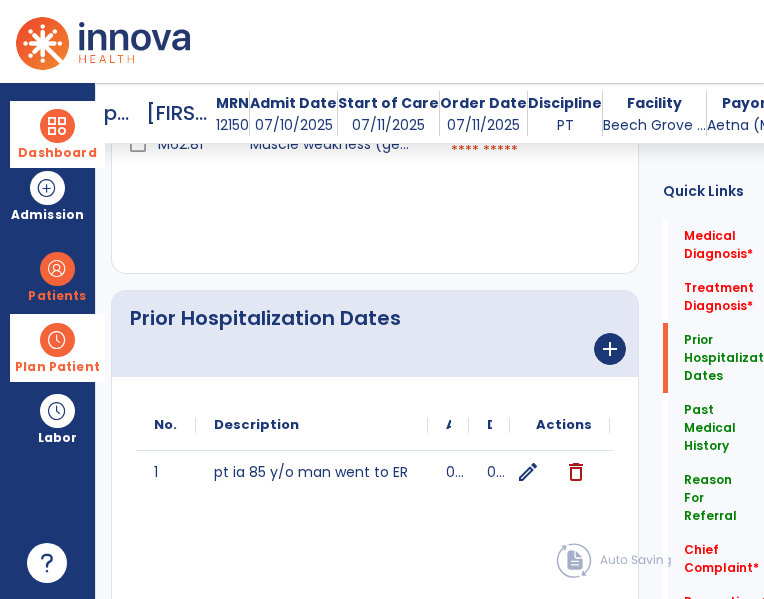 scroll, scrollTop: 446, scrollLeft: 0, axis: vertical 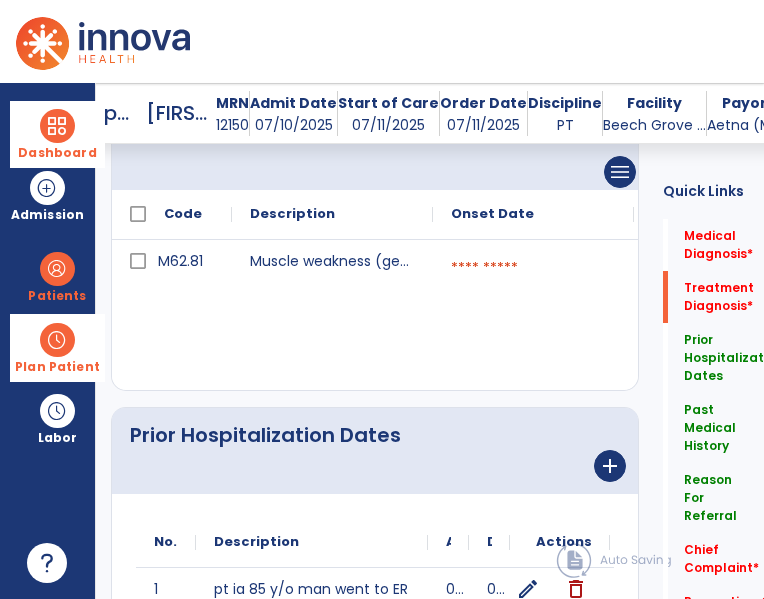 click at bounding box center [533, 268] 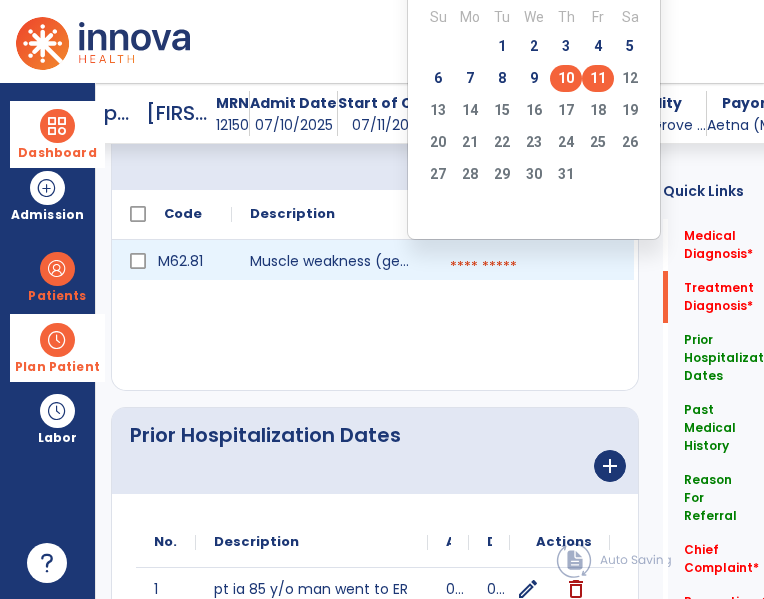click on "10" 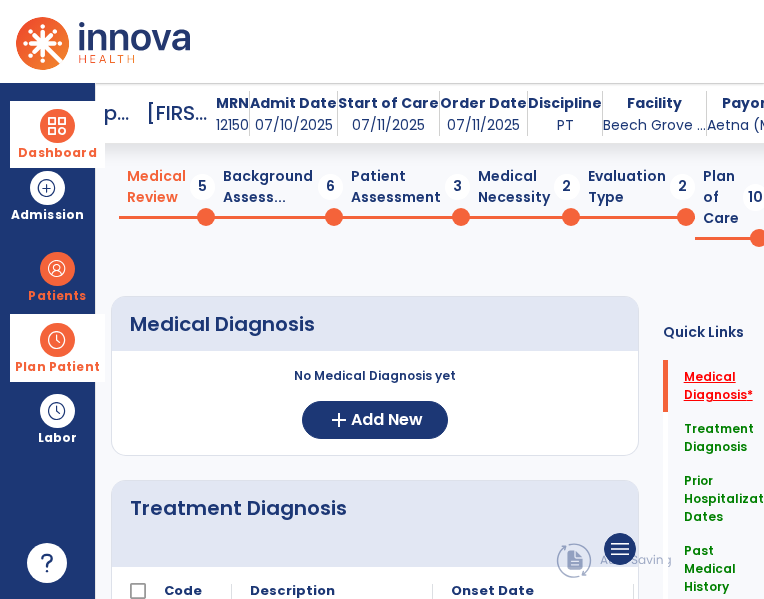 click on "Medical Diagnosis   *" 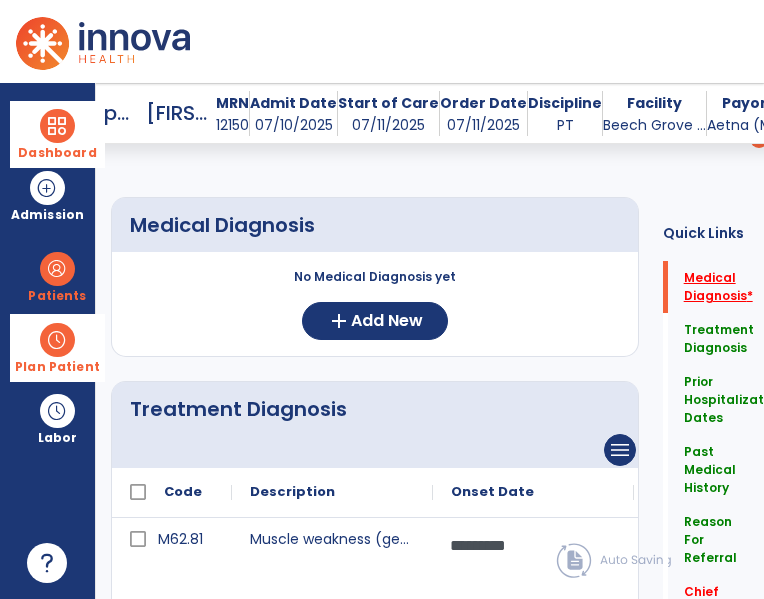scroll, scrollTop: 133, scrollLeft: 0, axis: vertical 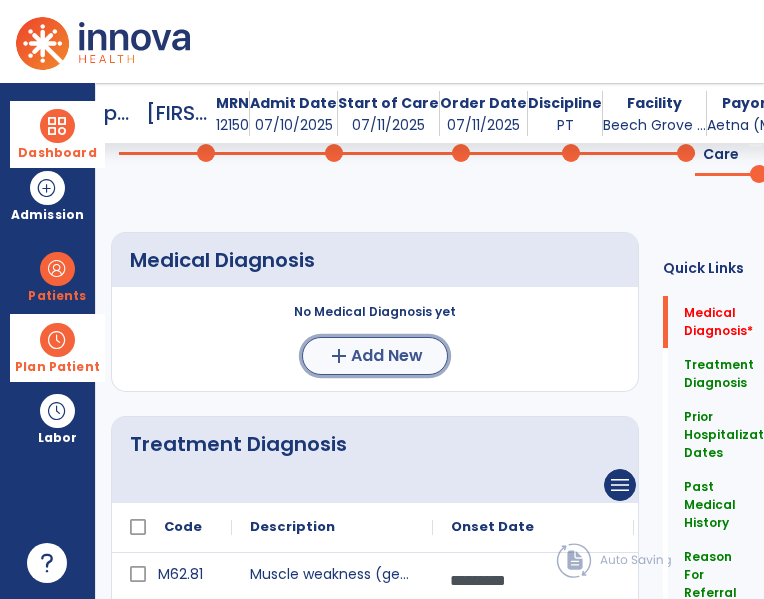 click on "add  Add New" 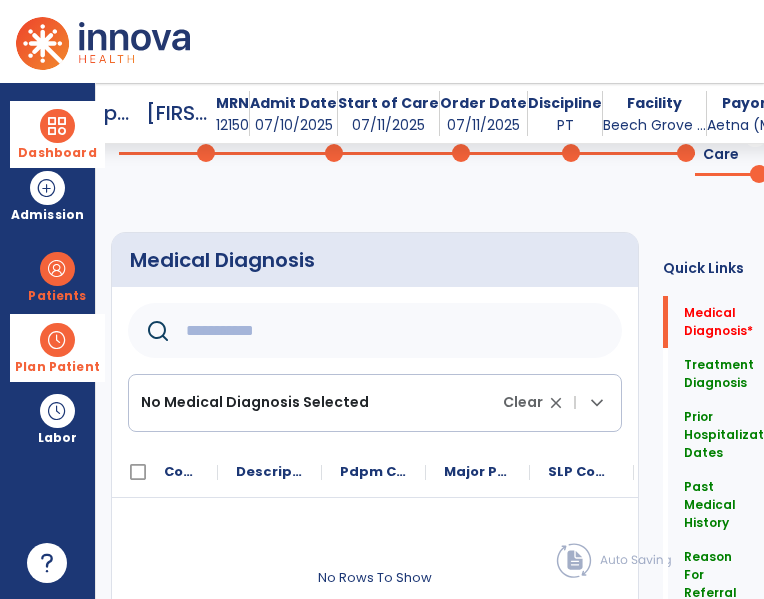 click 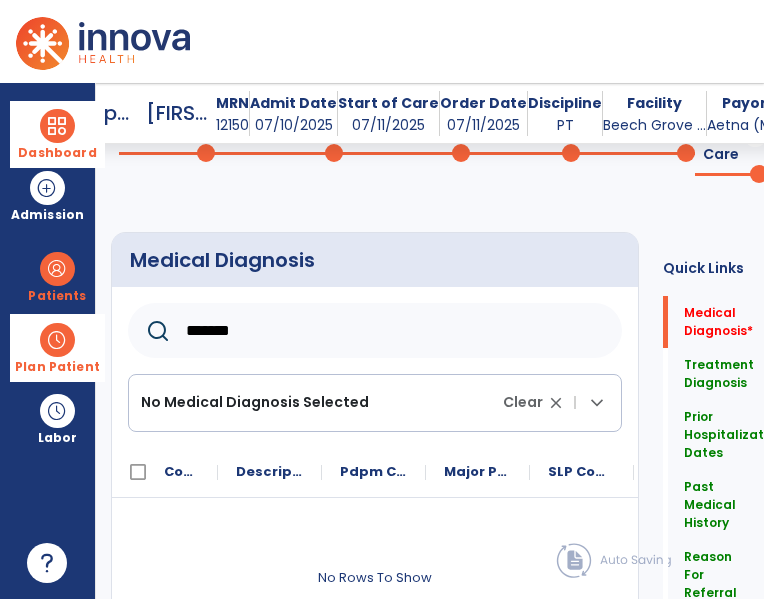 type on "*******" 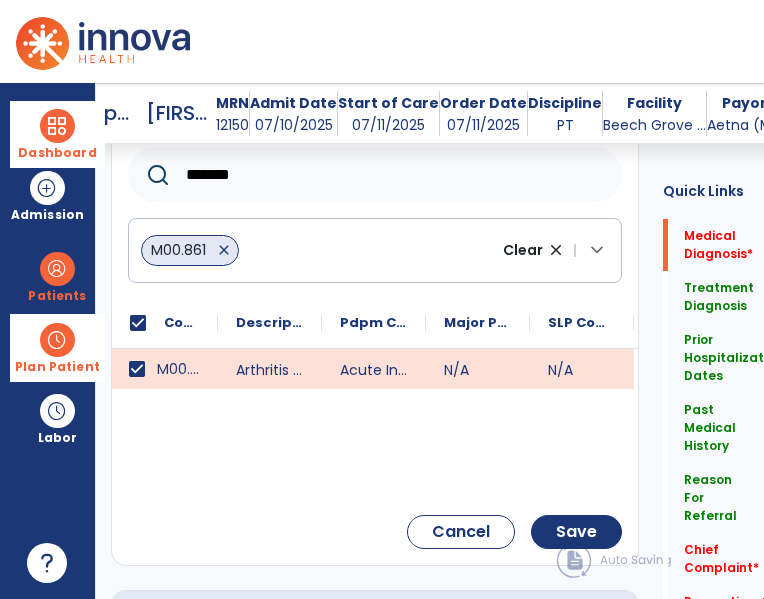 scroll, scrollTop: 301, scrollLeft: 0, axis: vertical 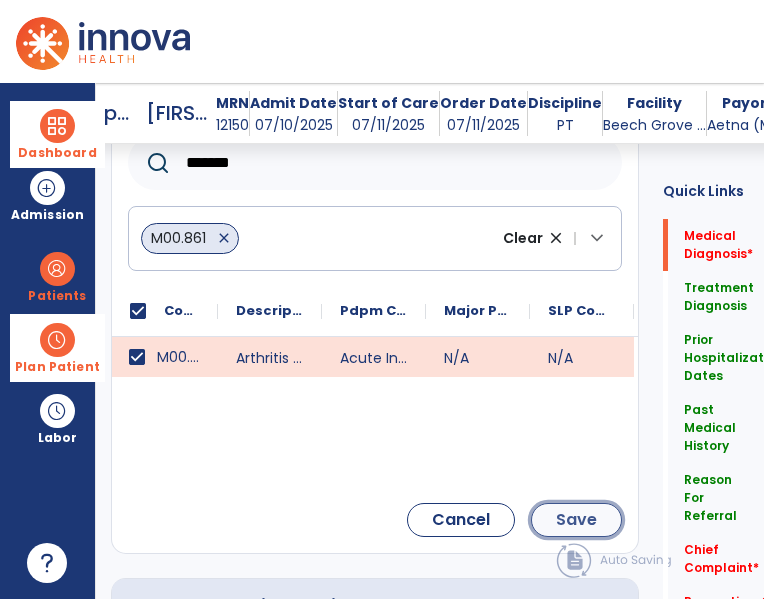 click on "Save" 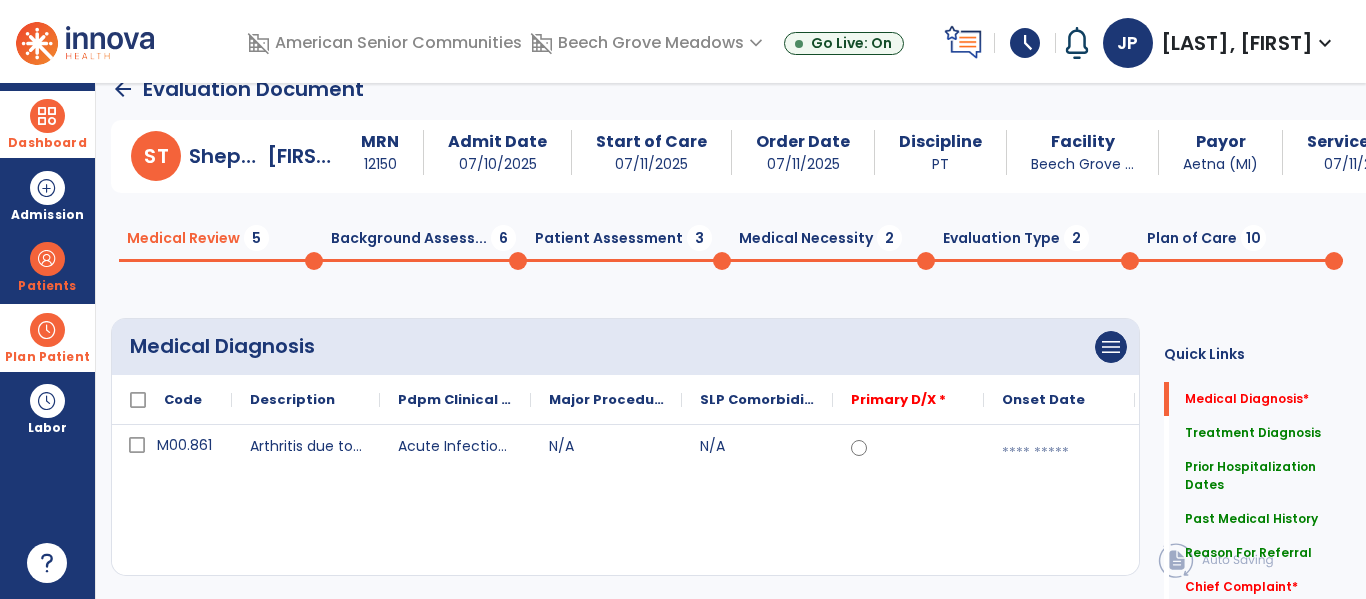 scroll, scrollTop: 34, scrollLeft: 0, axis: vertical 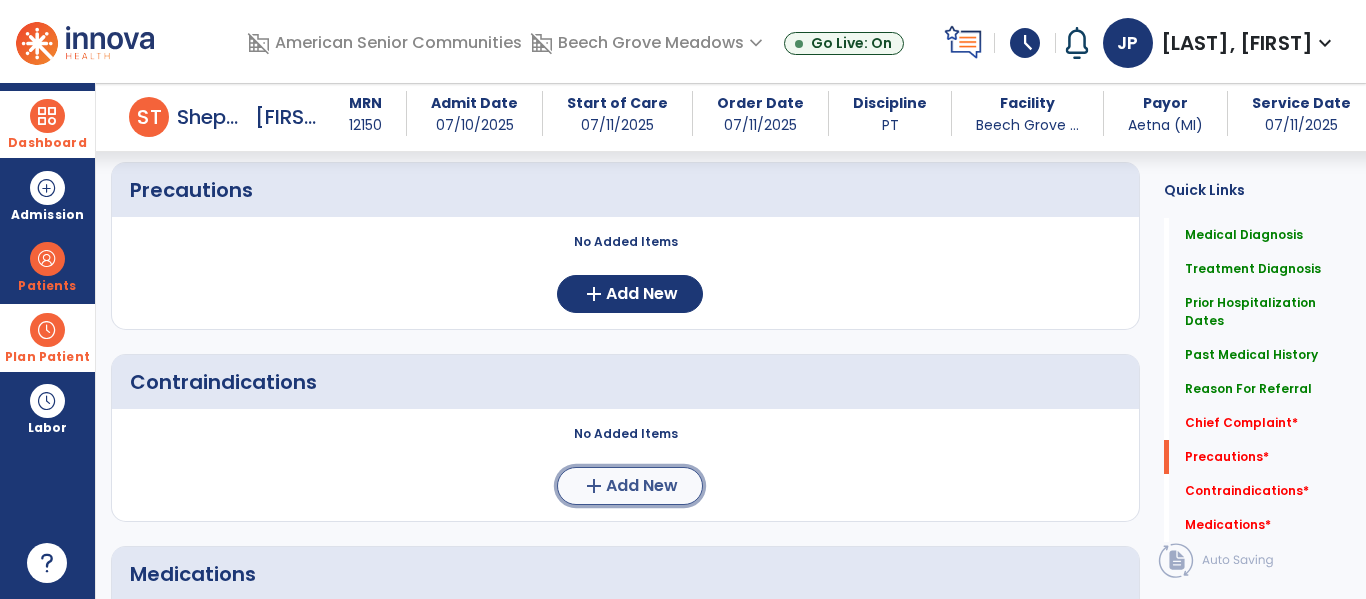 click on "add  Add New" 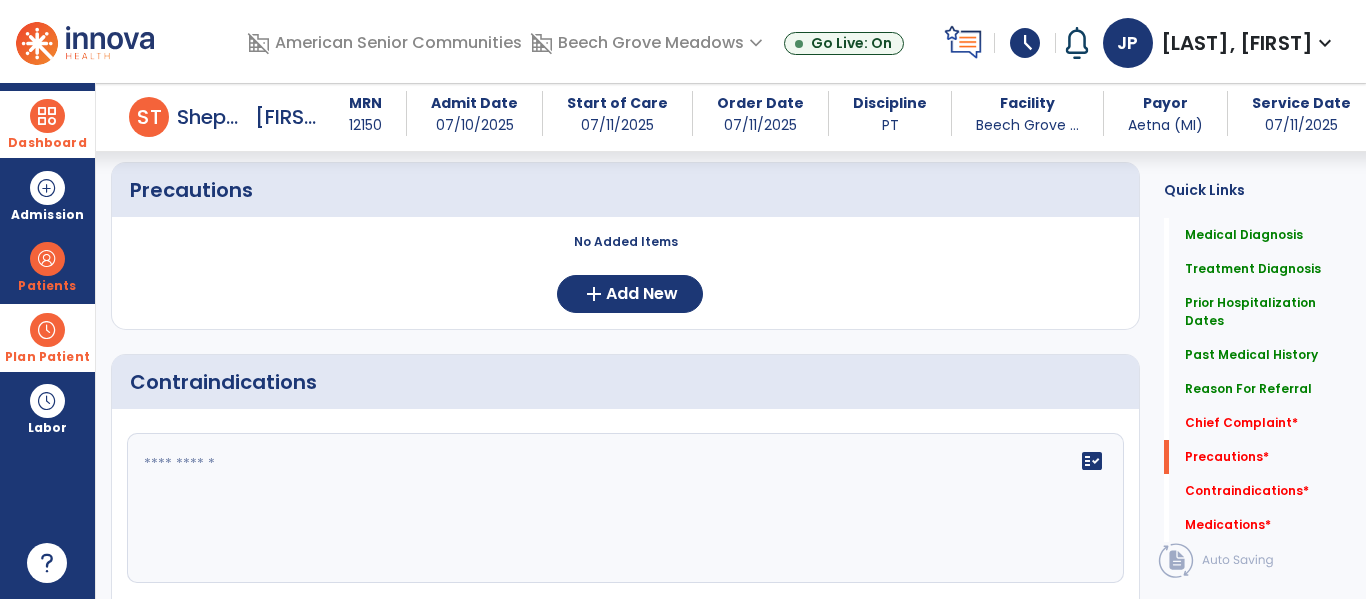 click on "fact_check" 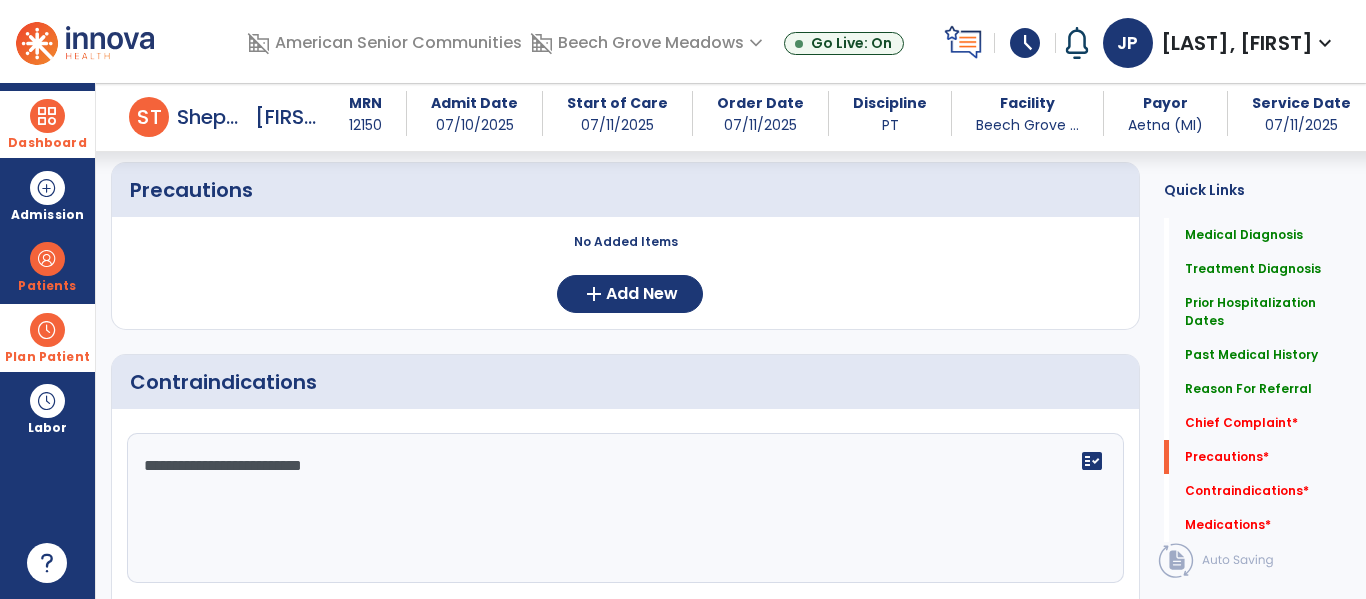 type on "**********" 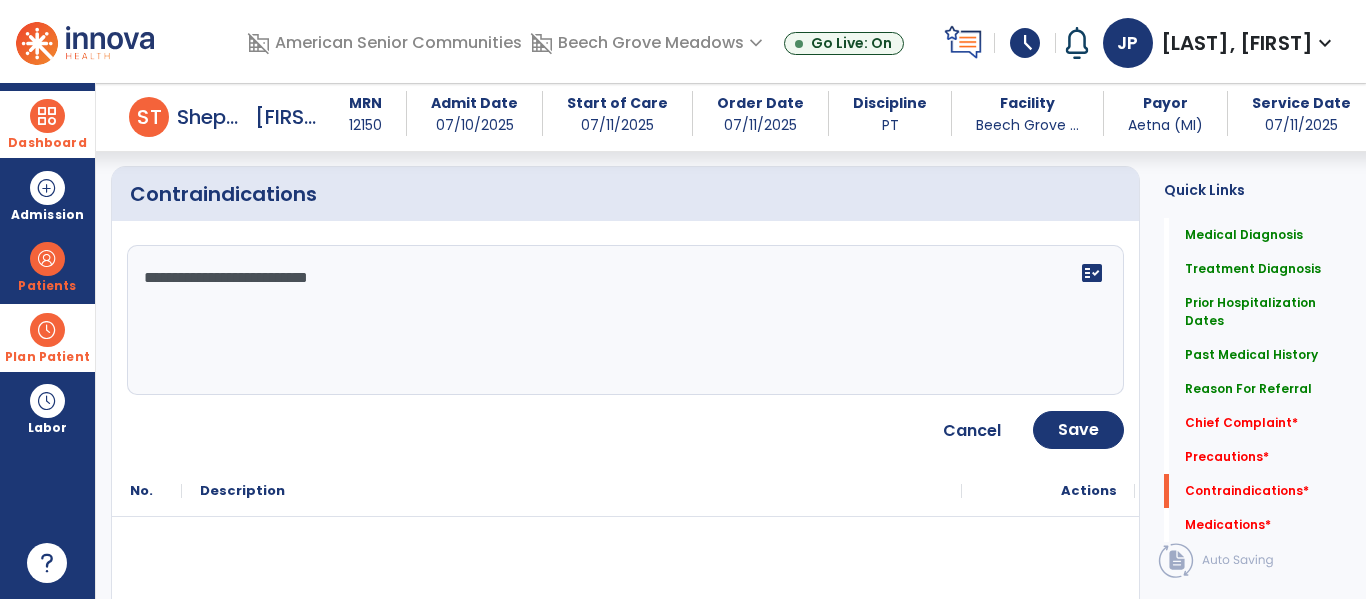 scroll, scrollTop: 2070, scrollLeft: 0, axis: vertical 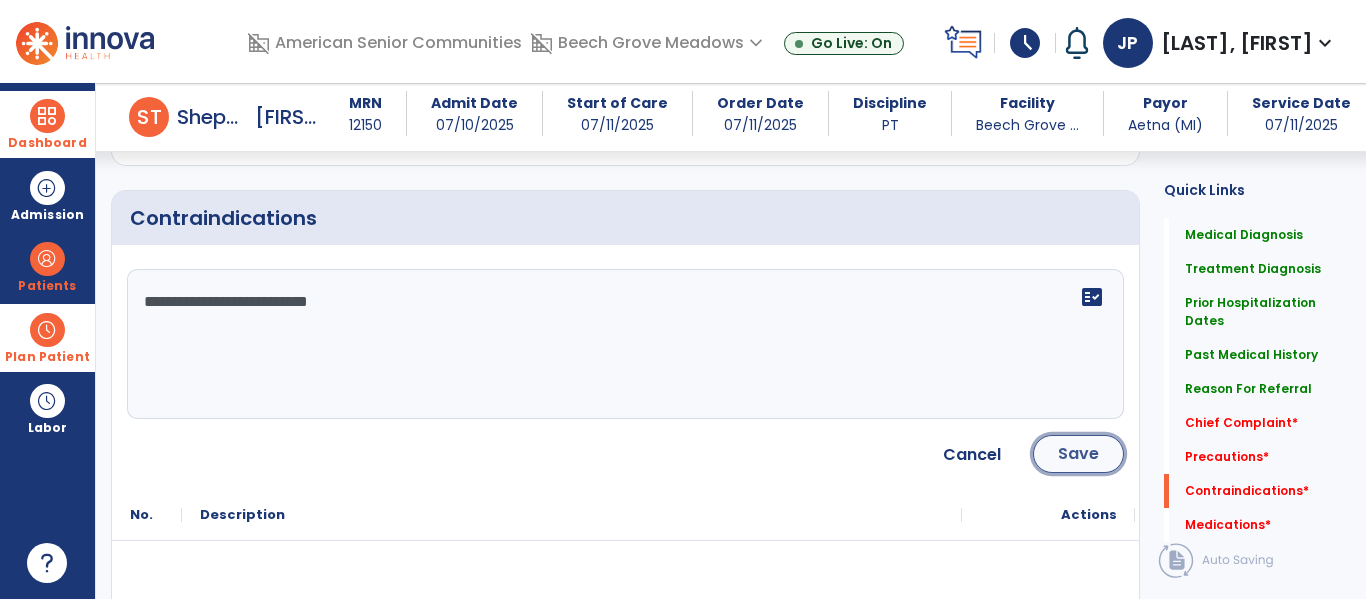 click on "Save" 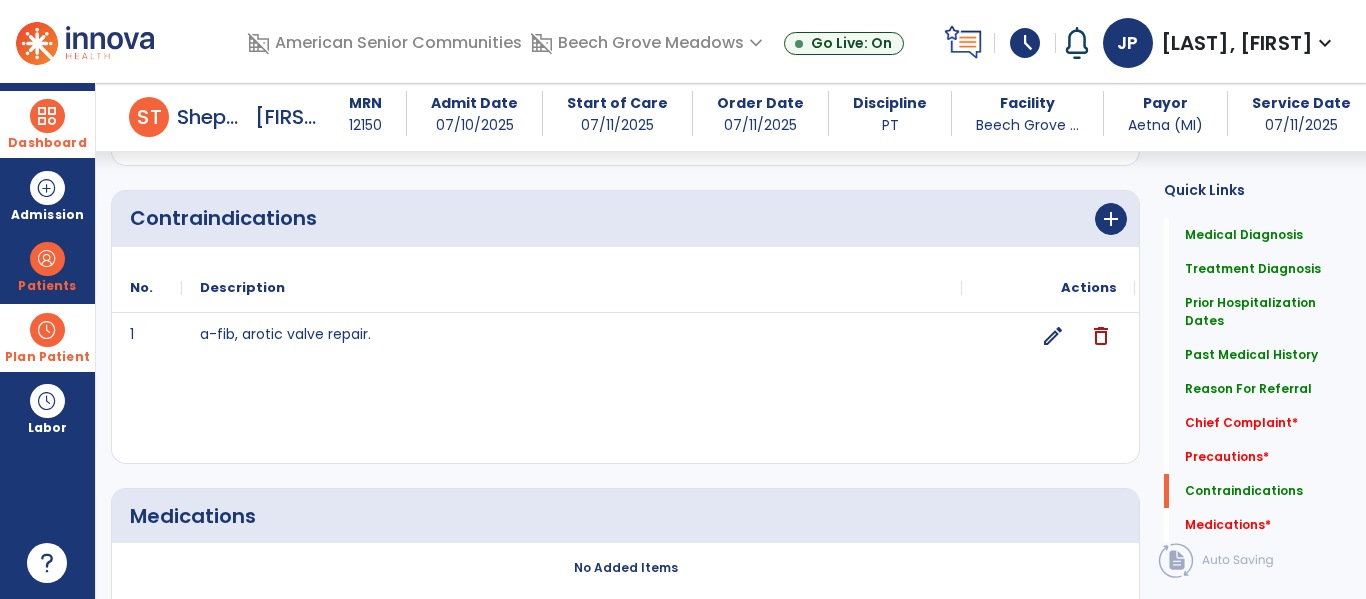 scroll, scrollTop: 2197, scrollLeft: 0, axis: vertical 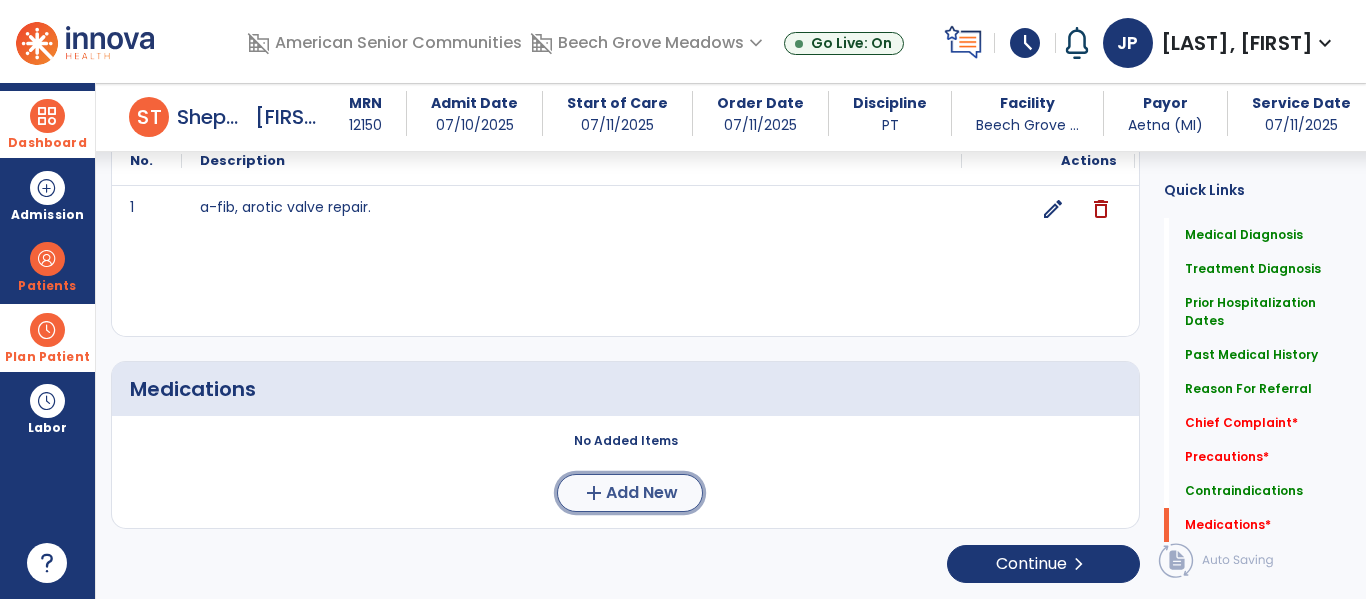 click on "Add New" 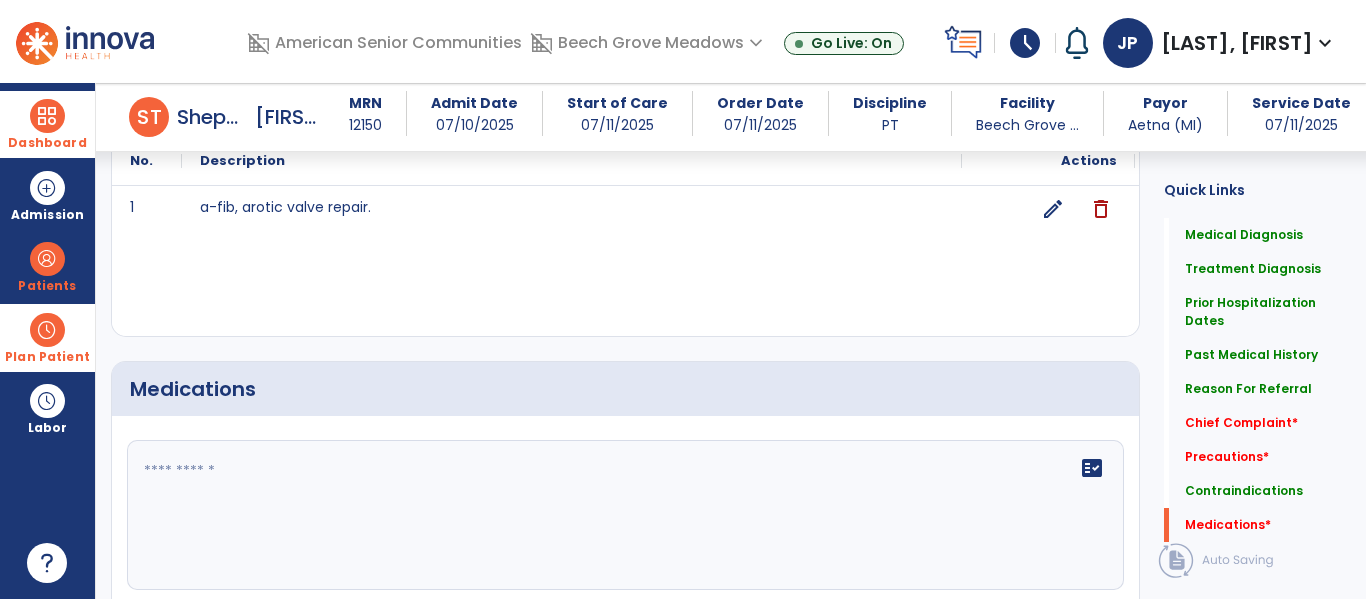 click 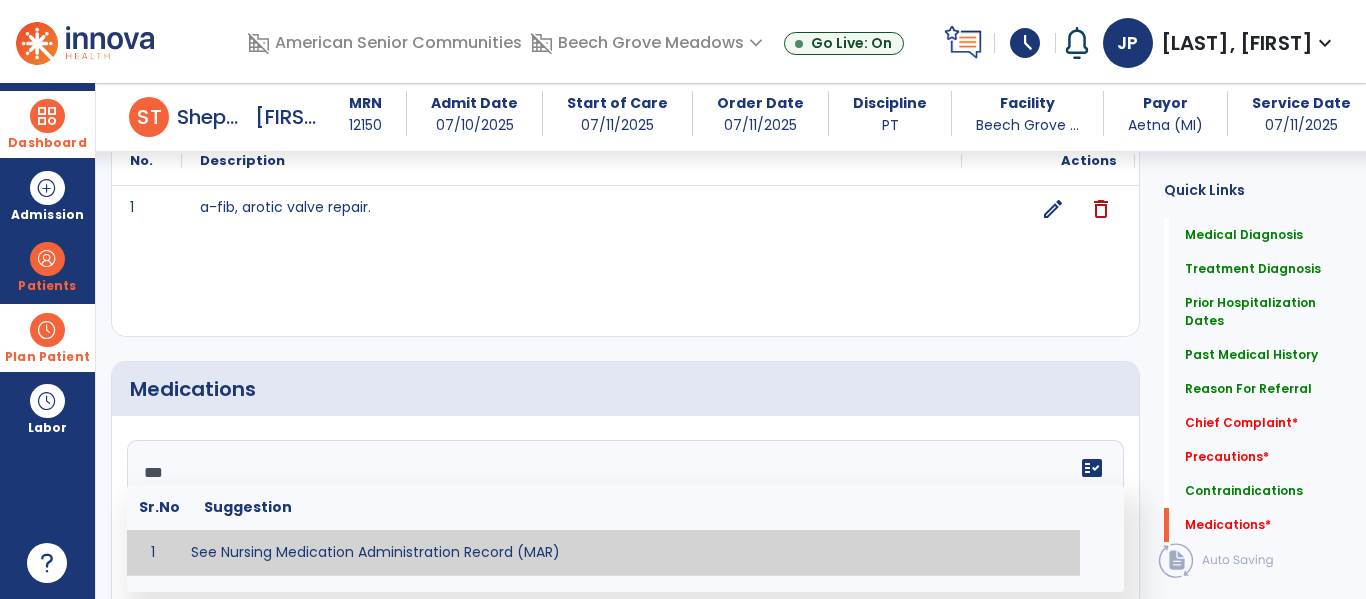 type on "**********" 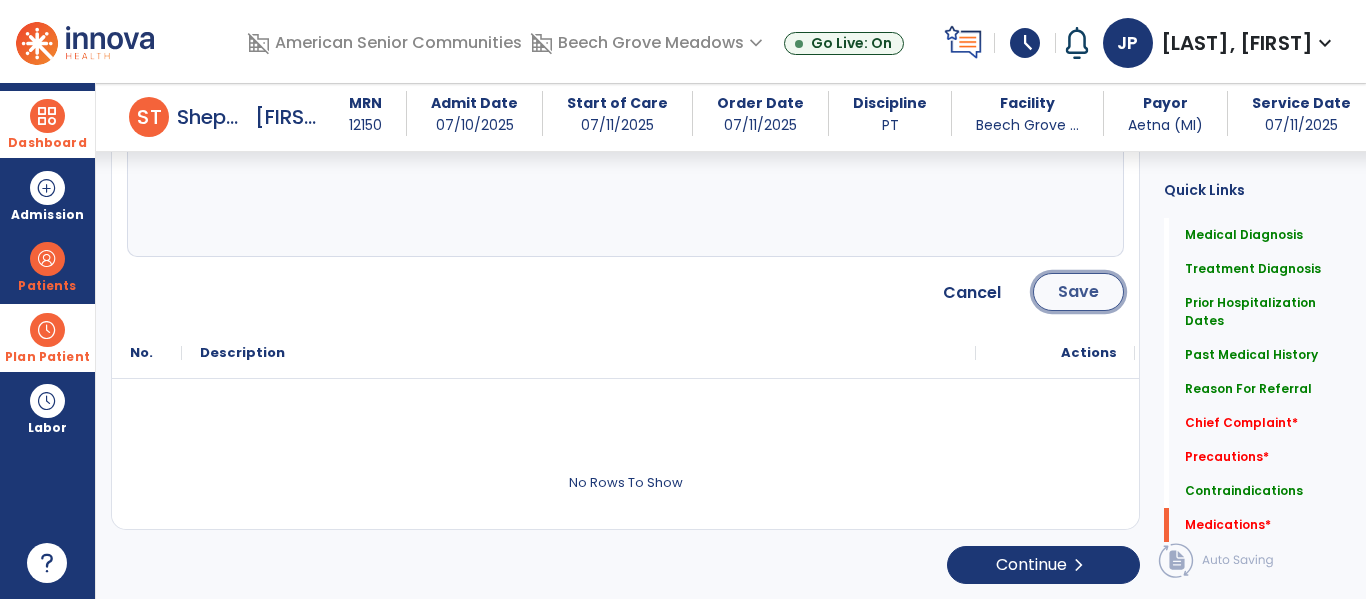 click on "Save" 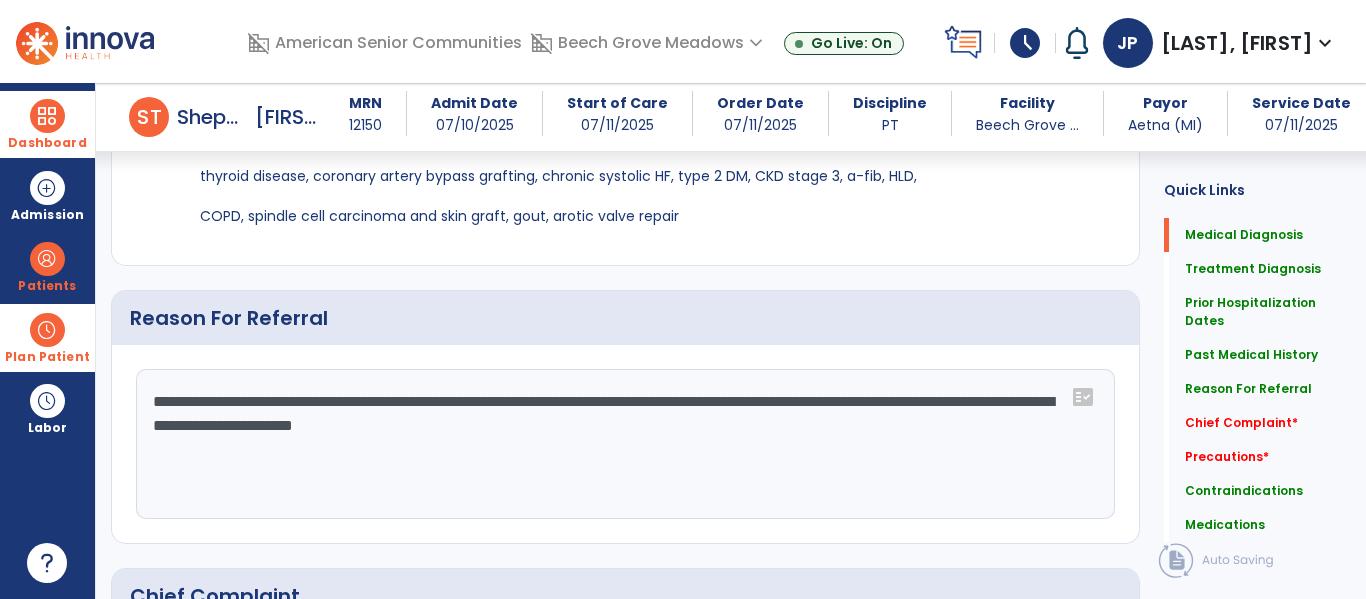 scroll, scrollTop: 0, scrollLeft: 0, axis: both 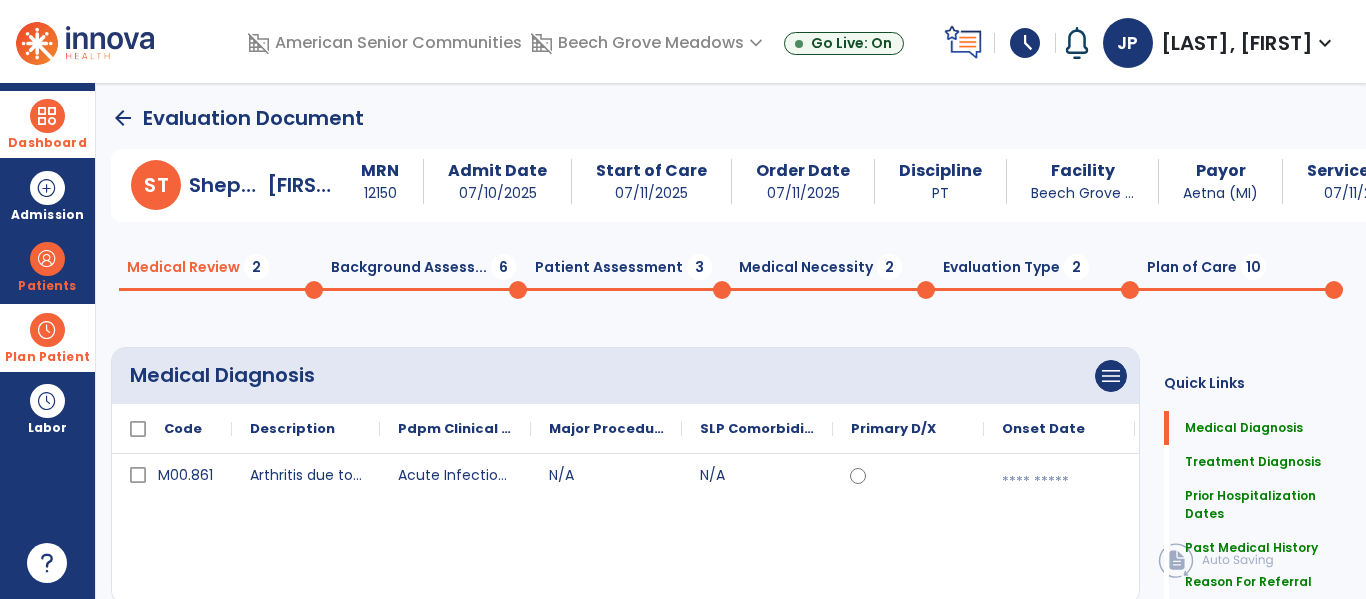click at bounding box center [47, 116] 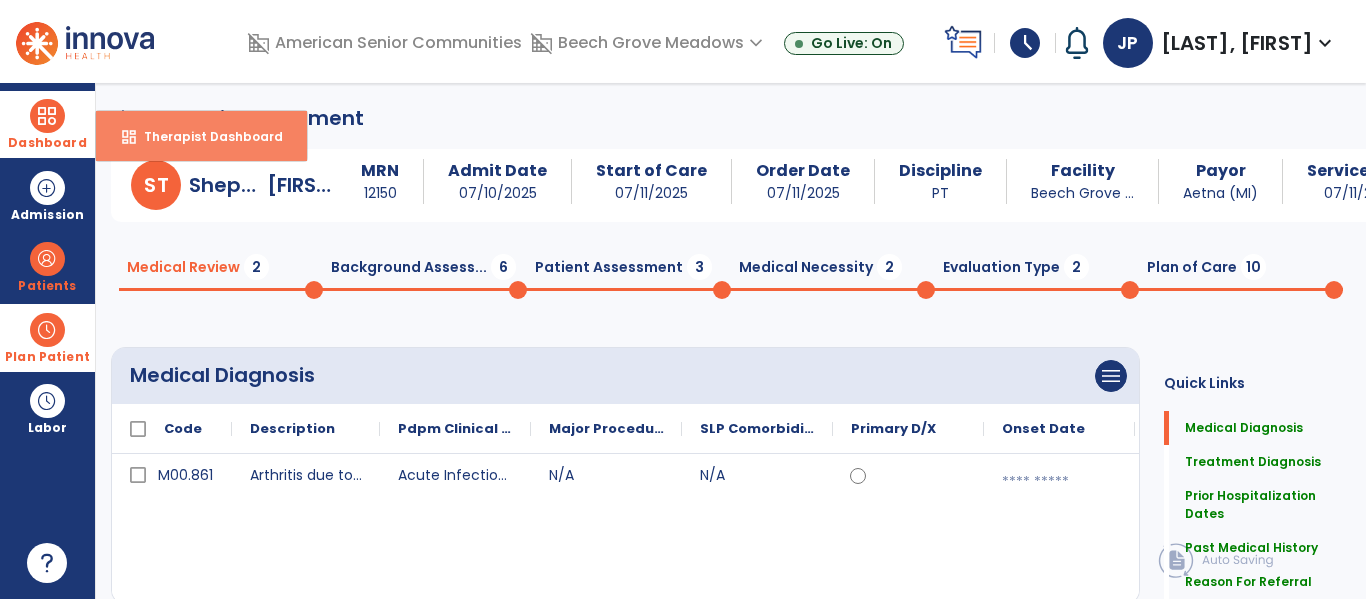 click on "Therapist Dashboard" at bounding box center [205, 136] 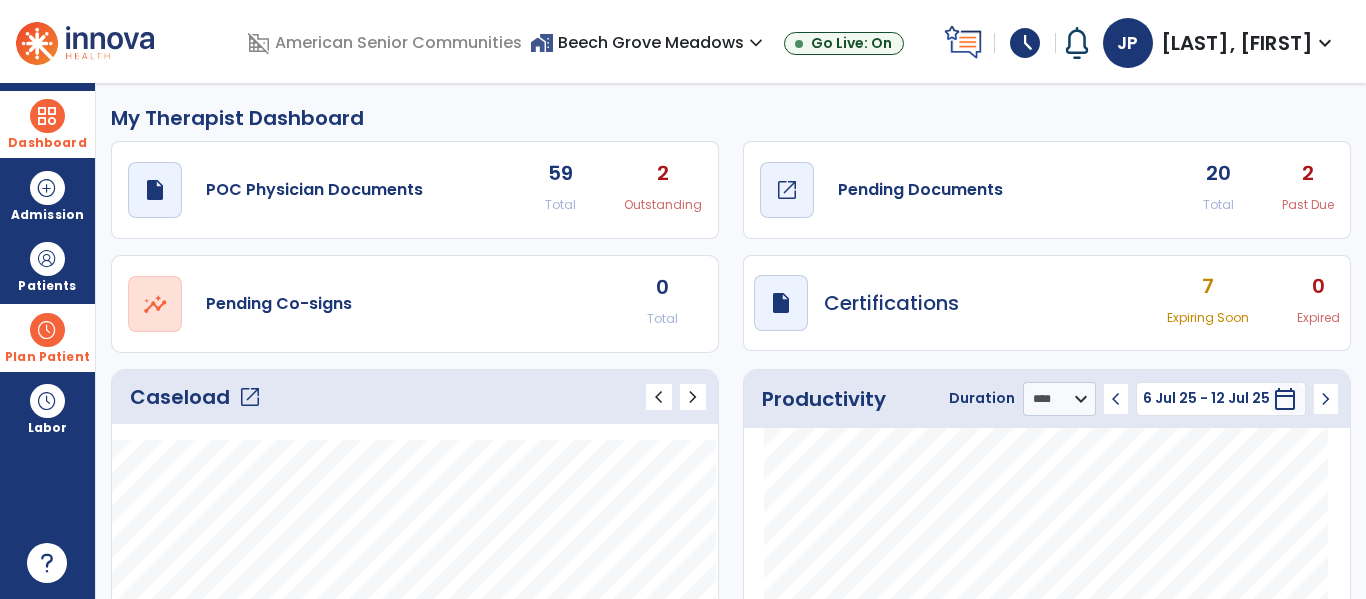 click on "Pending Documents" 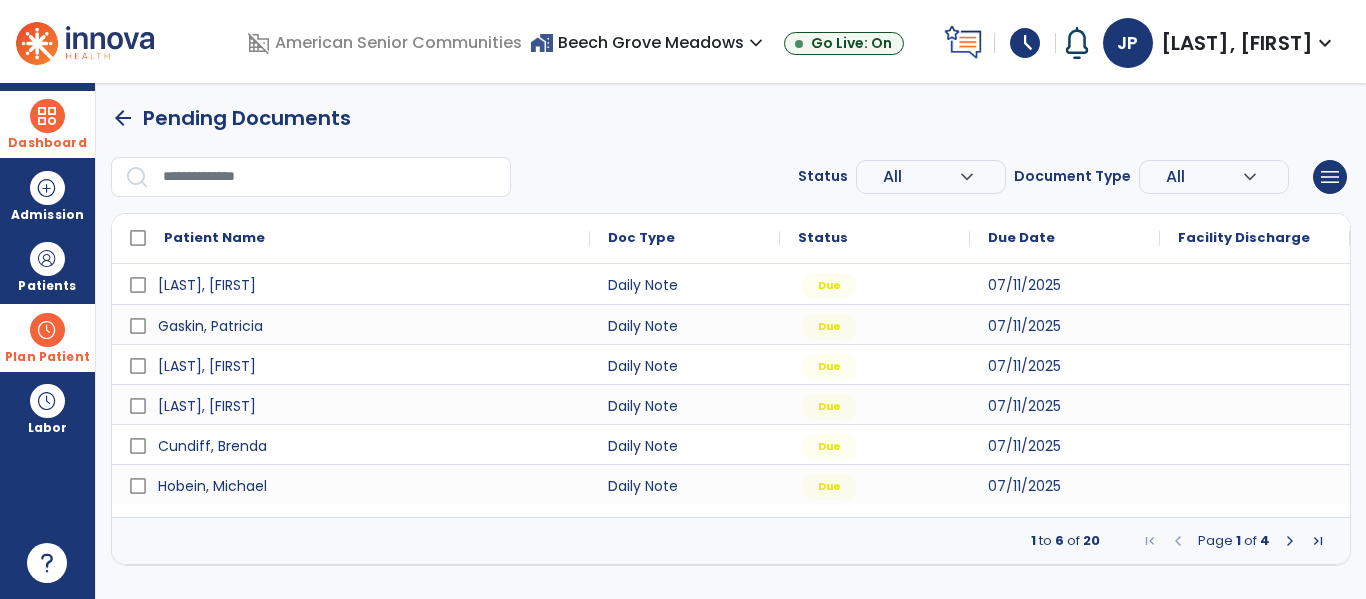 click at bounding box center (1290, 541) 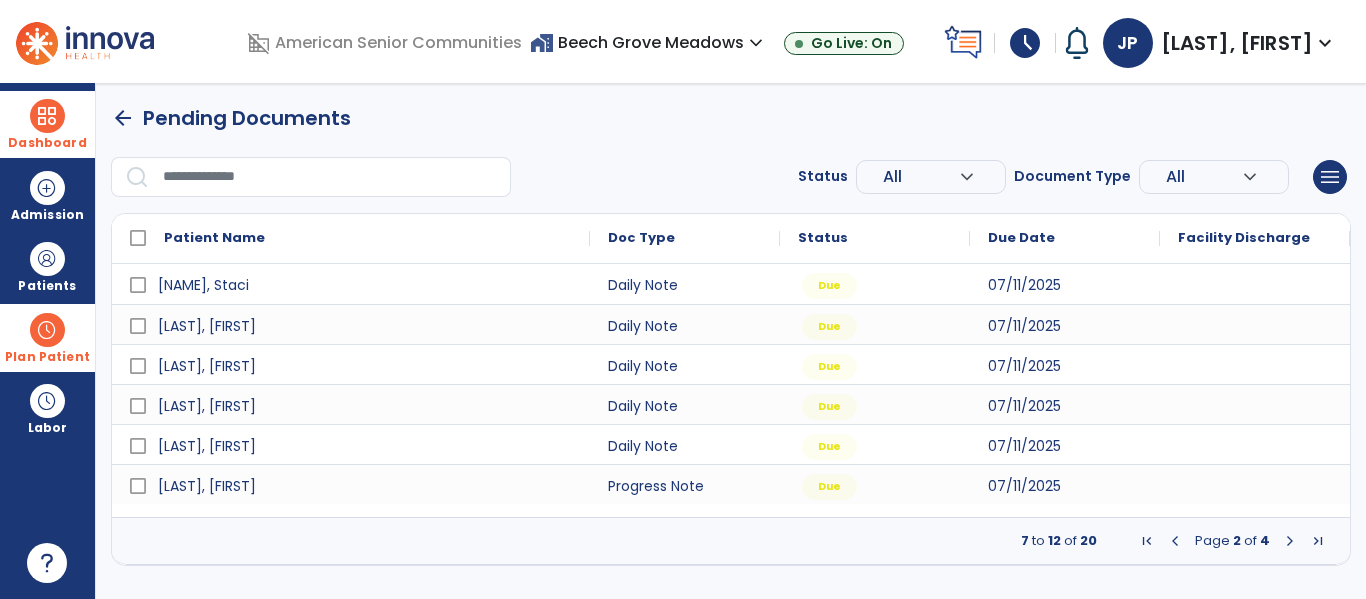 click at bounding box center (1290, 541) 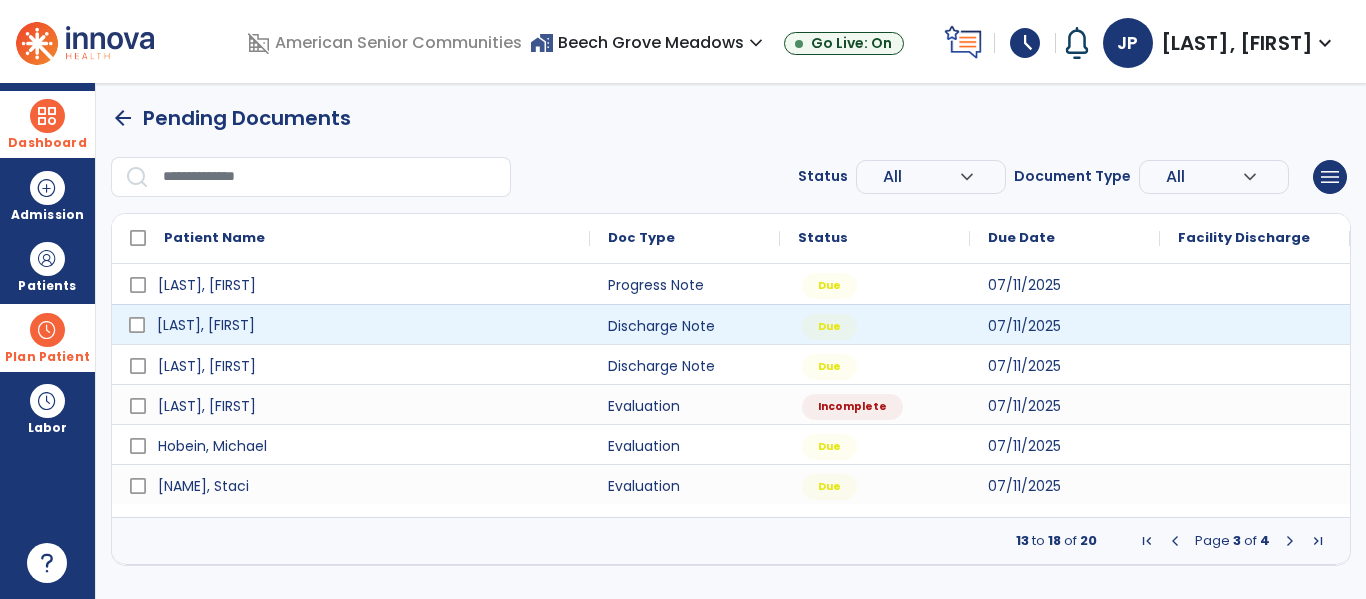 click on "[LAST], [FIRST]" at bounding box center [365, 325] 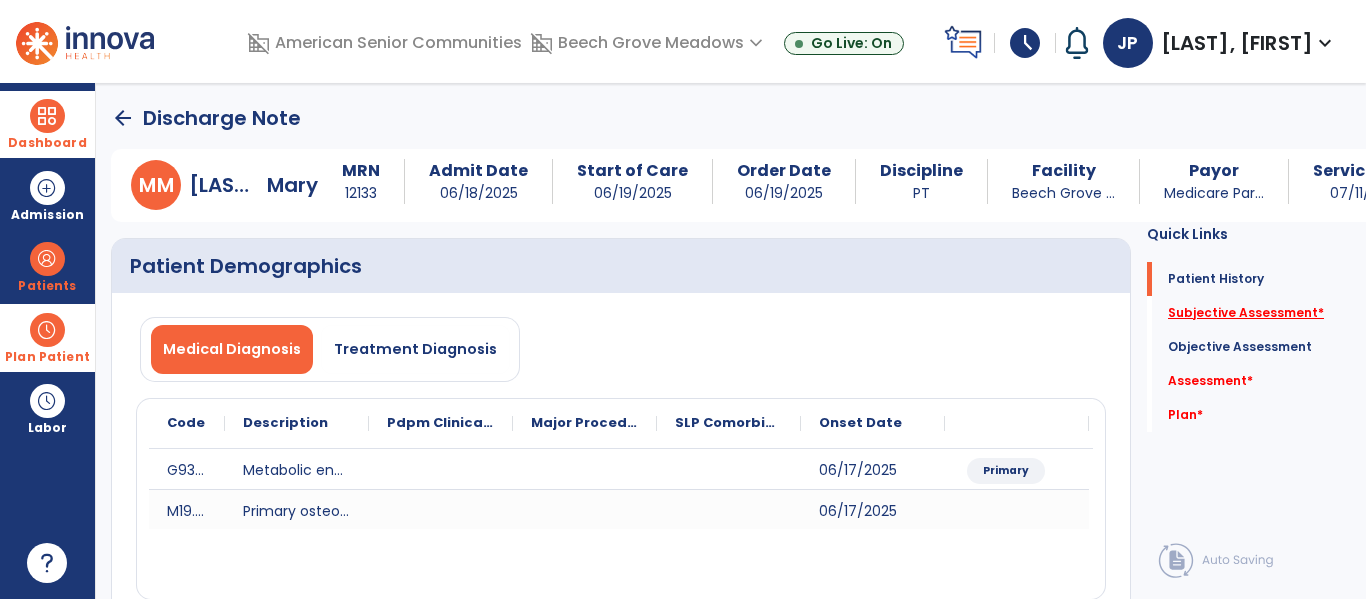 click on "Subjective Assessment   *" 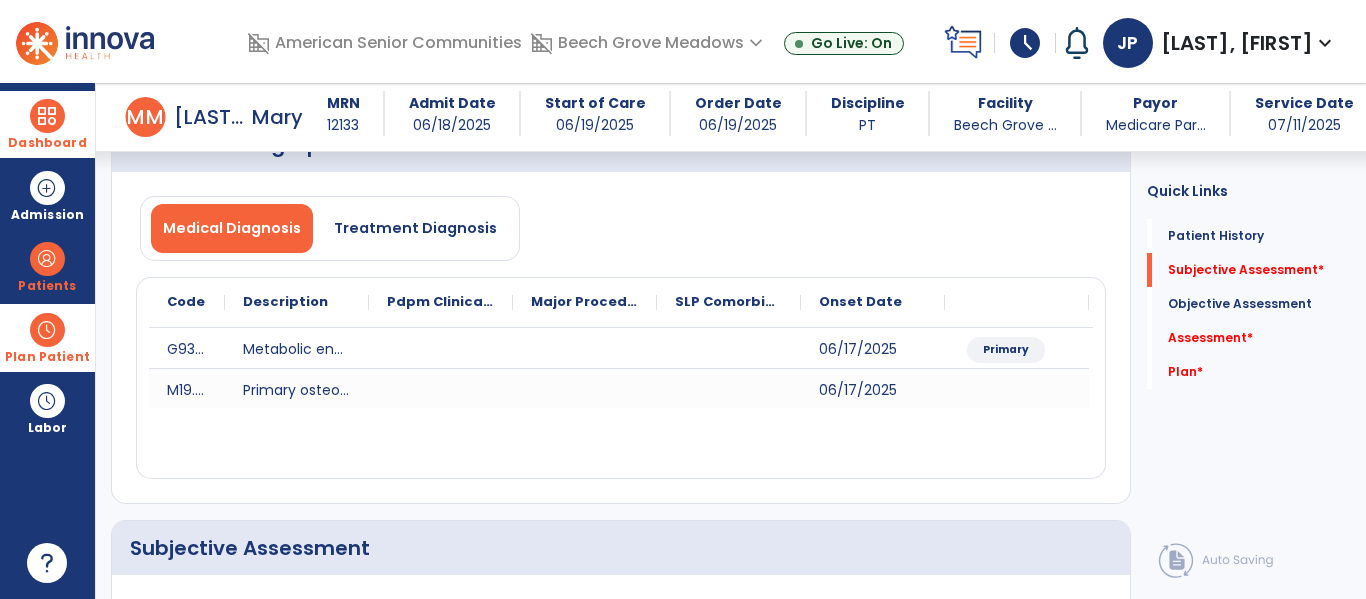 scroll, scrollTop: 441, scrollLeft: 0, axis: vertical 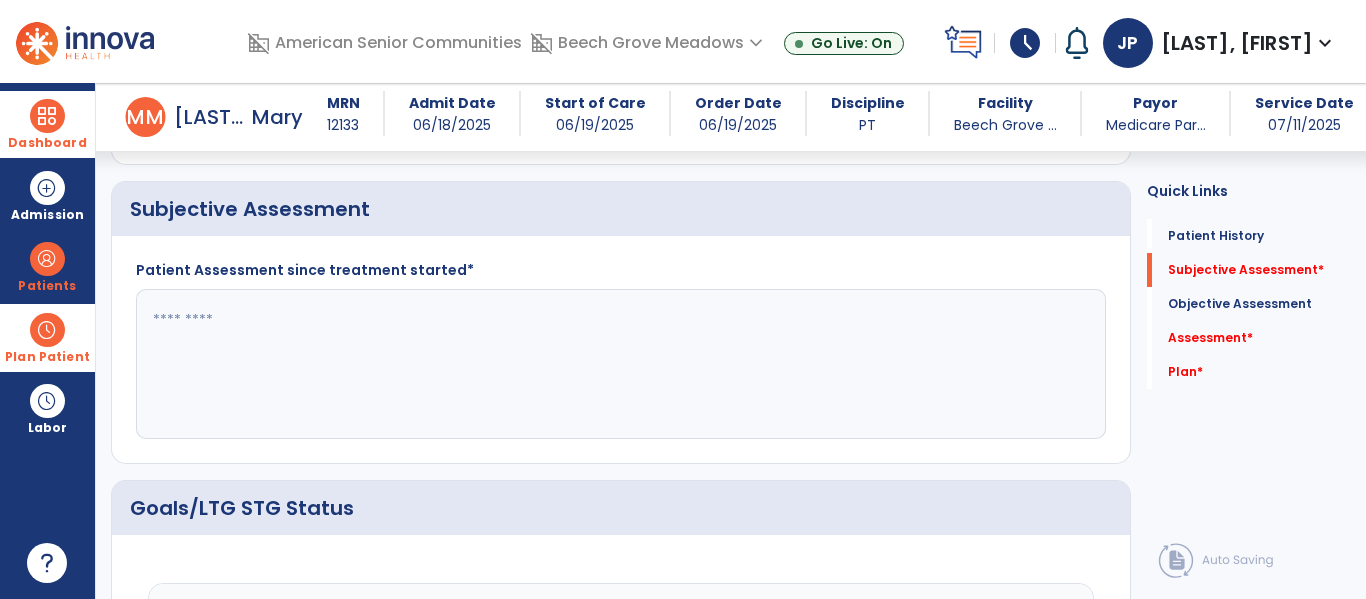 click 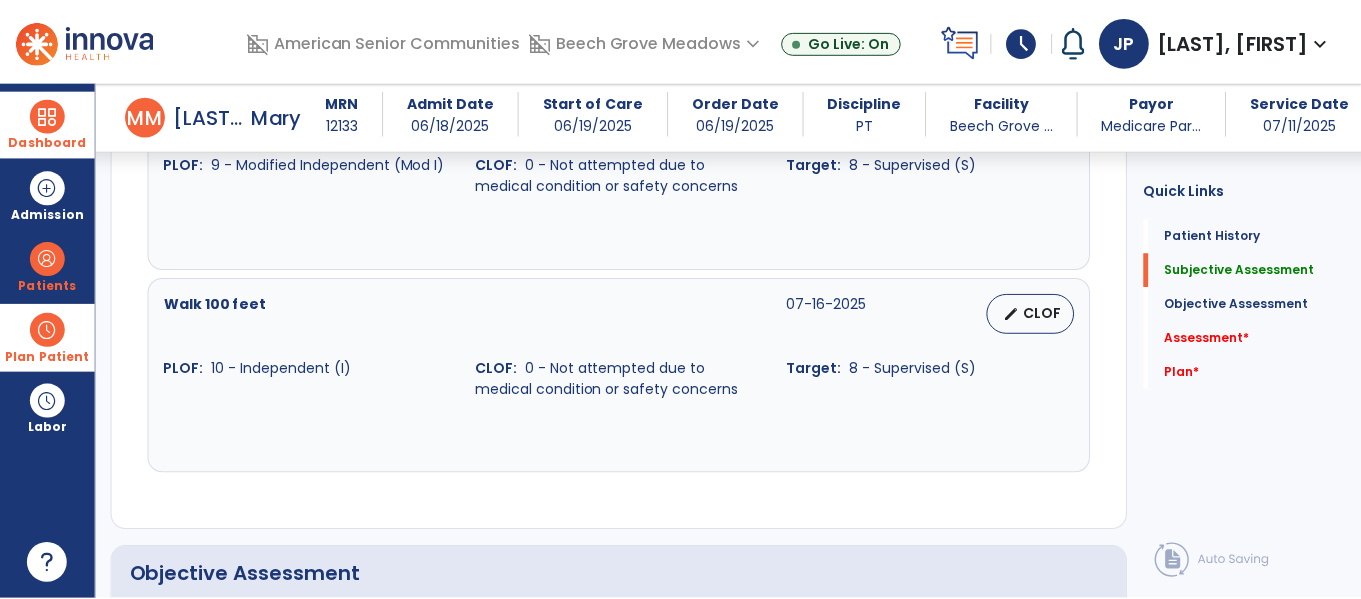scroll, scrollTop: 1411, scrollLeft: 0, axis: vertical 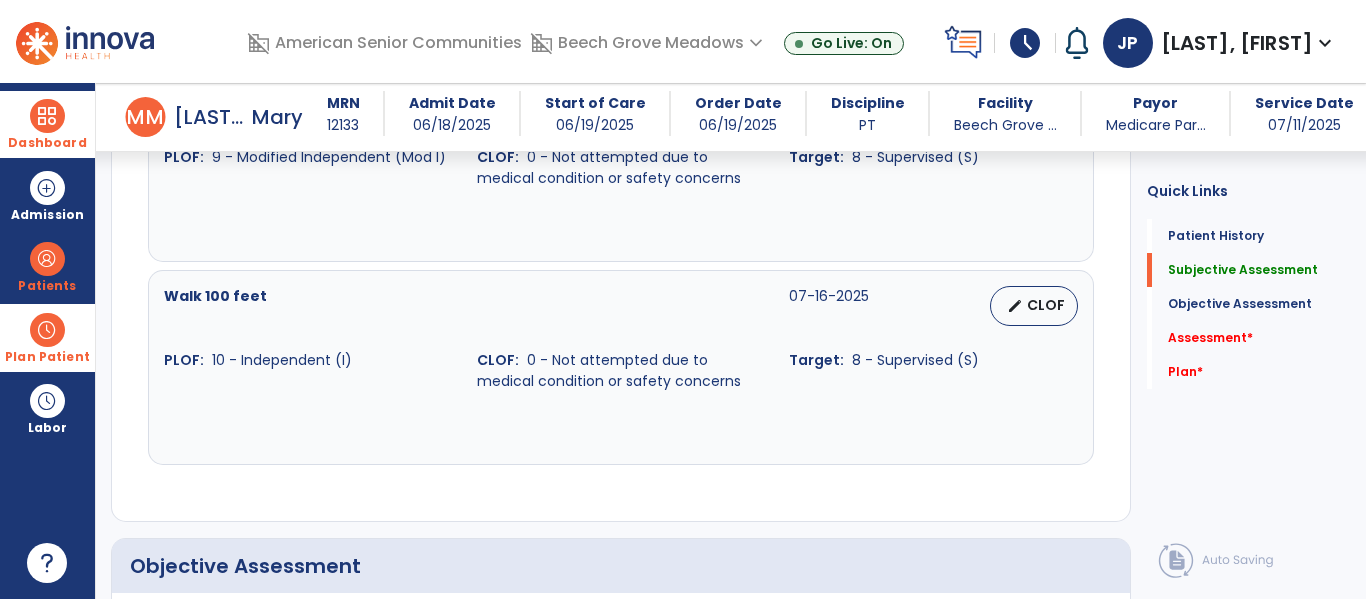 type on "**********" 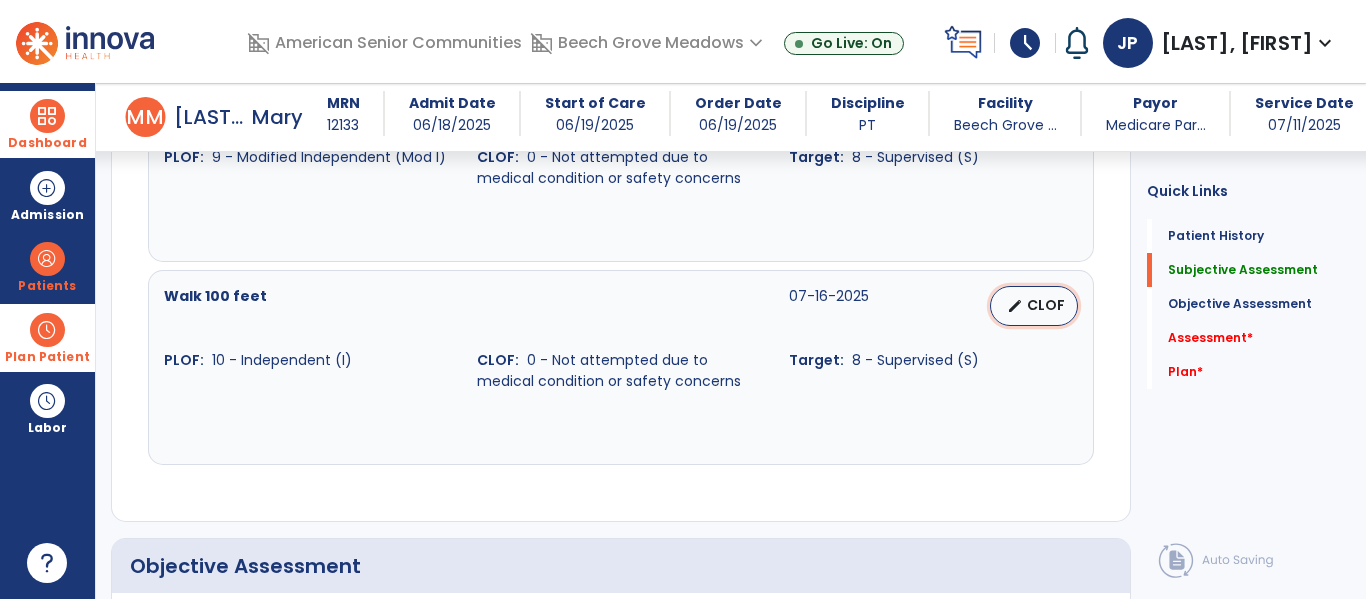click on "edit   CLOF" at bounding box center (1034, 306) 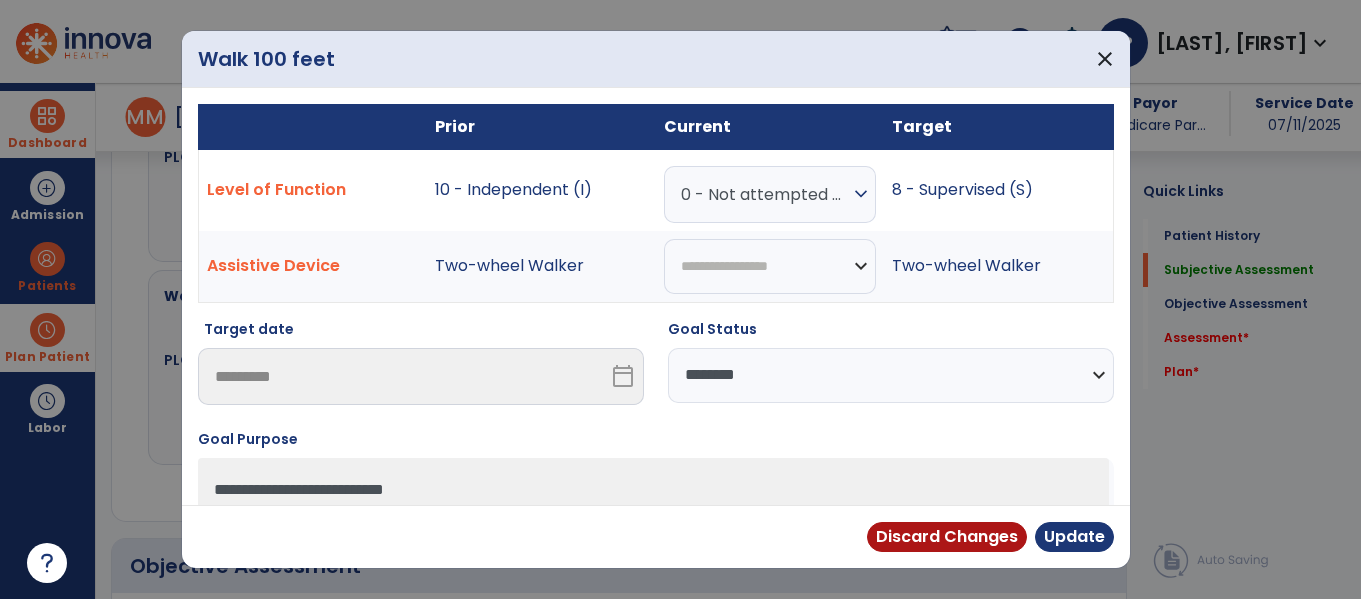 scroll, scrollTop: 1411, scrollLeft: 0, axis: vertical 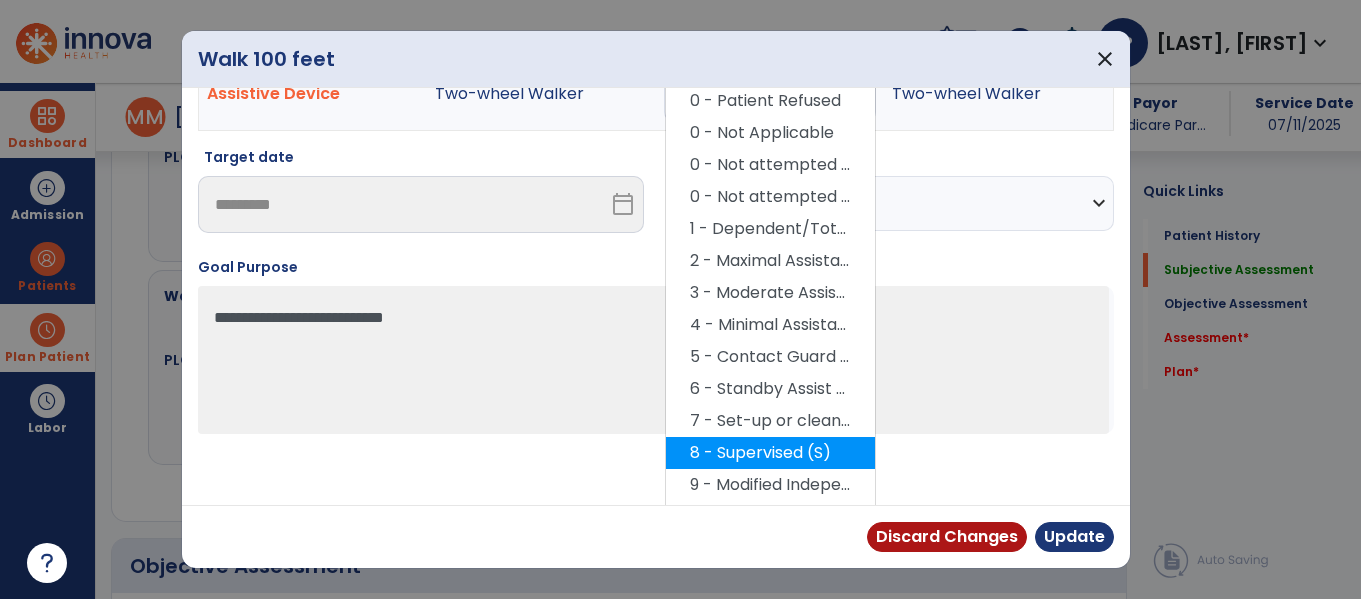 click on "8 - Supervised (S)" at bounding box center [770, 453] 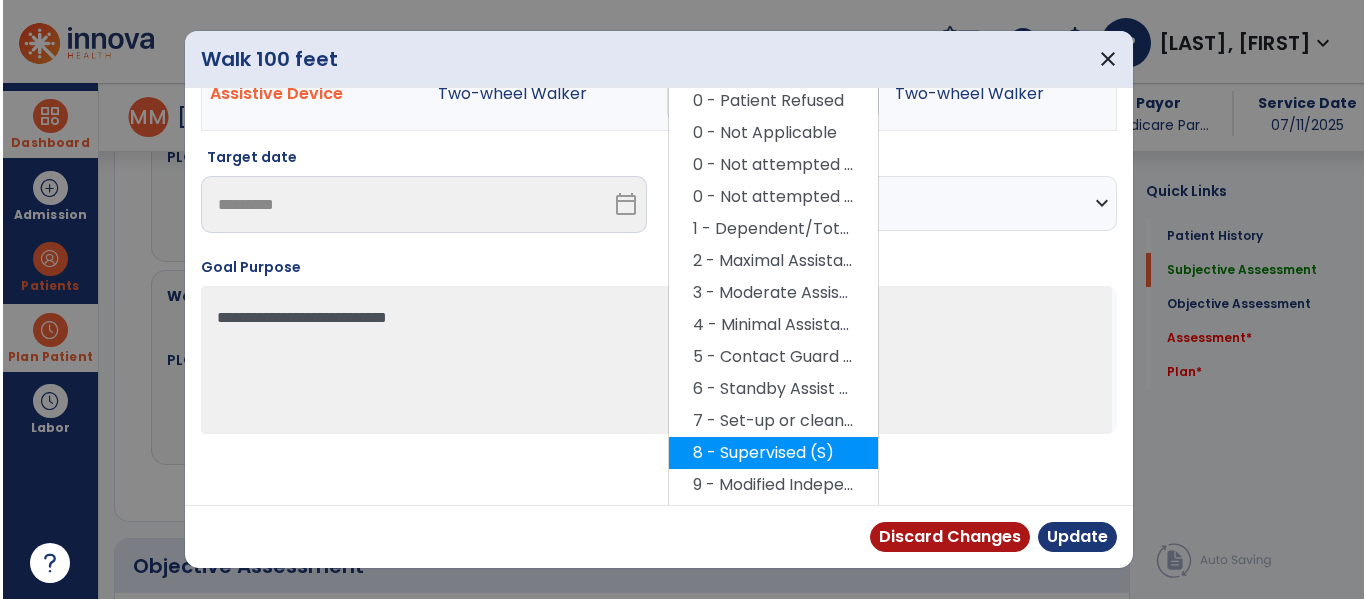 scroll, scrollTop: 117, scrollLeft: 0, axis: vertical 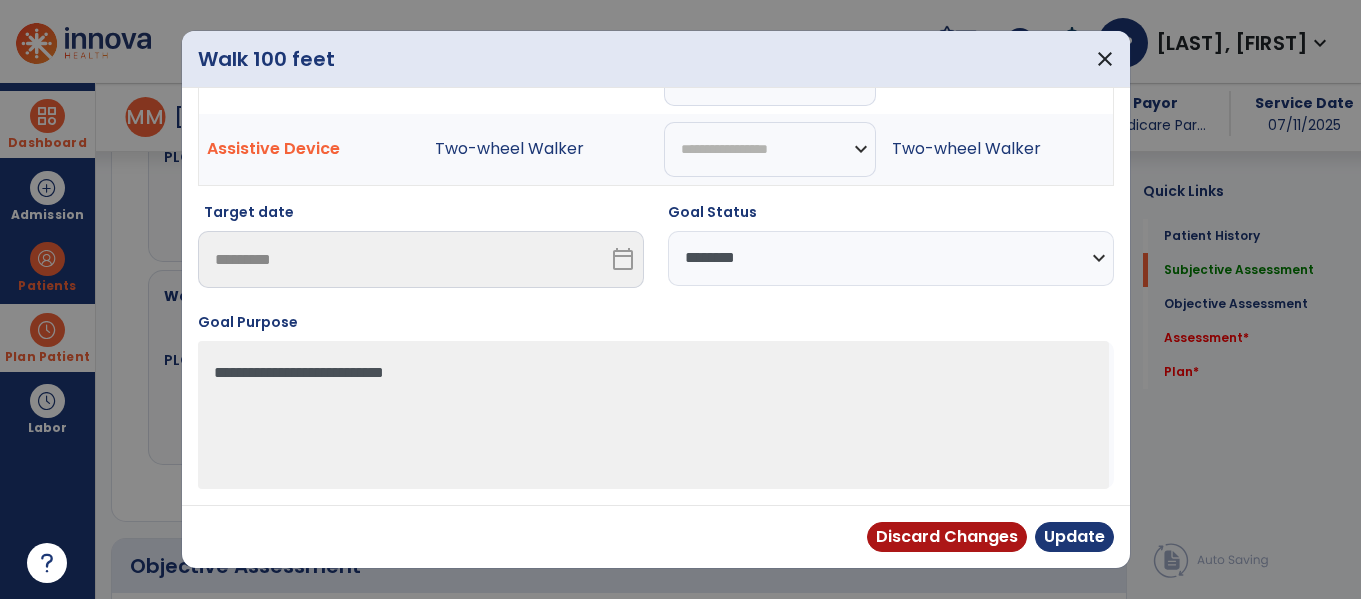 click on "**********" at bounding box center (891, 258) 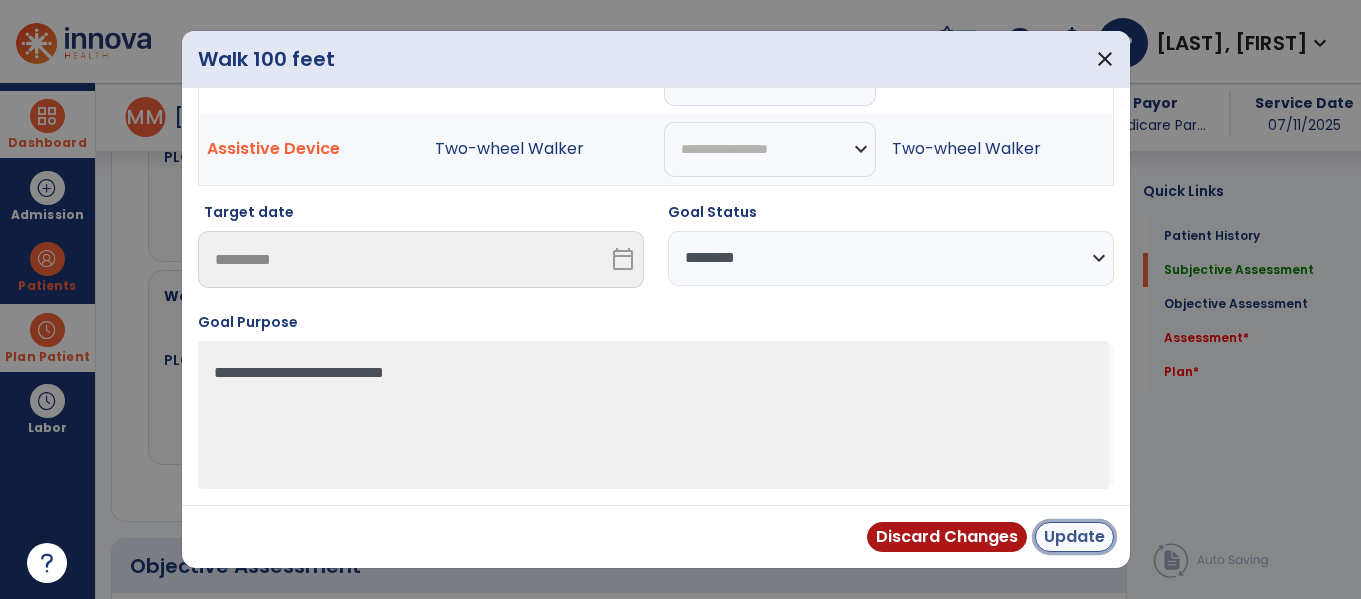 click on "Update" at bounding box center [1074, 537] 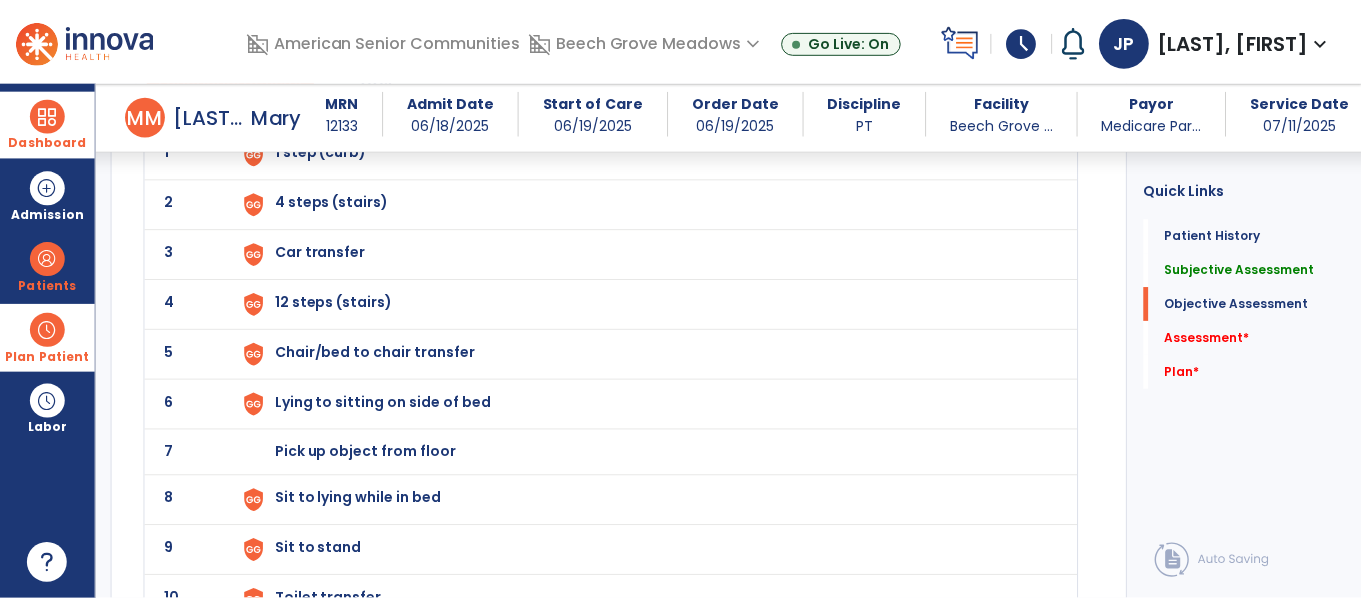 scroll, scrollTop: 1969, scrollLeft: 0, axis: vertical 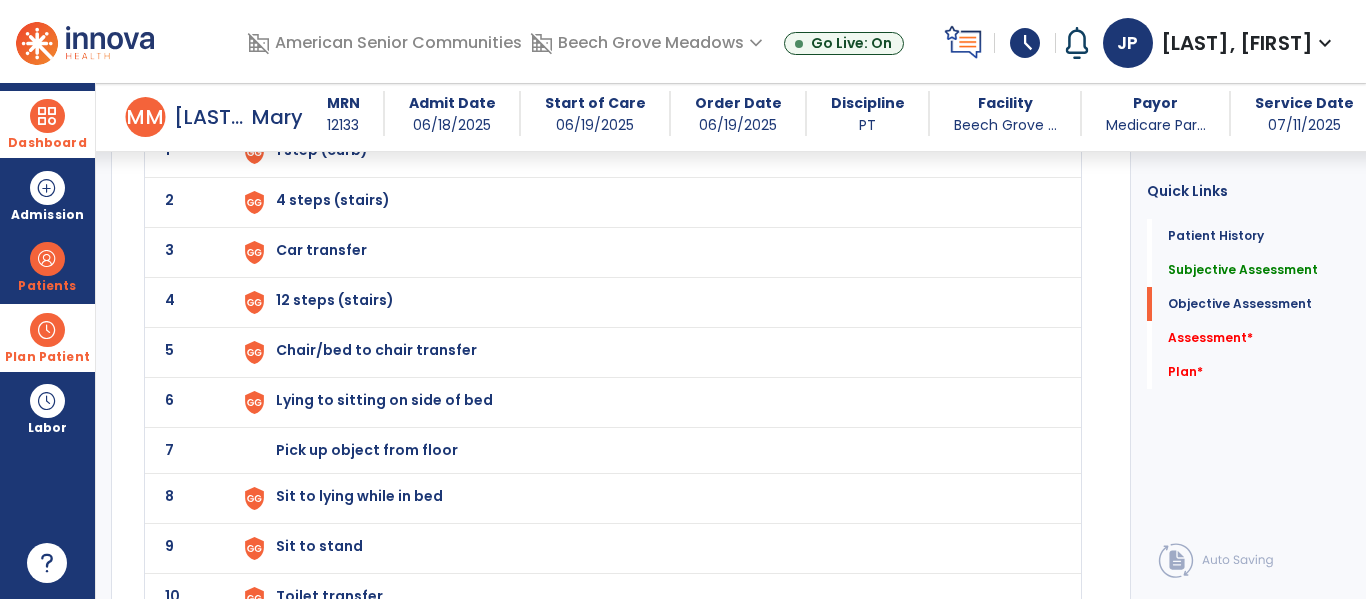 click on "Lying to sitting on side of bed" at bounding box center [646, 152] 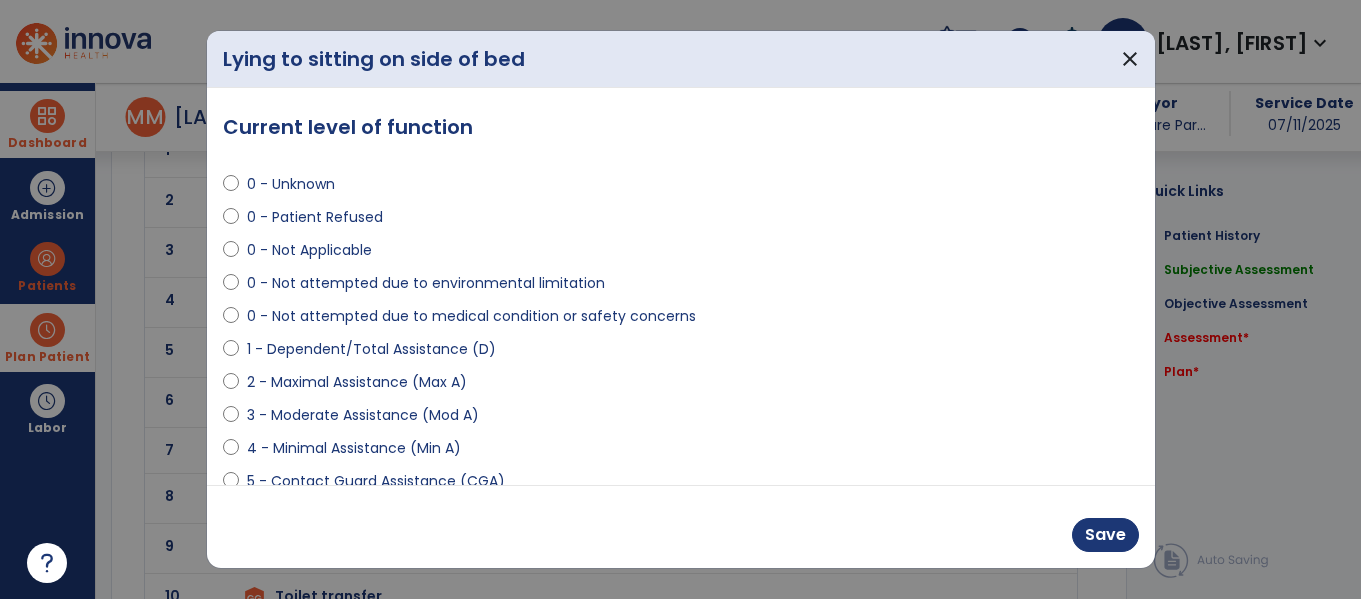 scroll, scrollTop: 1969, scrollLeft: 0, axis: vertical 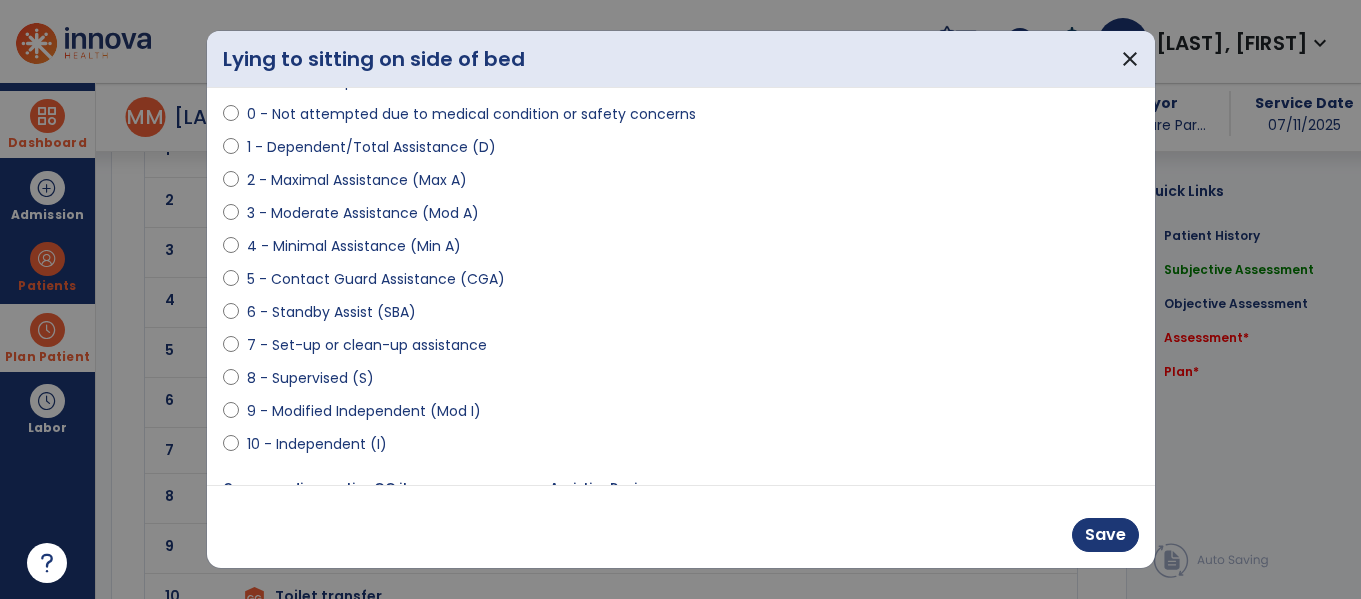 select on "**********" 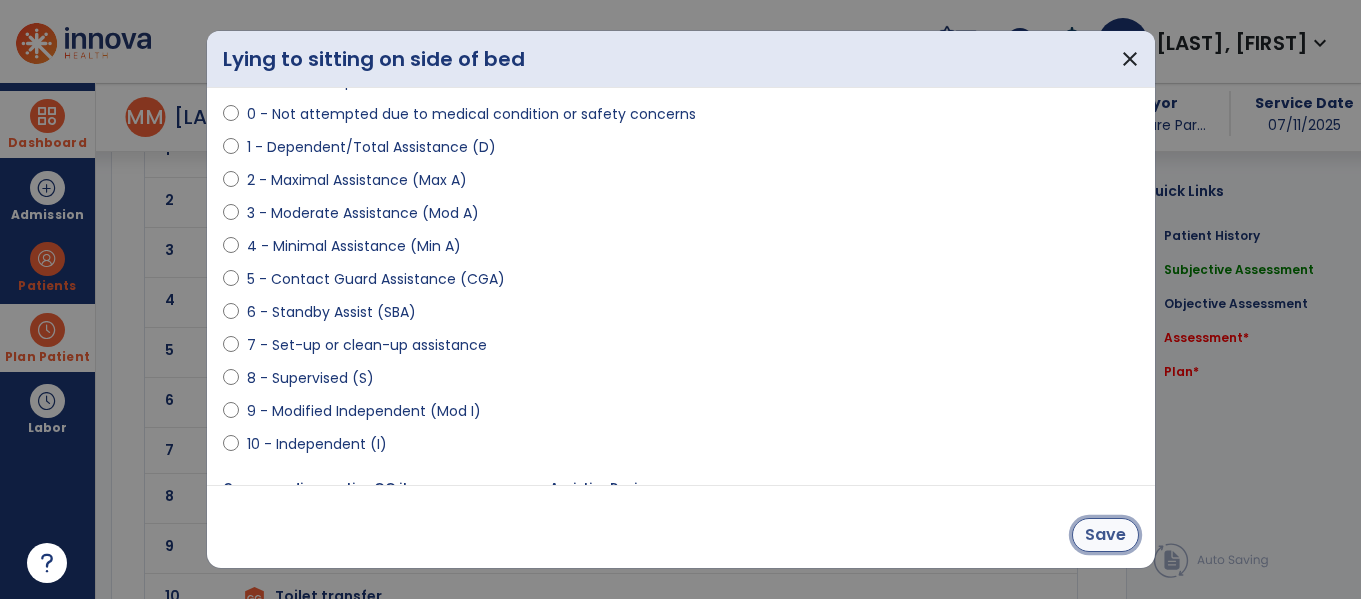 click on "Save" at bounding box center [1105, 535] 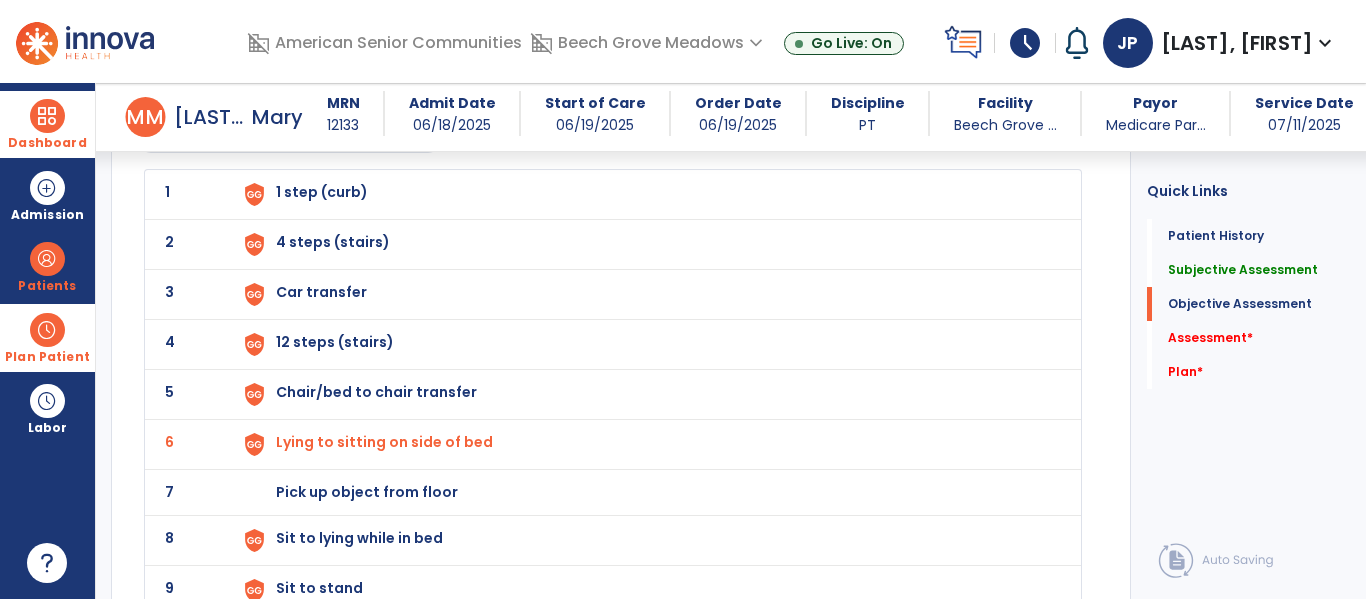 click on "2 4 steps (stairs)" 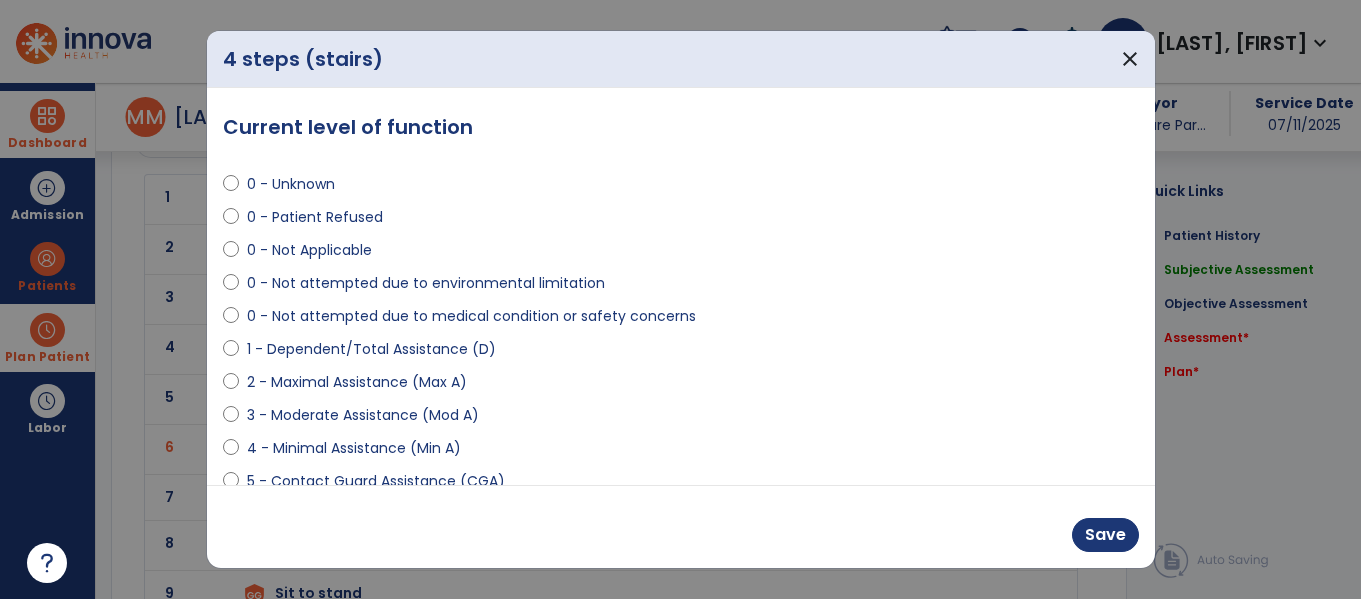scroll, scrollTop: 1927, scrollLeft: 0, axis: vertical 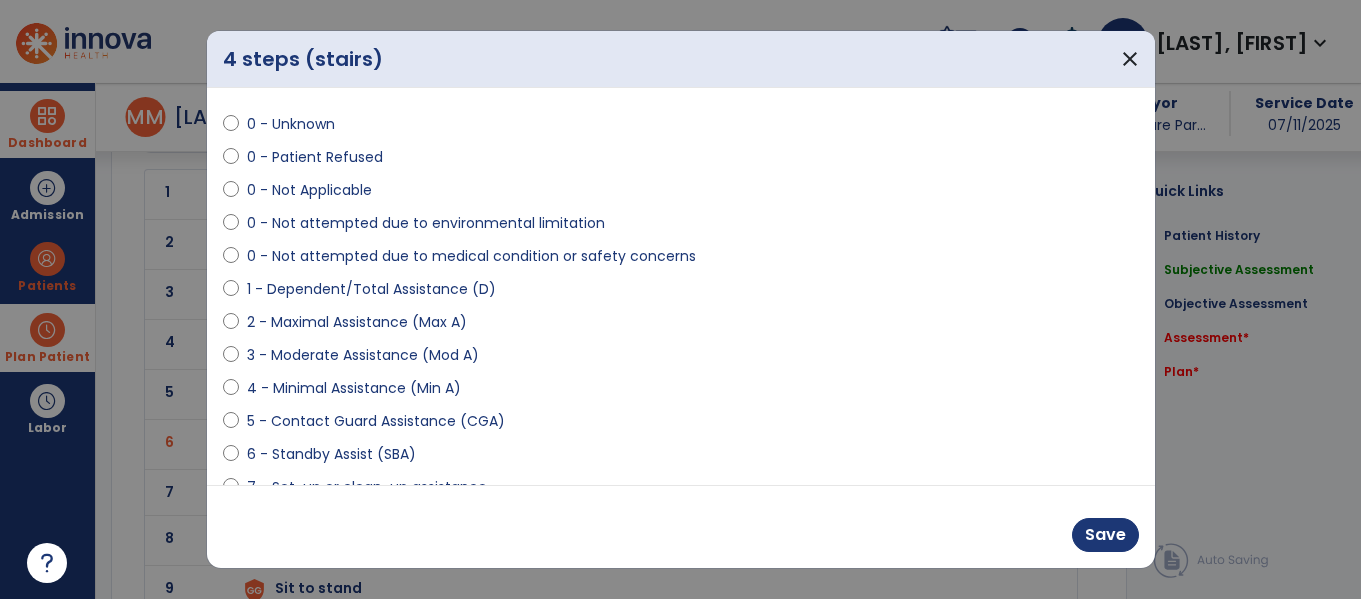 select on "**********" 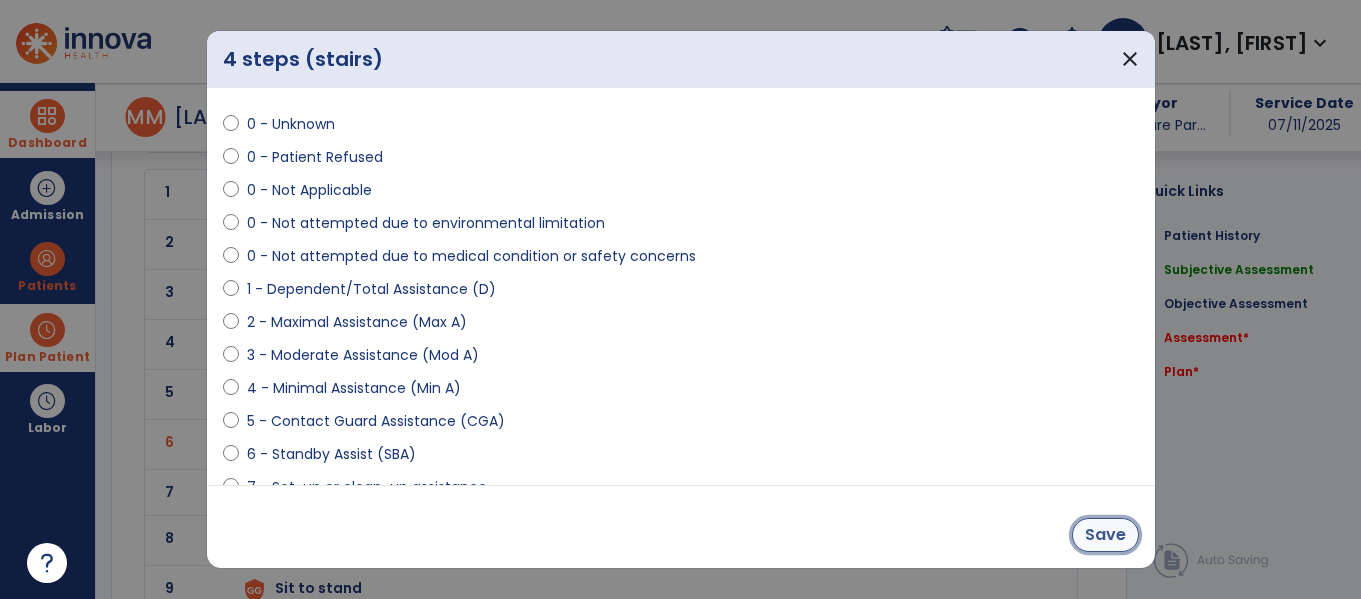 click on "Save" at bounding box center (1105, 535) 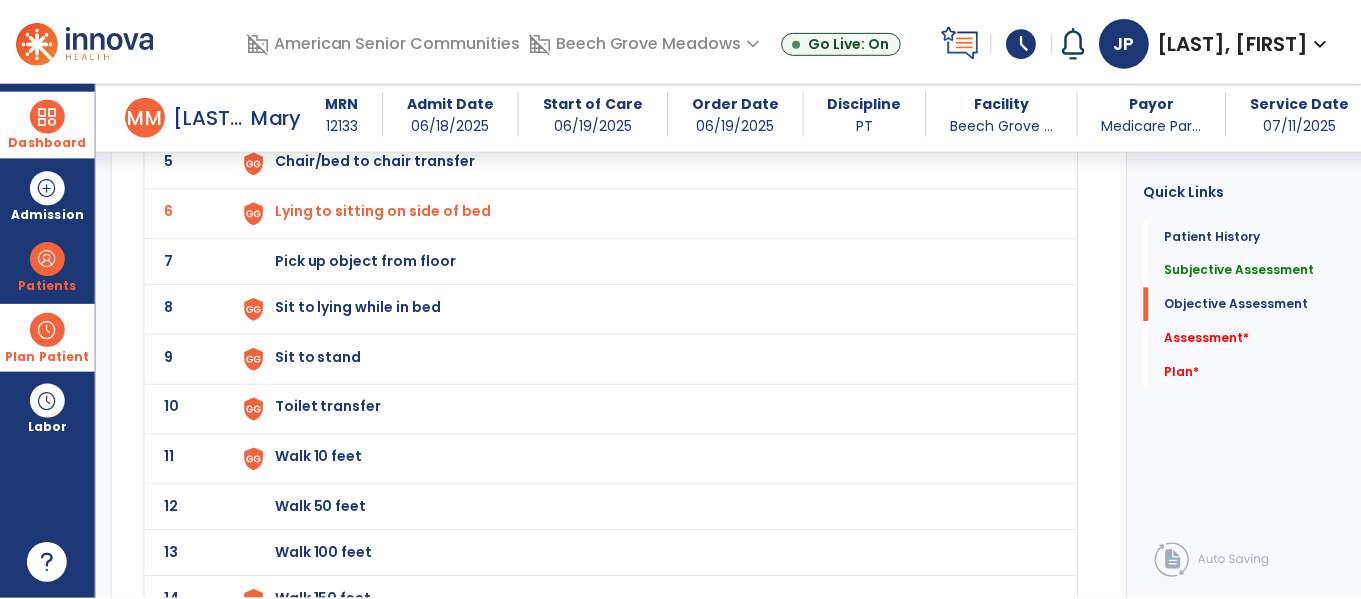 scroll, scrollTop: 2162, scrollLeft: 0, axis: vertical 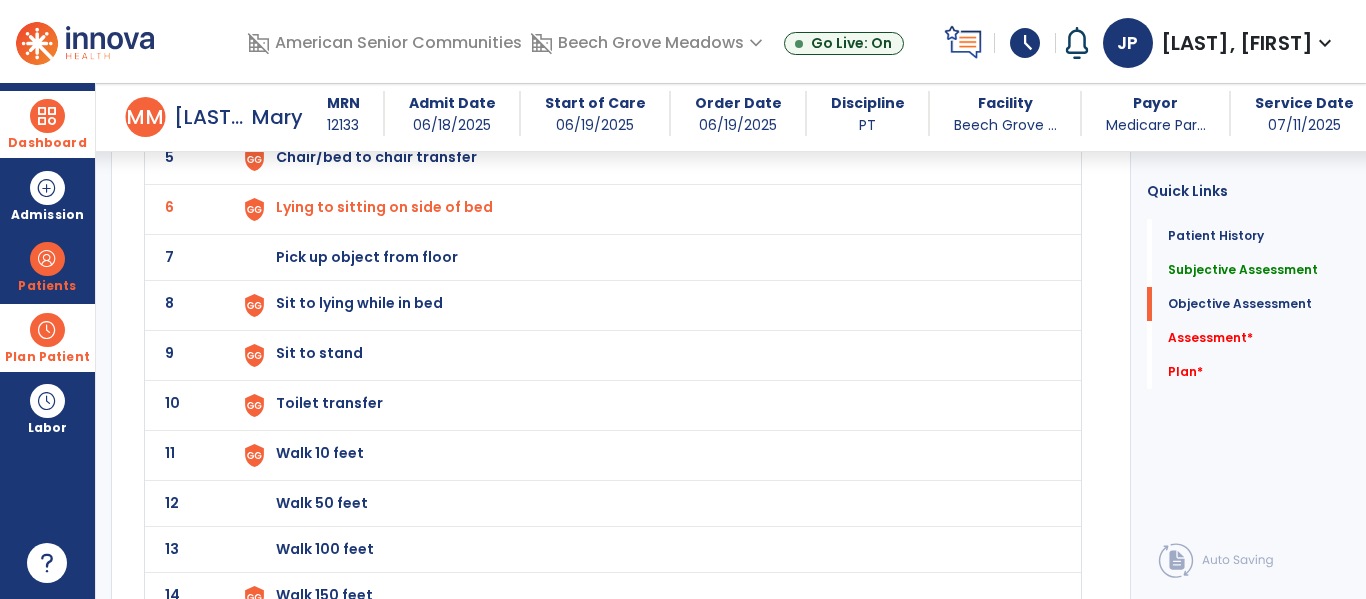 click on "Sit to lying while in bed" at bounding box center (322, -43) 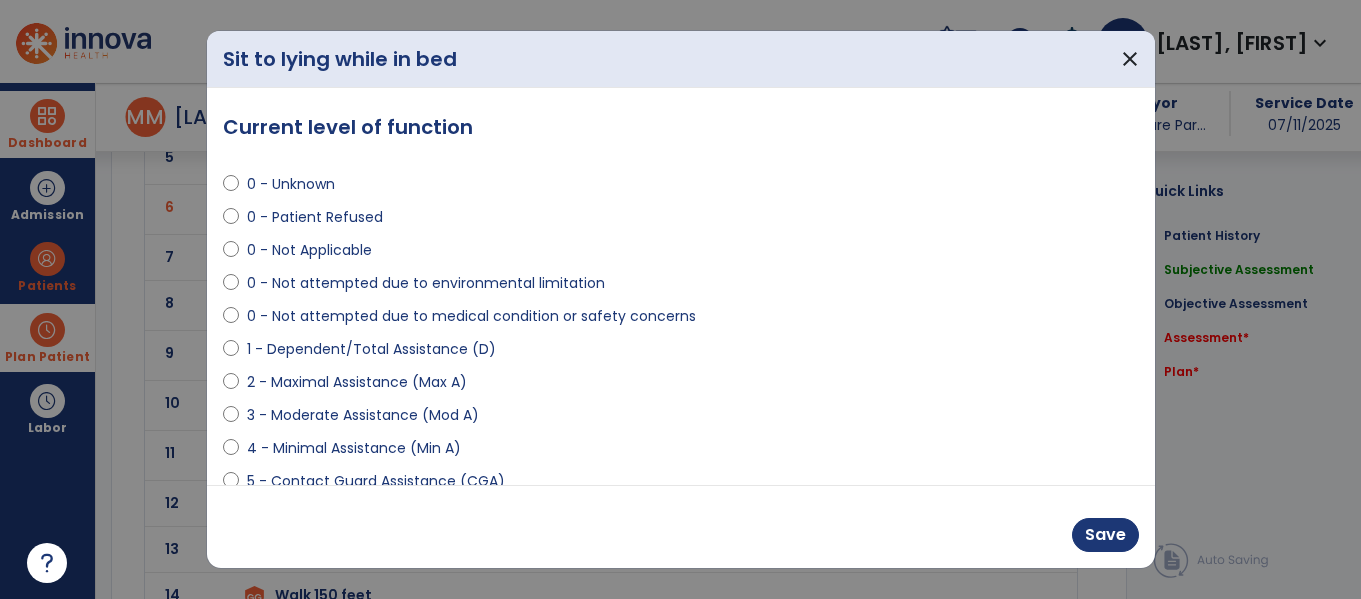 scroll, scrollTop: 2162, scrollLeft: 0, axis: vertical 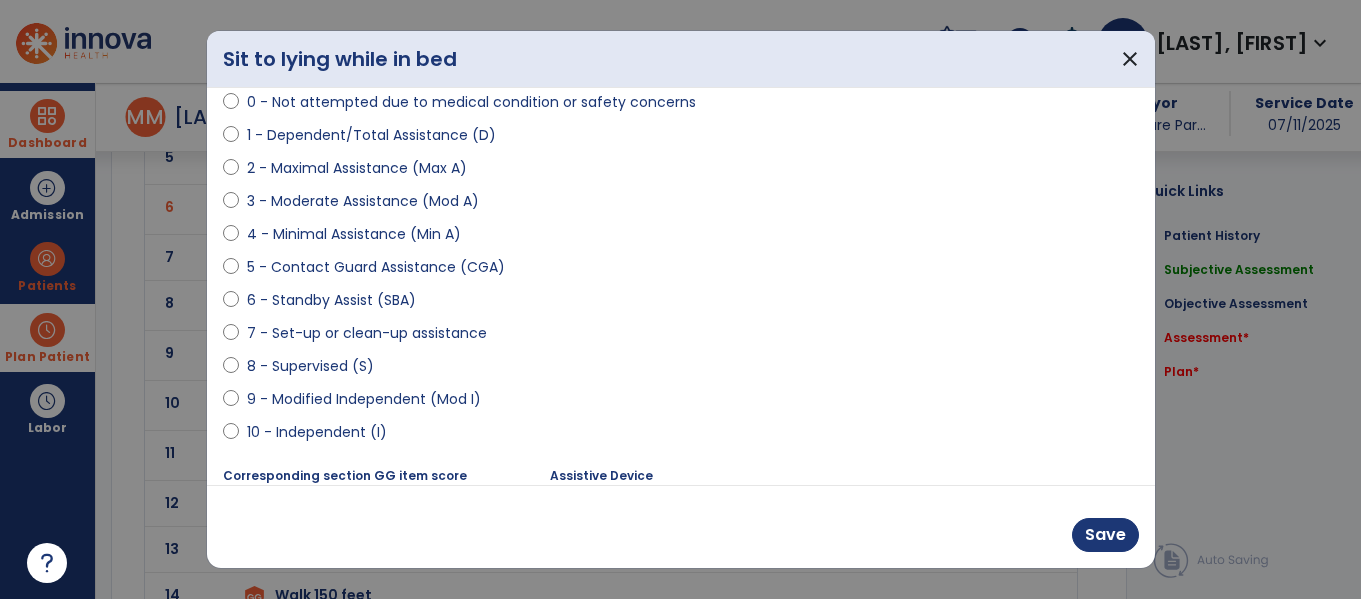 select on "**********" 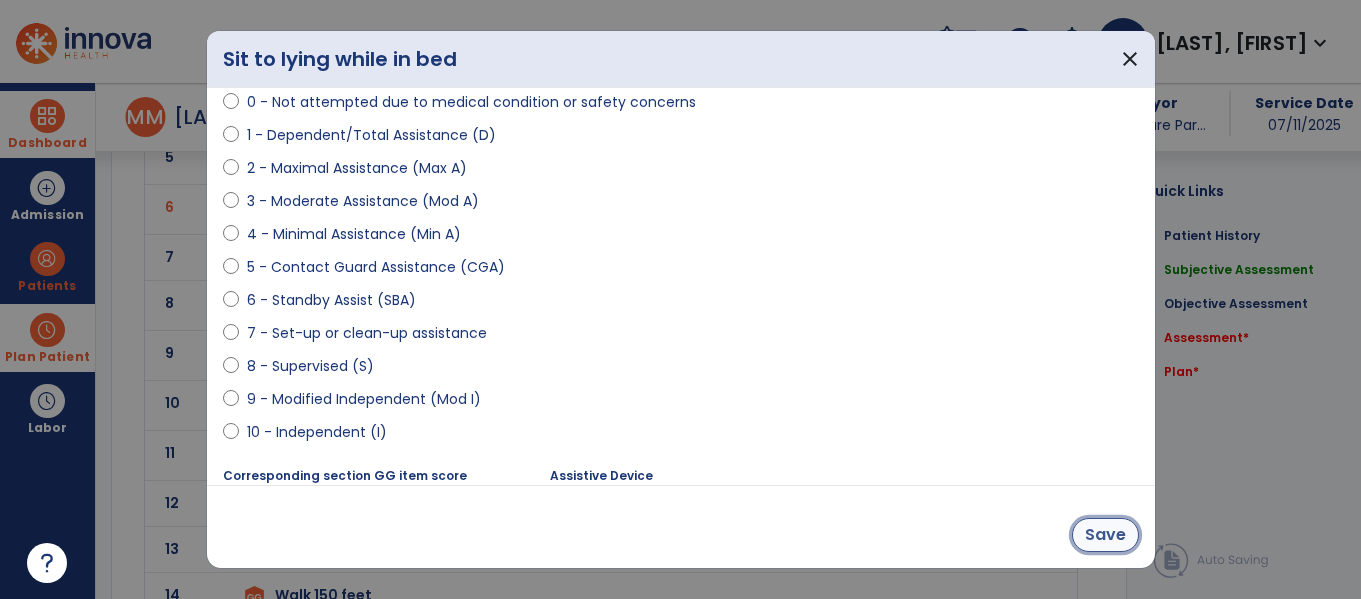 click on "Save" at bounding box center (1105, 535) 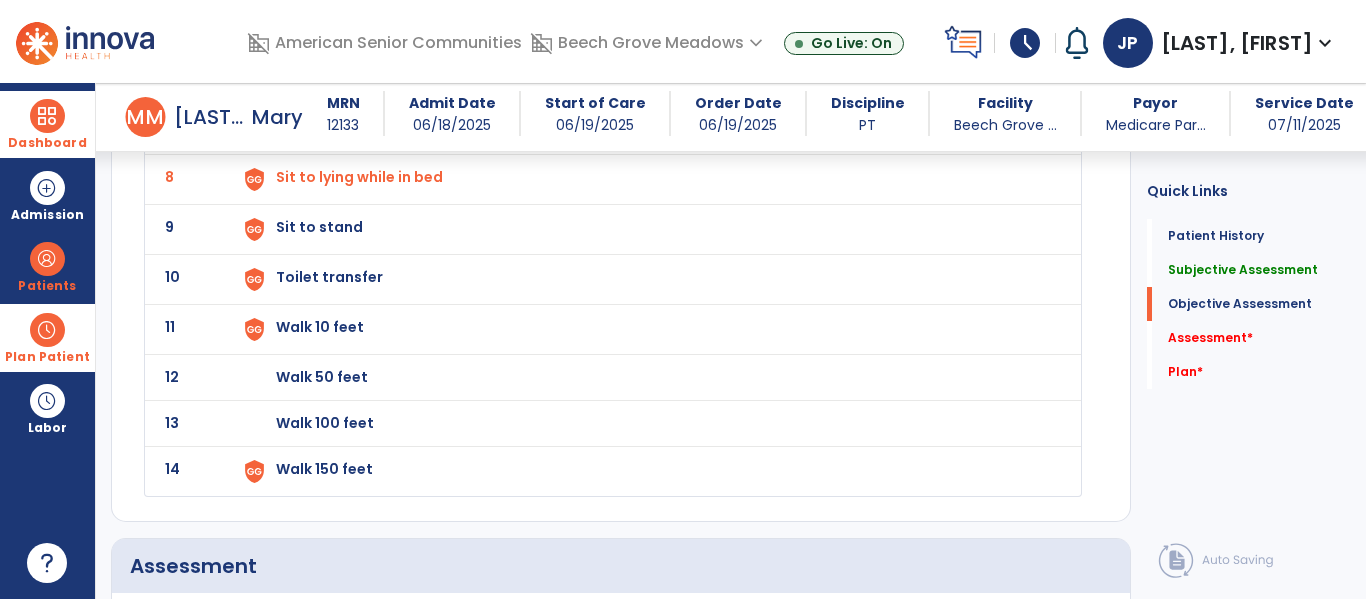 click on "Walk 10 feet" at bounding box center (646, -167) 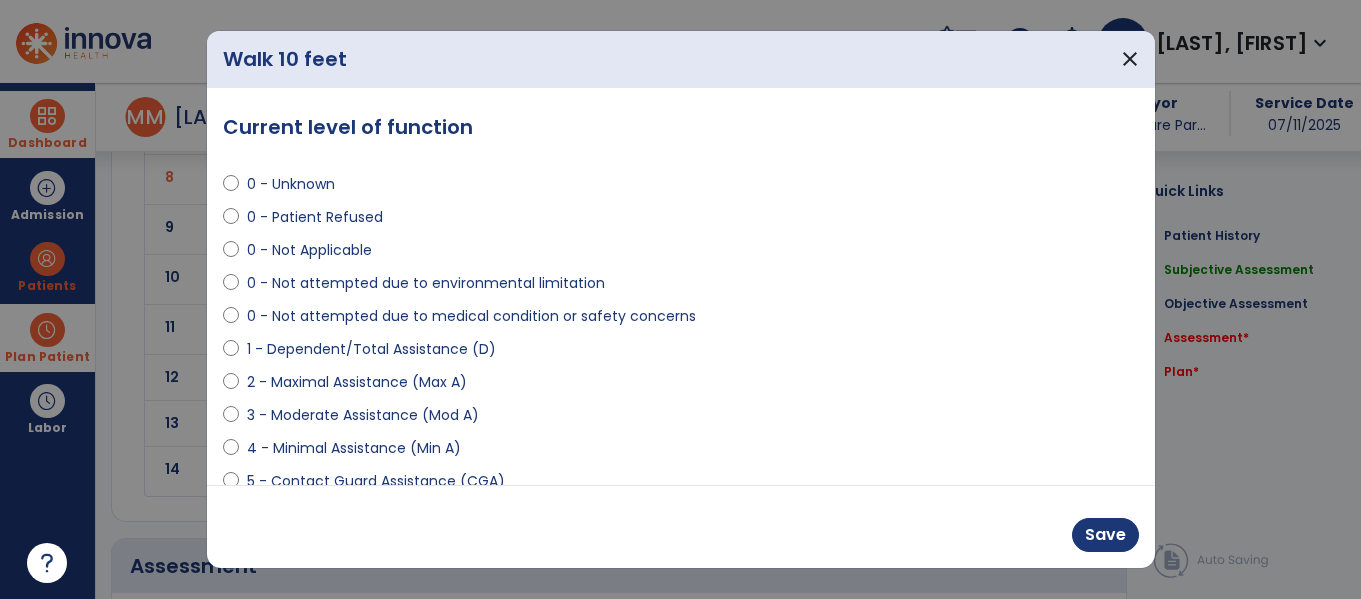 scroll, scrollTop: 2288, scrollLeft: 0, axis: vertical 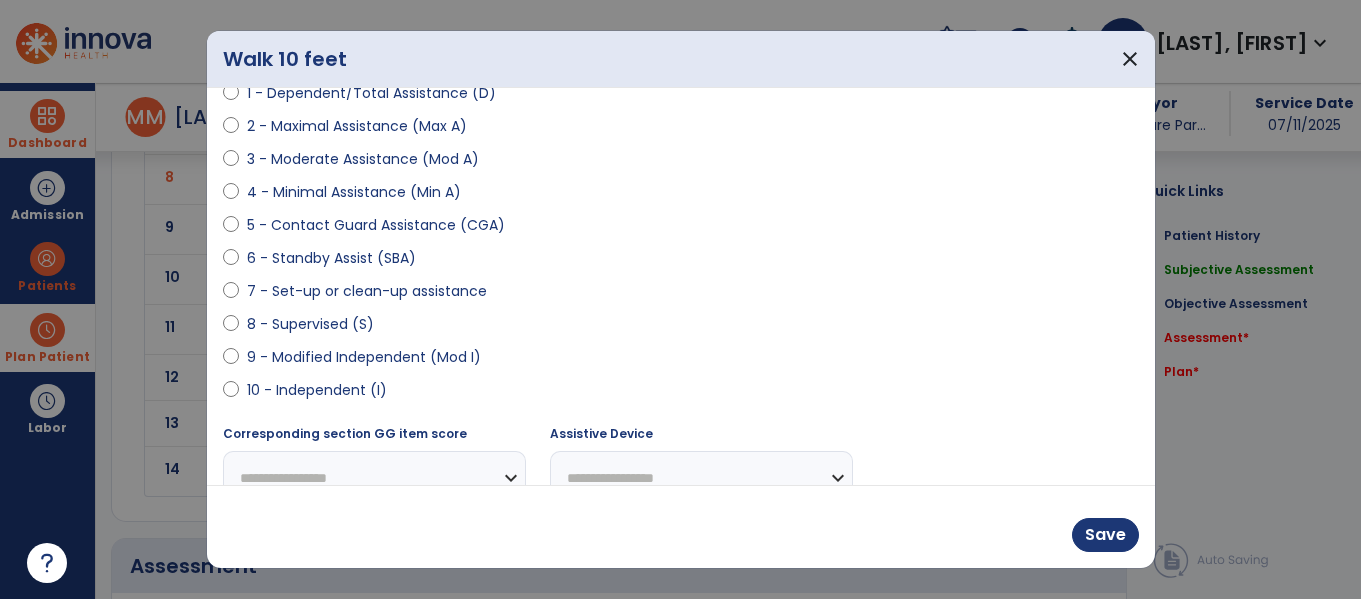 select on "**********" 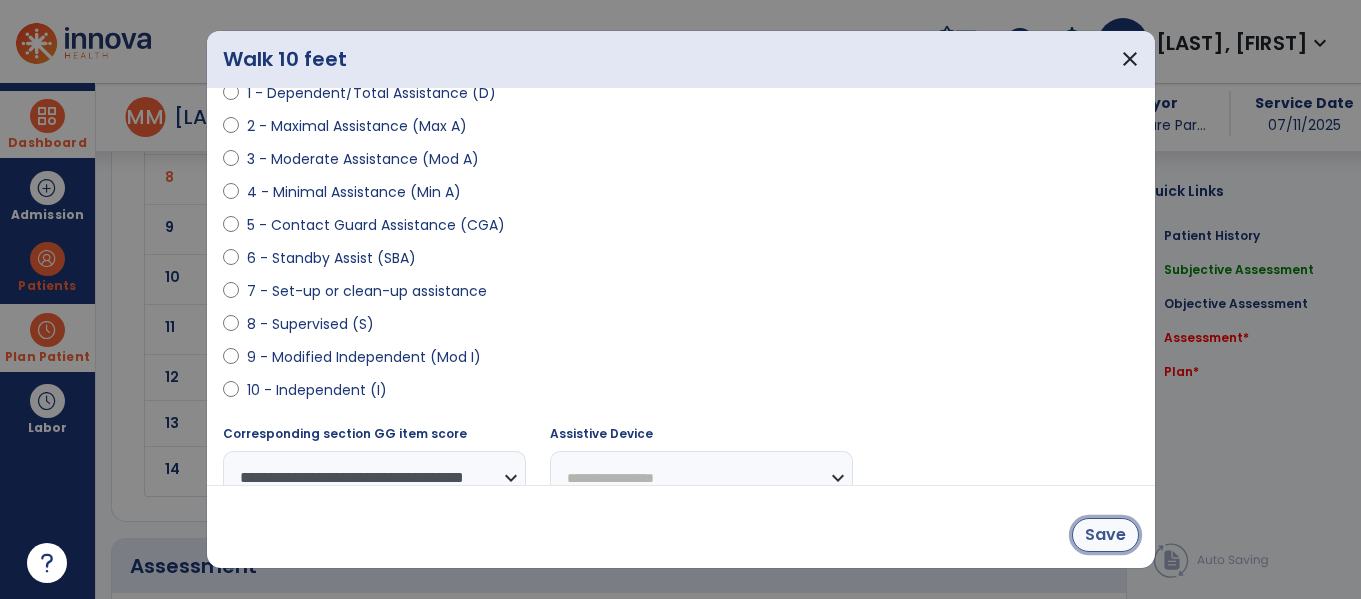 click on "Save" at bounding box center [1105, 535] 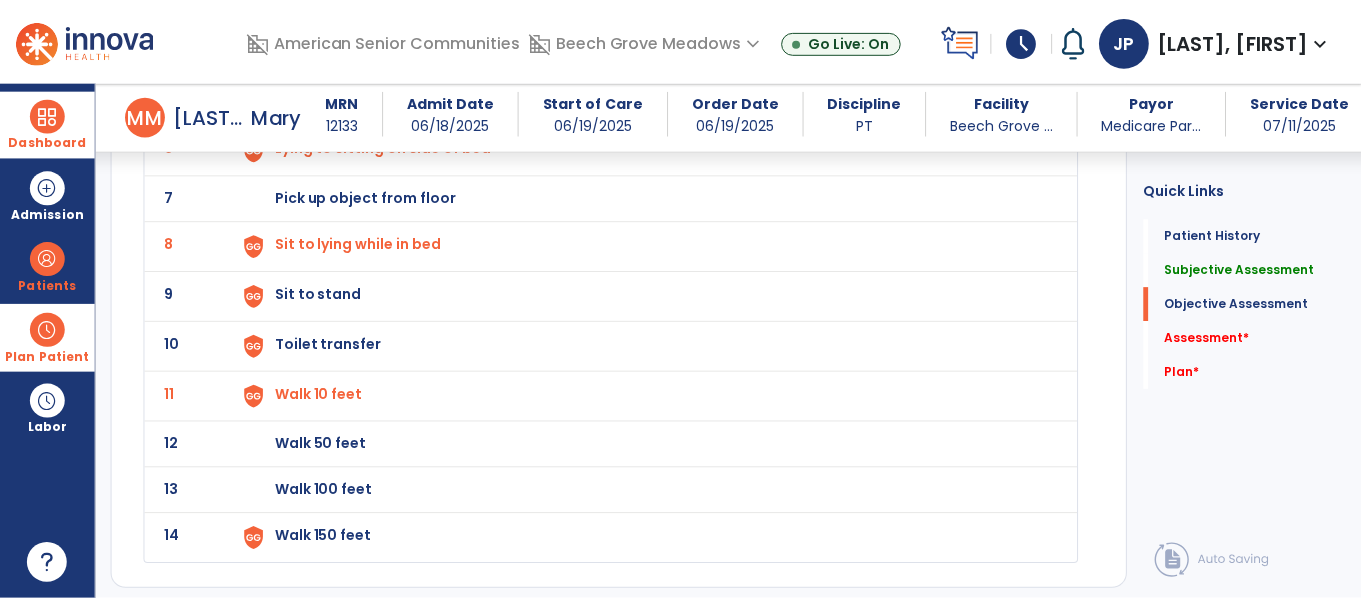 scroll, scrollTop: 2219, scrollLeft: 0, axis: vertical 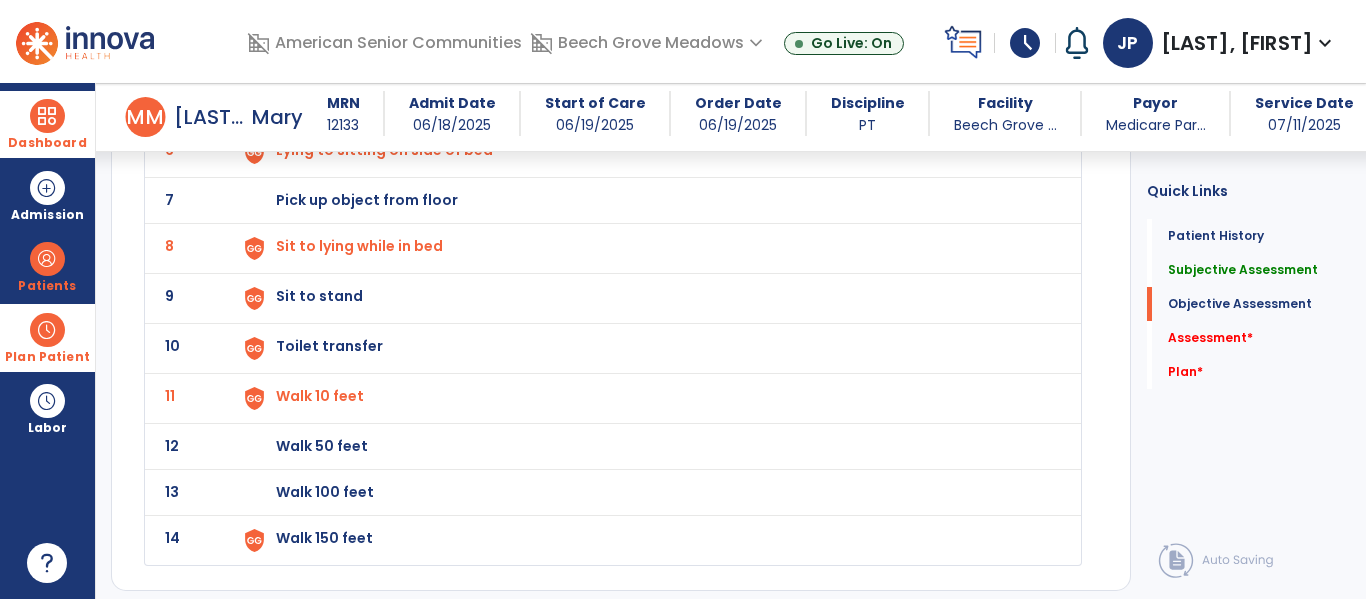 click on "Sit to stand" at bounding box center (322, -100) 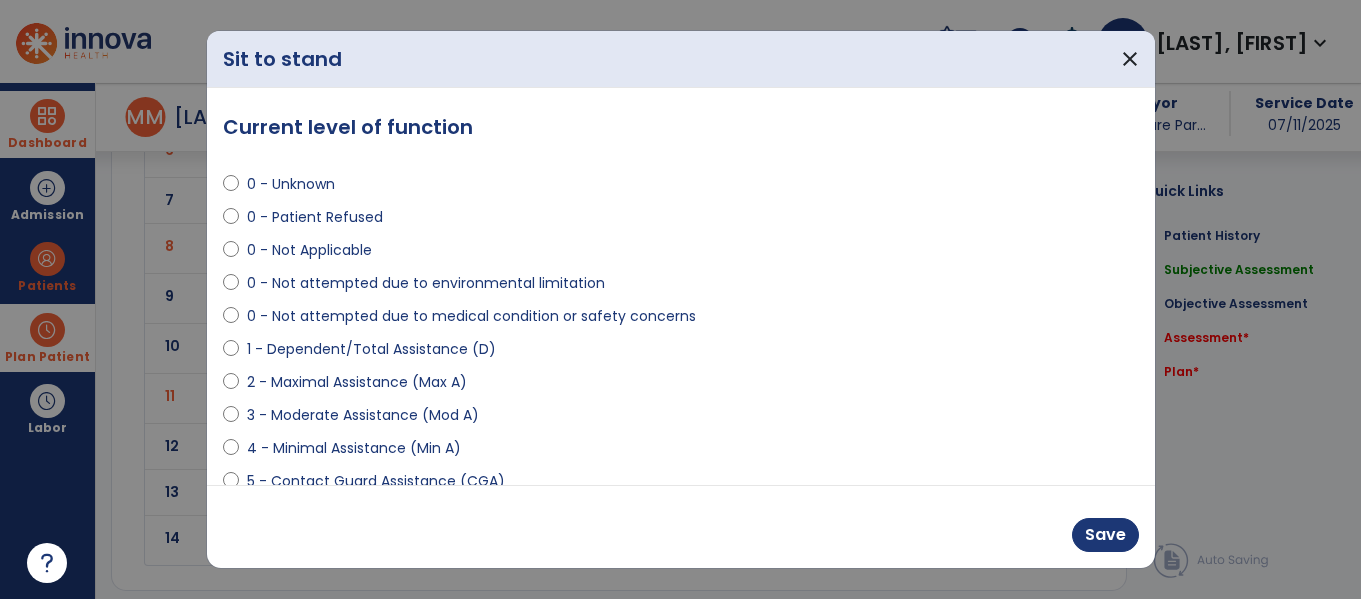 scroll, scrollTop: 2219, scrollLeft: 0, axis: vertical 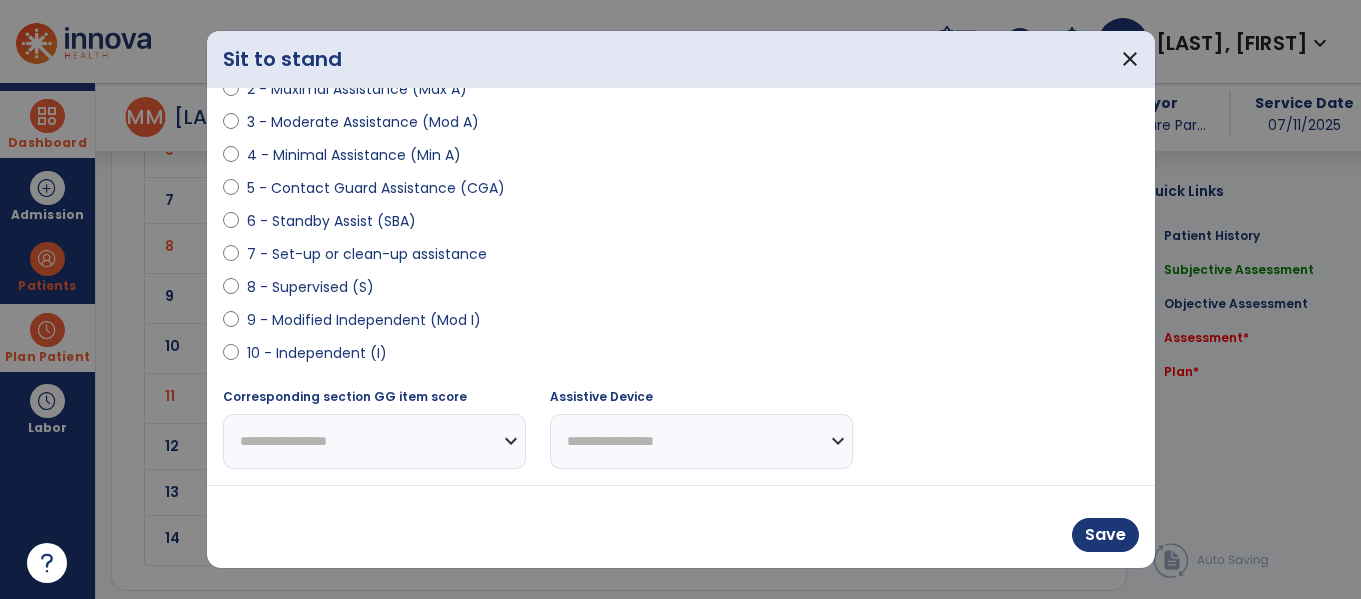 select on "**********" 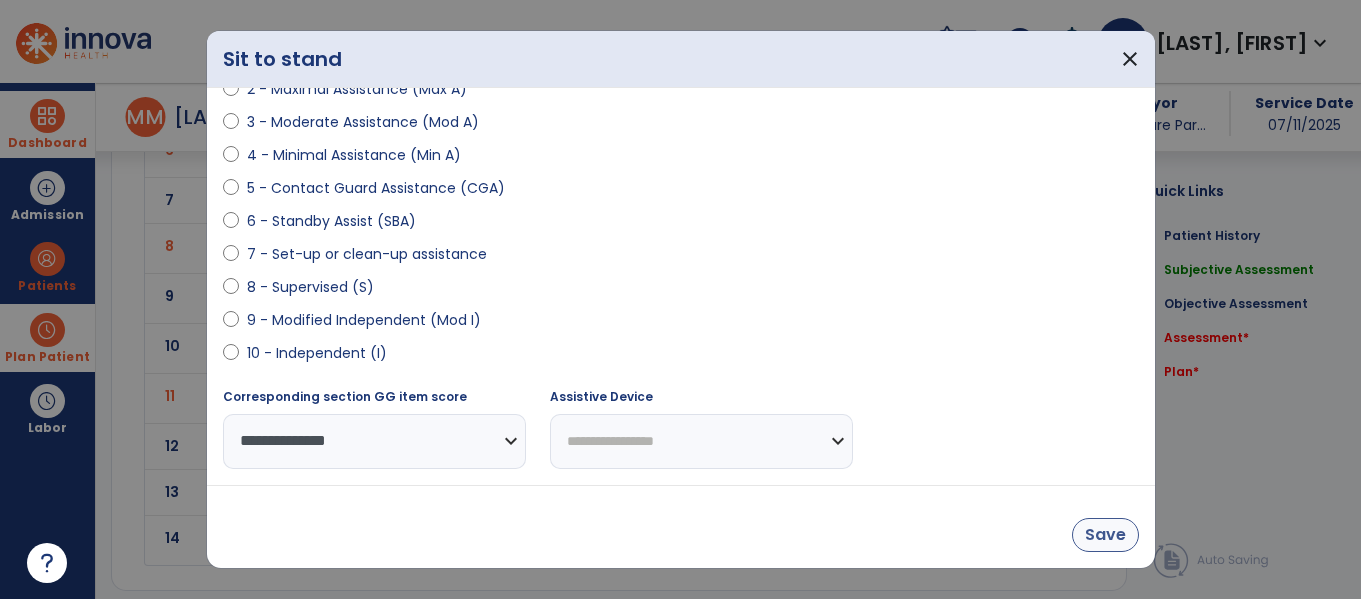 click on "Save" at bounding box center [1105, 535] 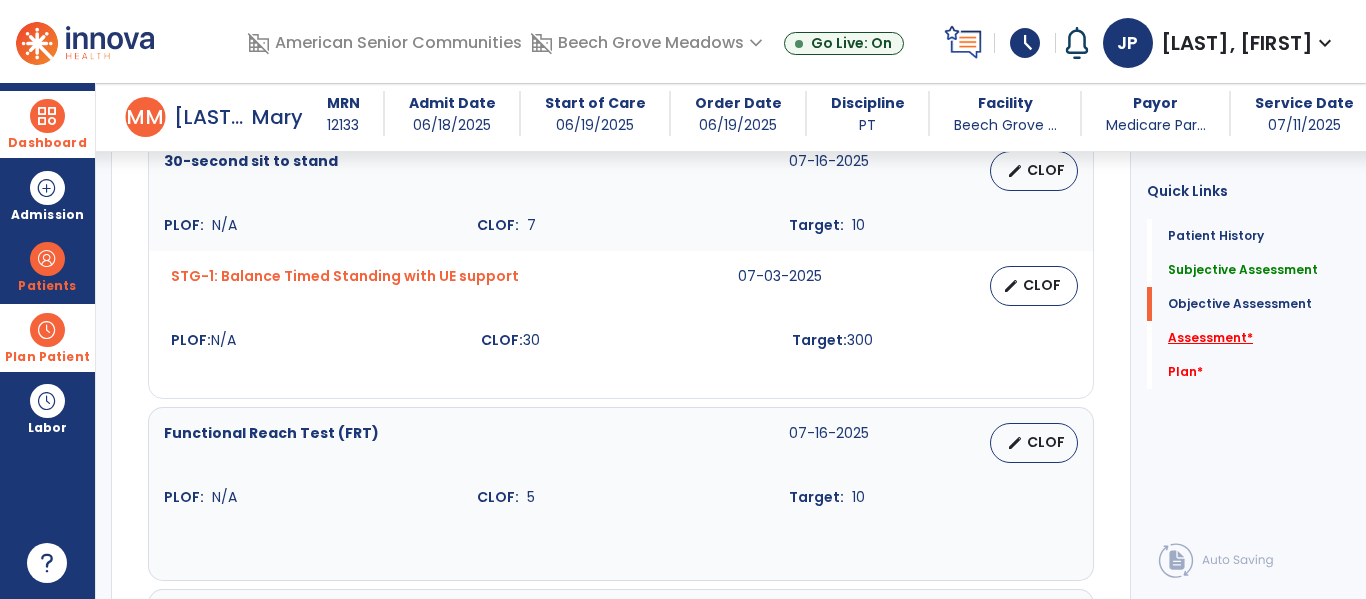 click on "Assessment   *" 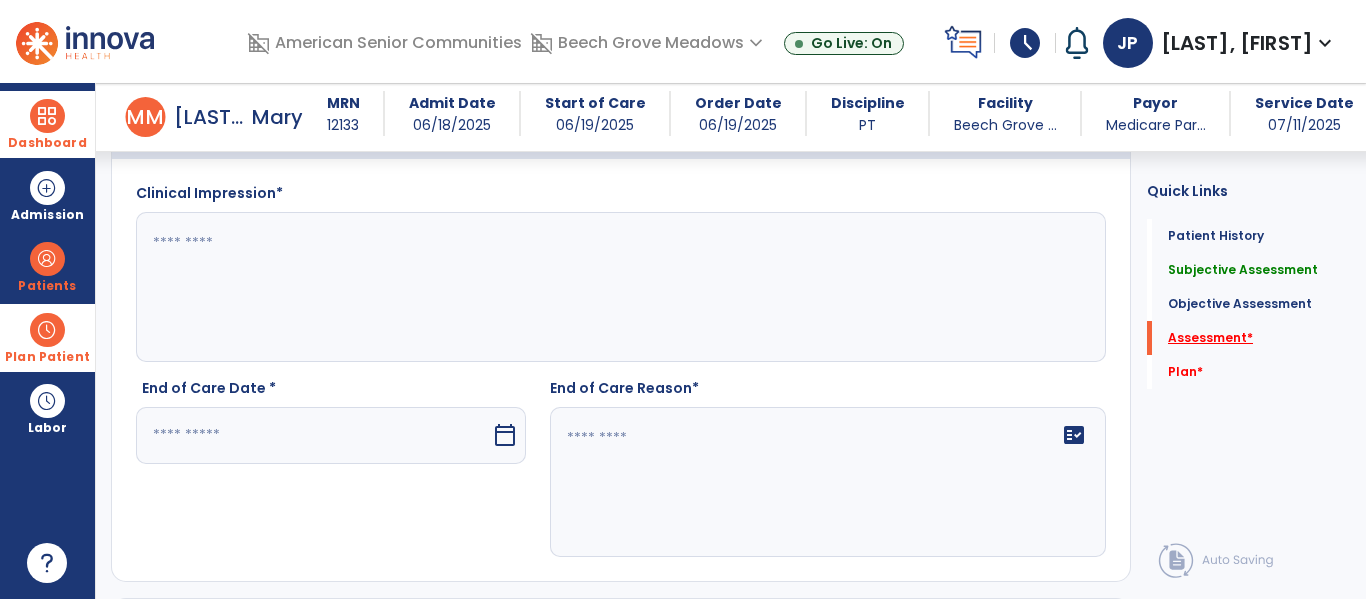 scroll, scrollTop: 2724, scrollLeft: 0, axis: vertical 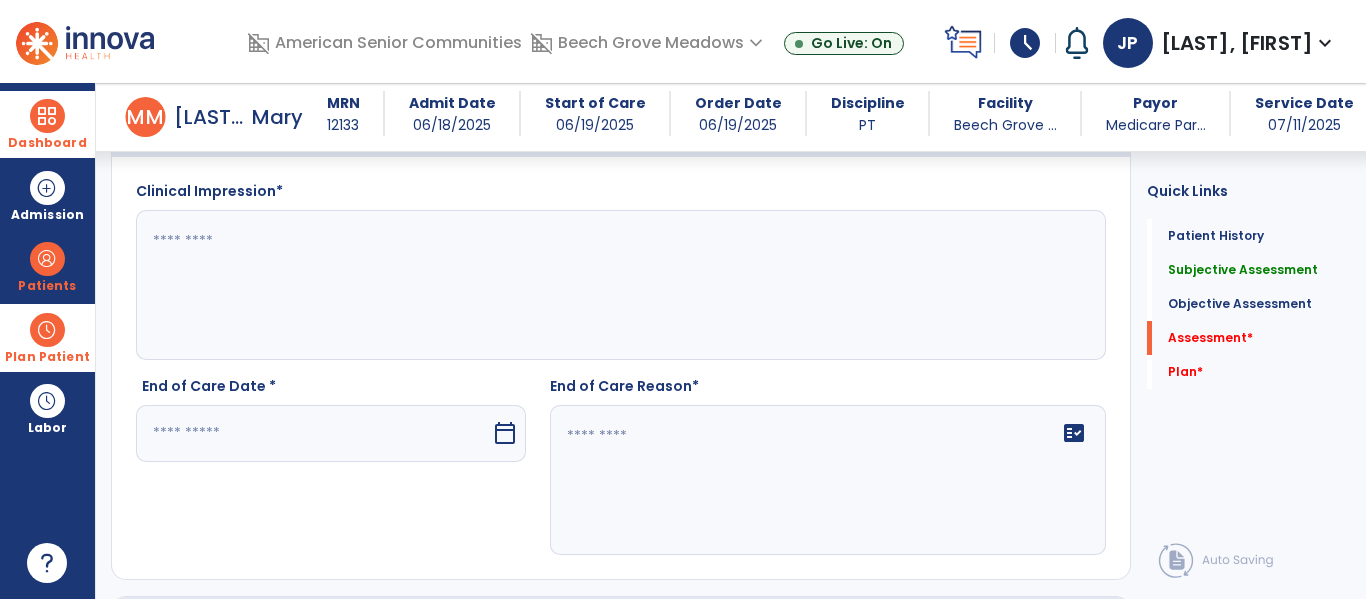 click 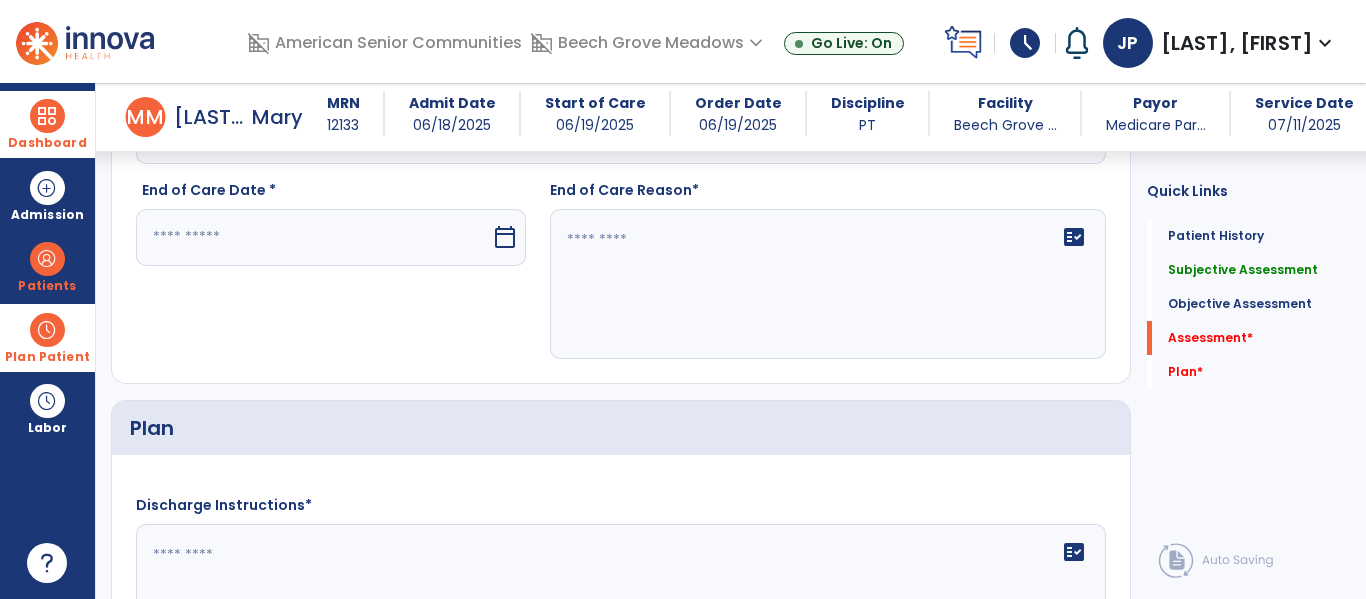 scroll, scrollTop: 2921, scrollLeft: 0, axis: vertical 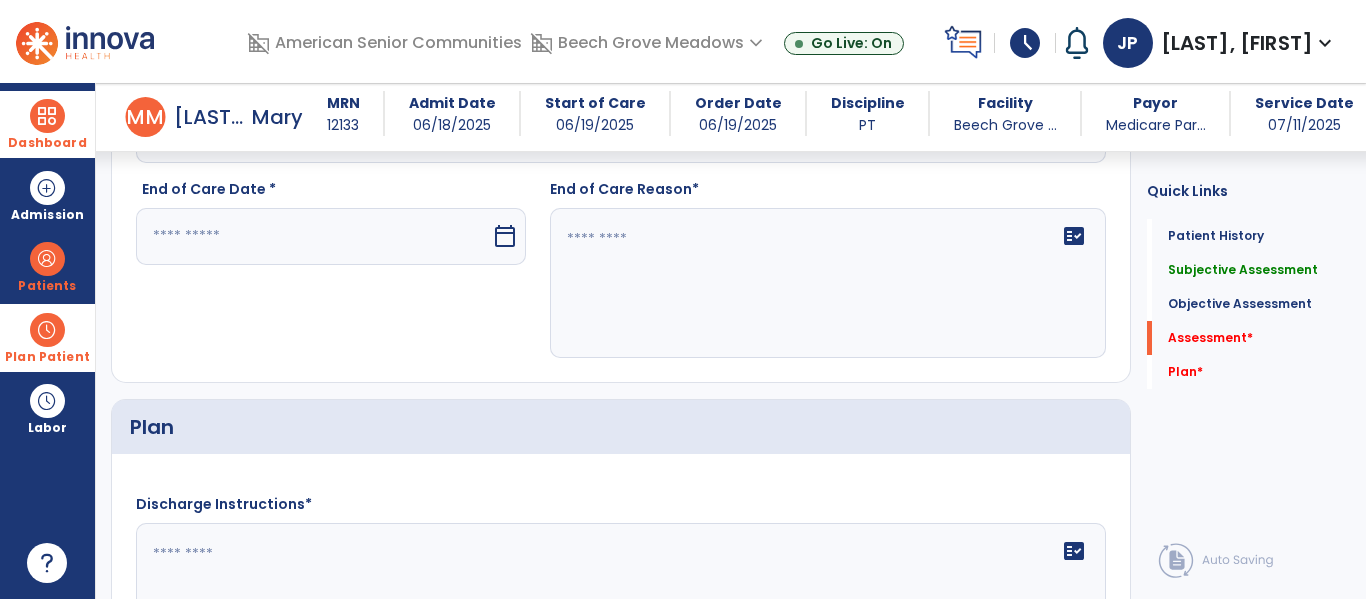type on "**********" 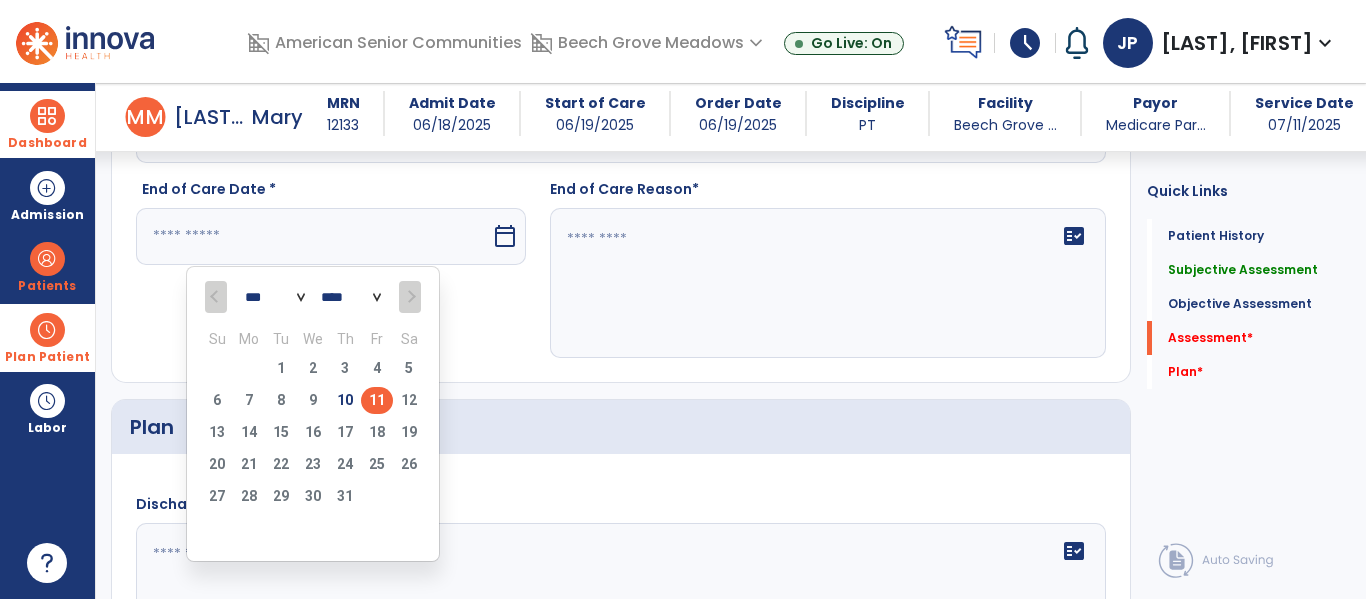 click on "11" at bounding box center [377, 400] 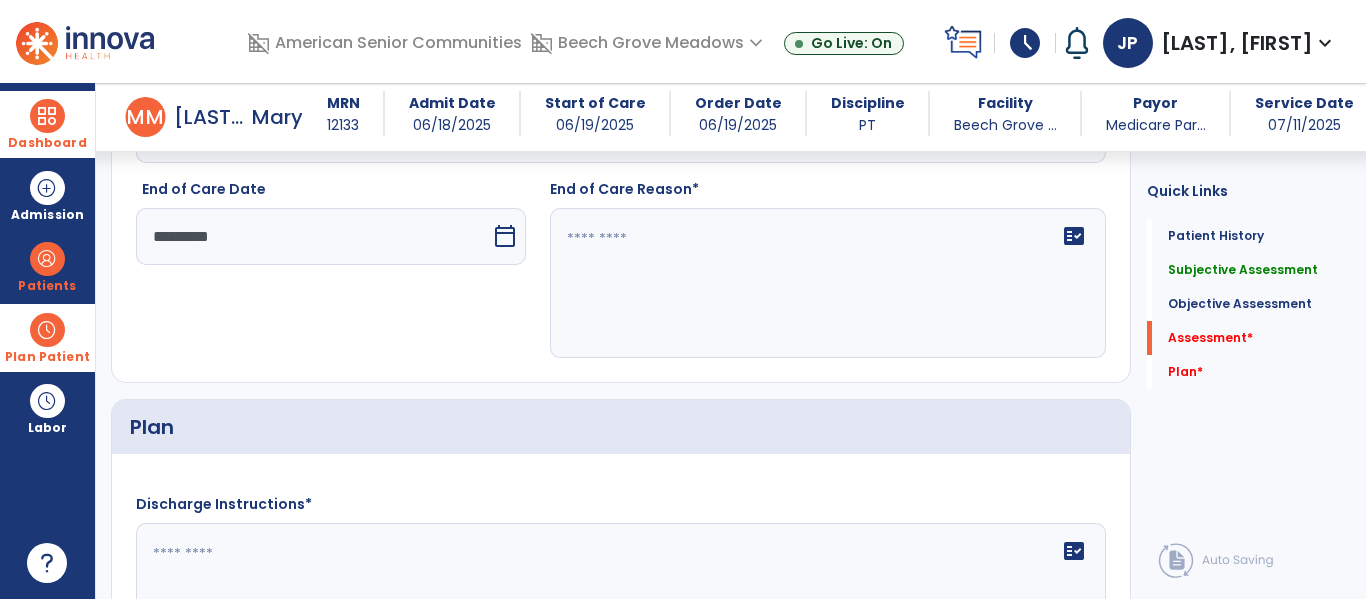 click 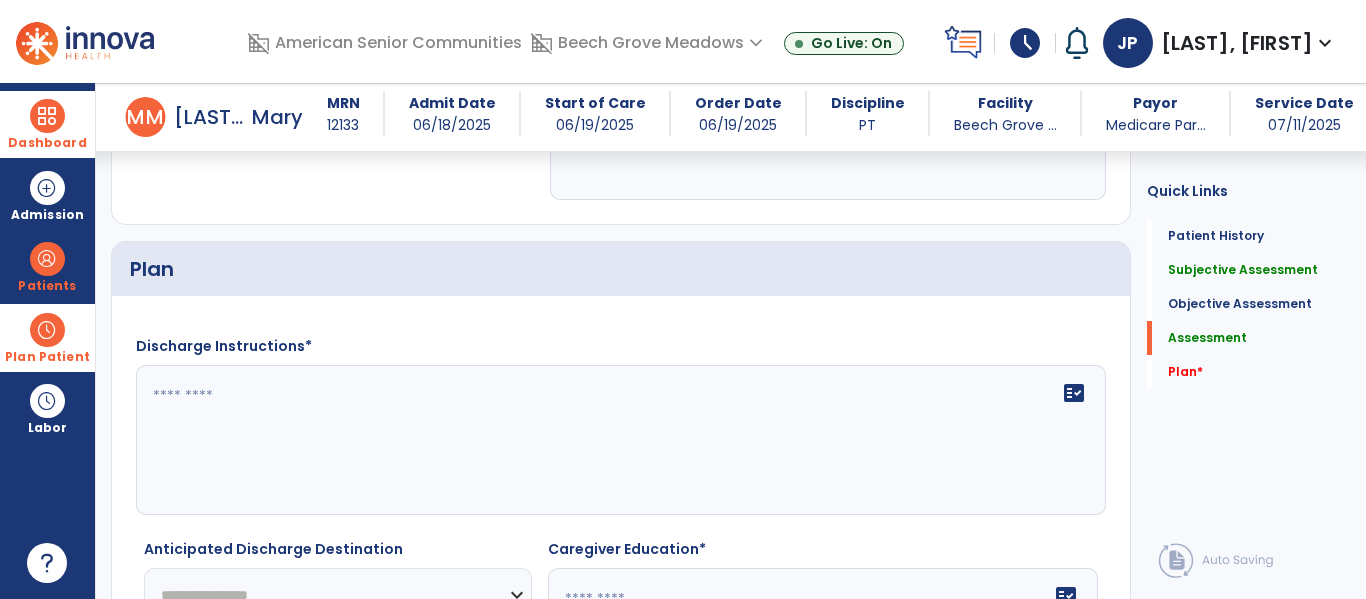 scroll, scrollTop: 3083, scrollLeft: 0, axis: vertical 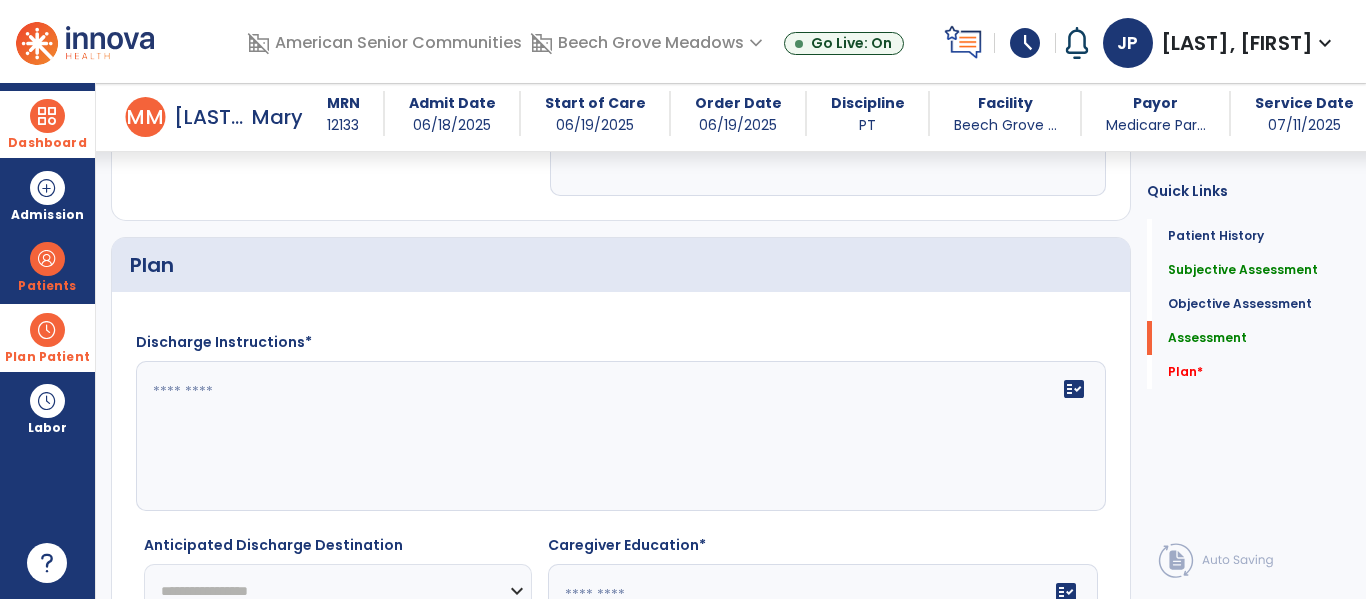 type on "**********" 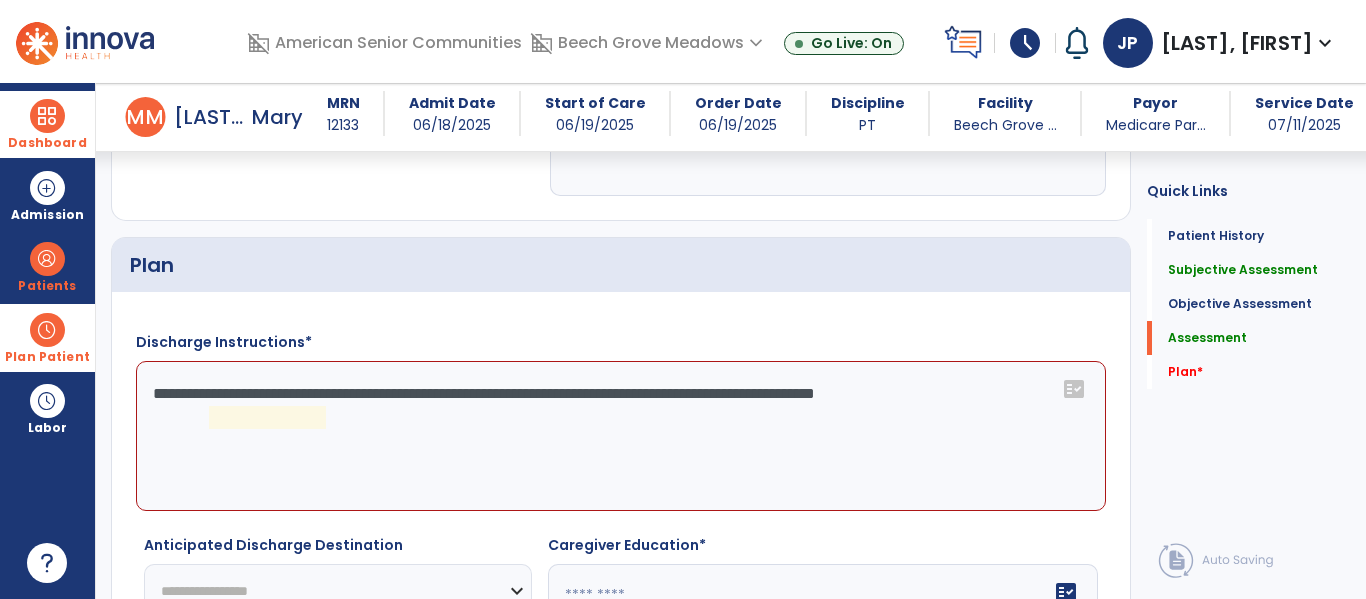 click on "**********" 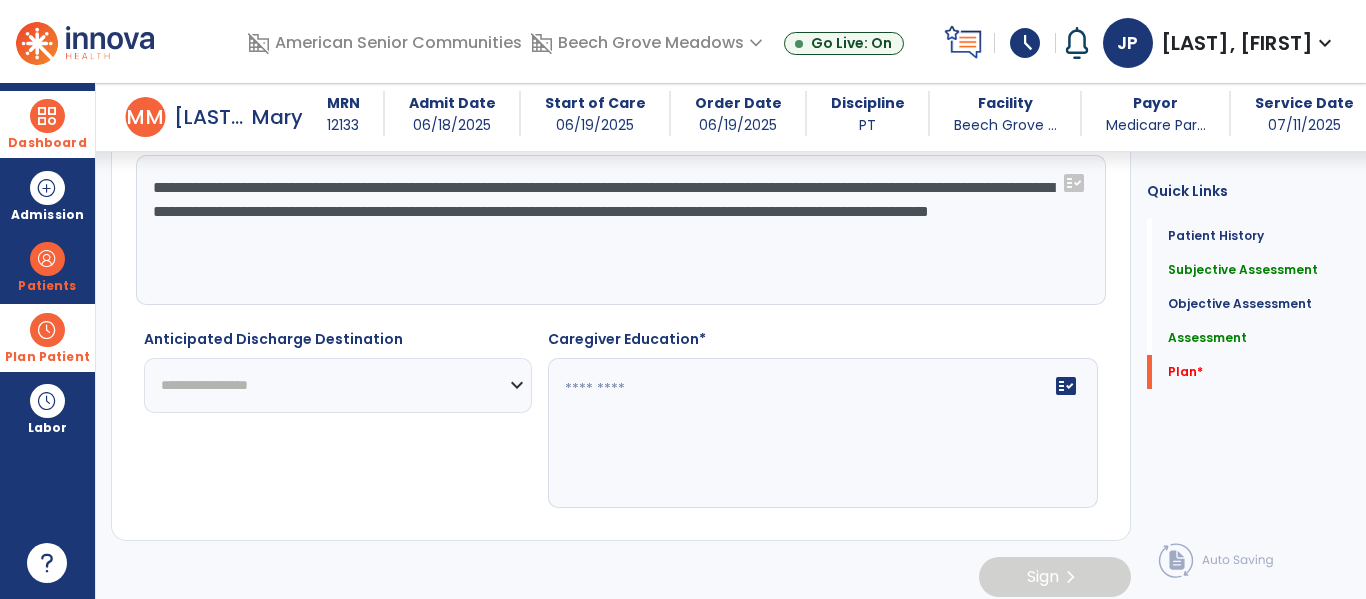 scroll, scrollTop: 3303, scrollLeft: 0, axis: vertical 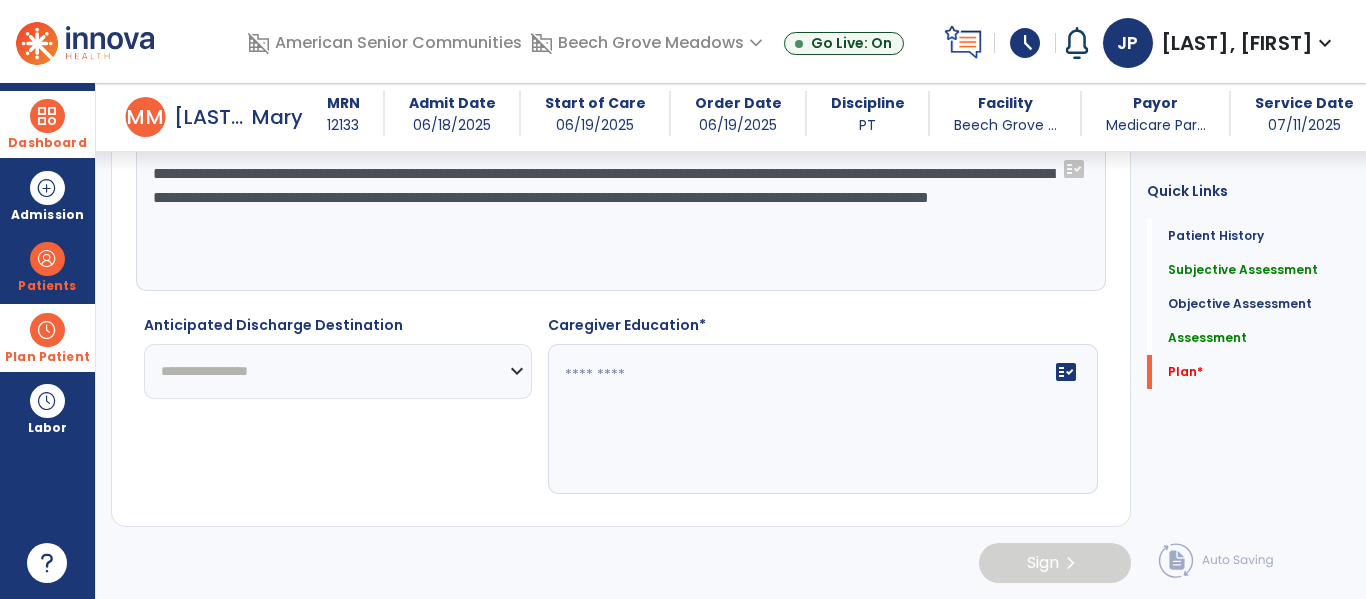 type on "**********" 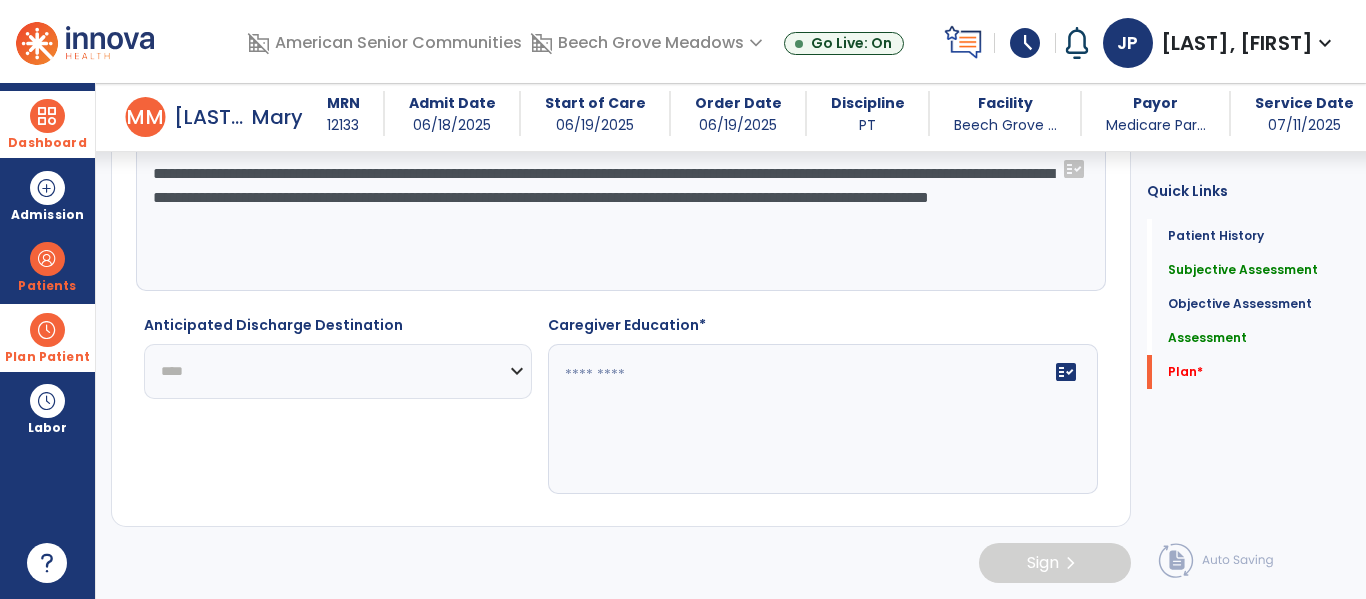 click on "**********" 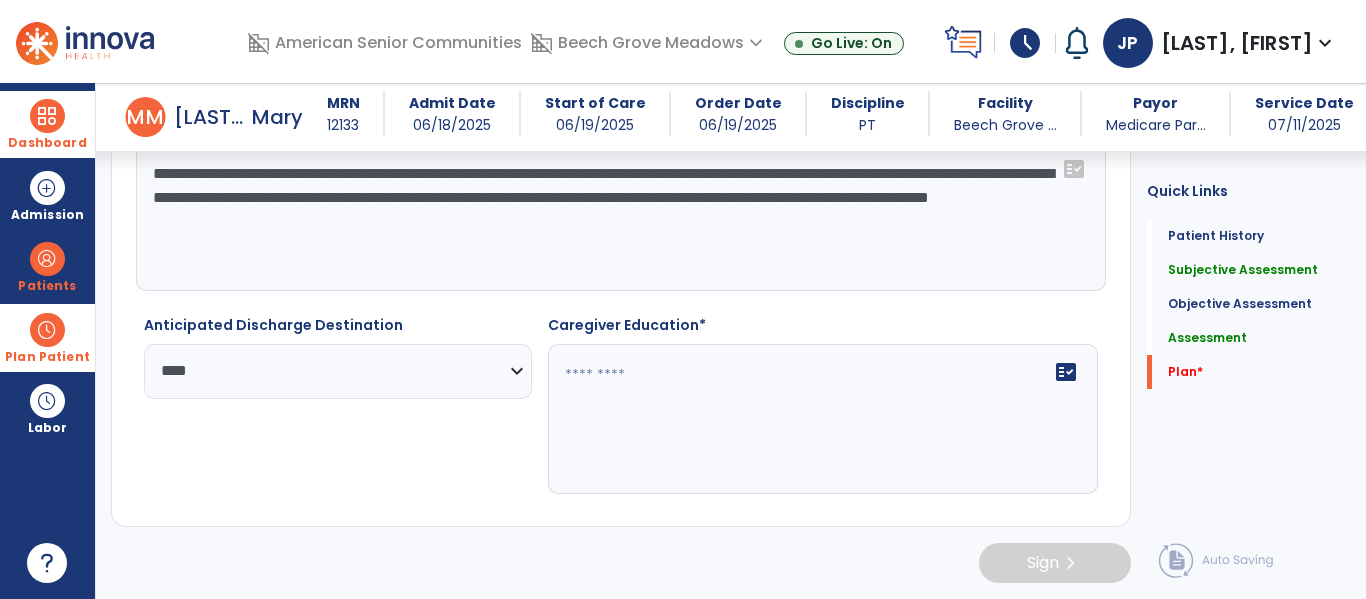 click 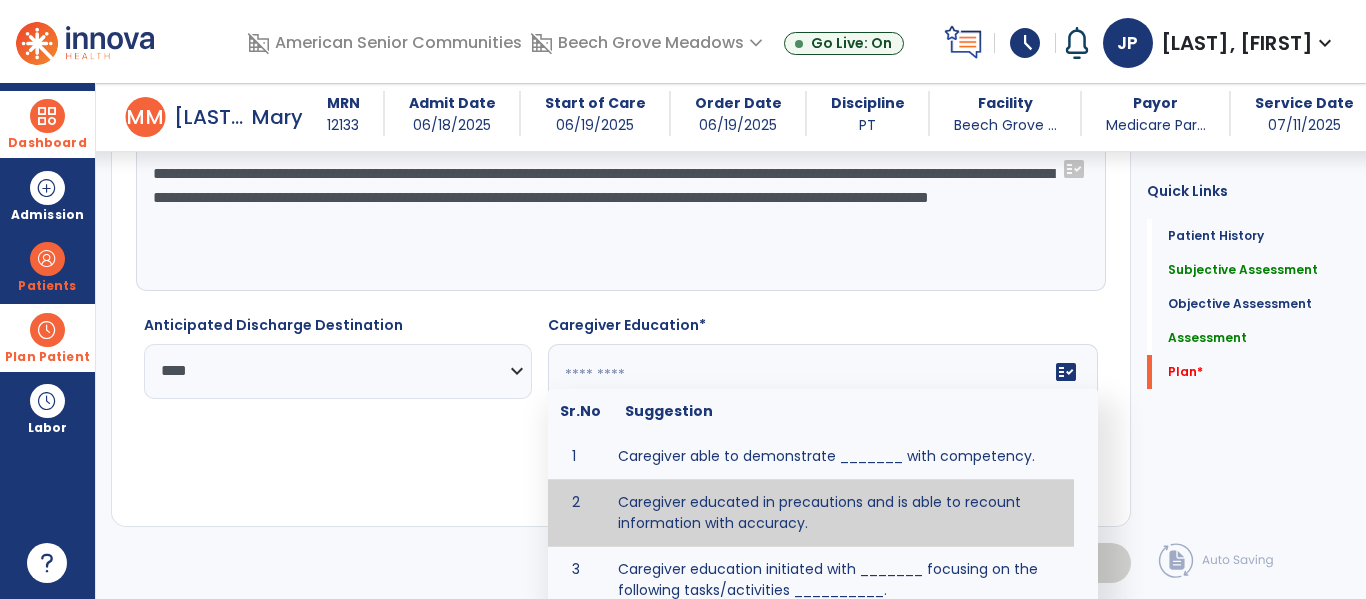 type on "**********" 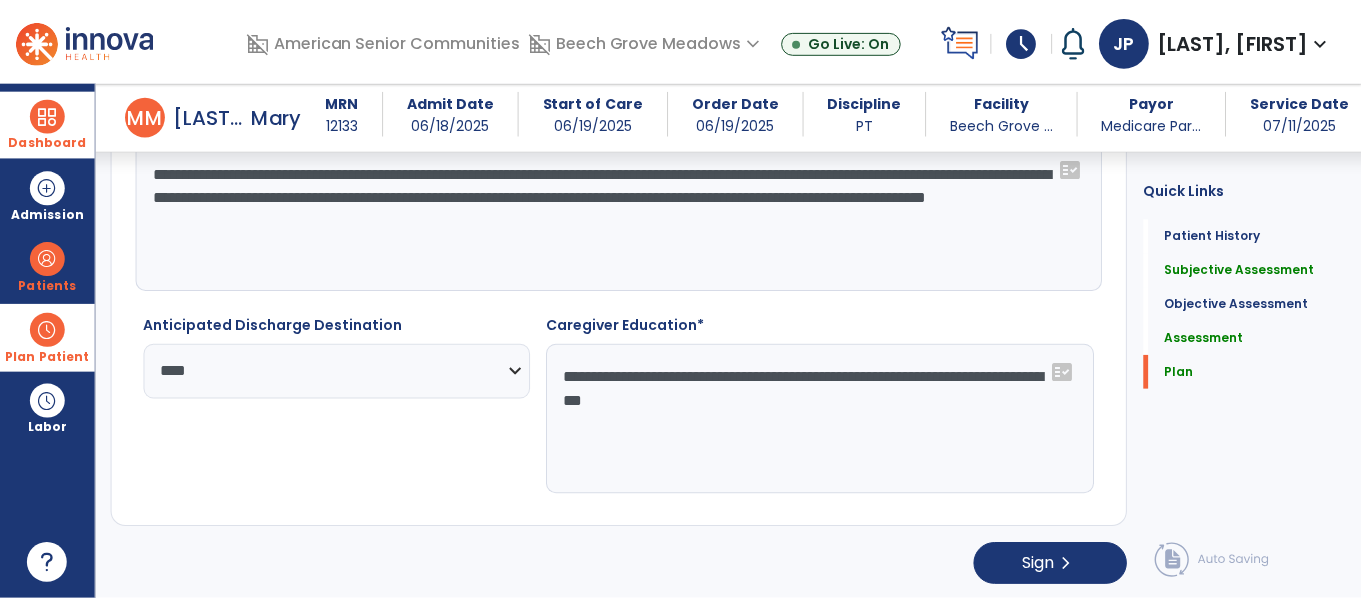 scroll, scrollTop: 3305, scrollLeft: 0, axis: vertical 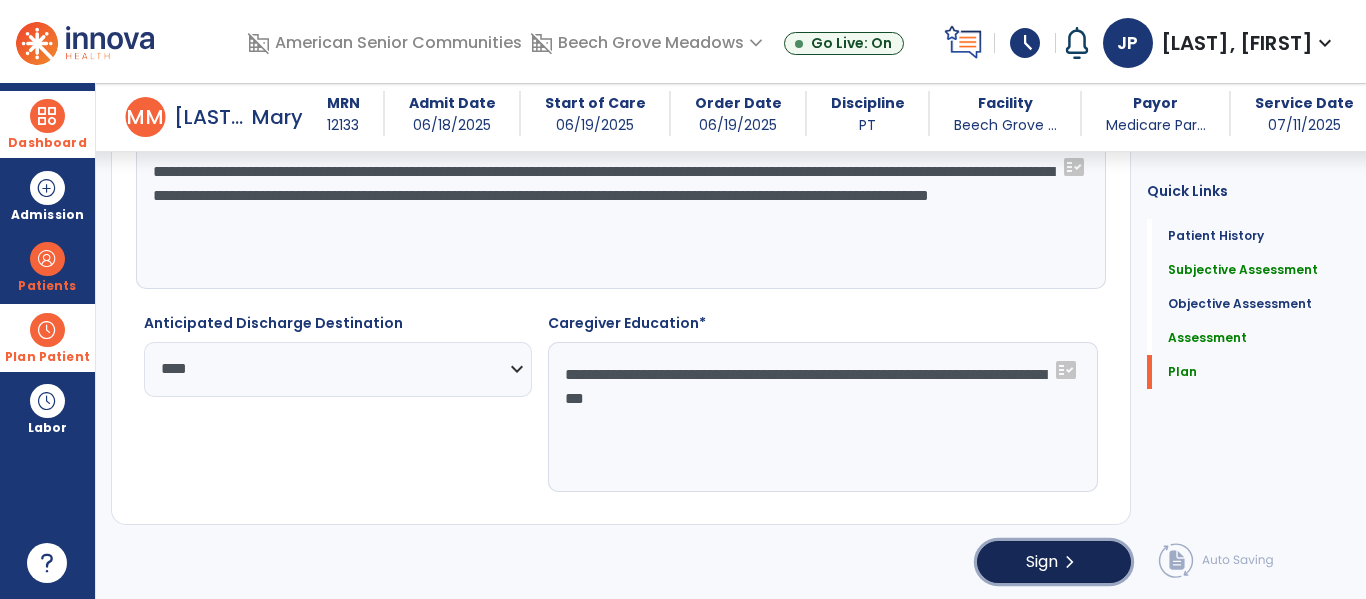 click on "Sign  chevron_right" 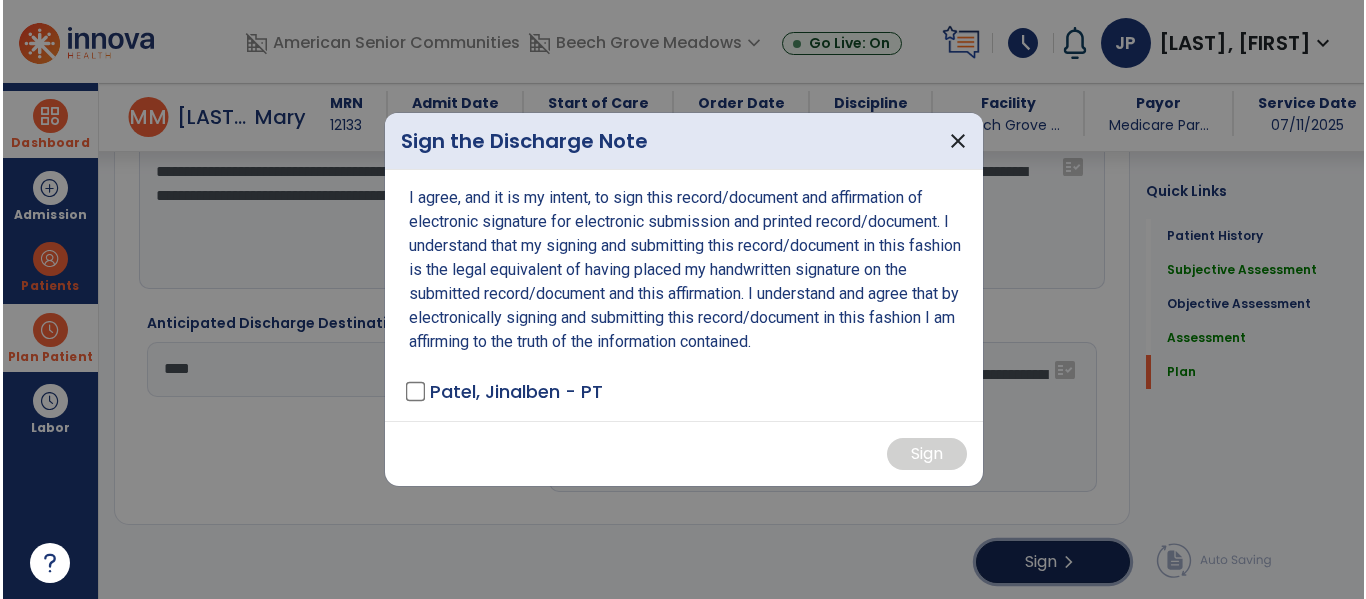scroll, scrollTop: 3305, scrollLeft: 0, axis: vertical 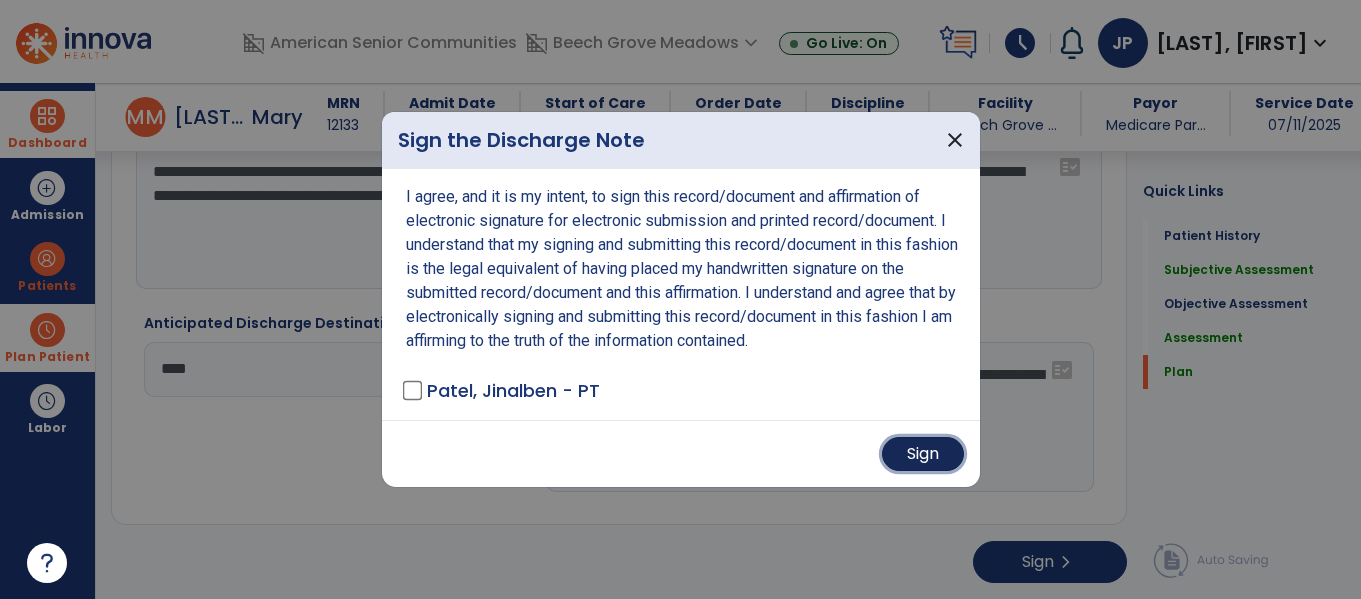click on "Sign" at bounding box center [923, 454] 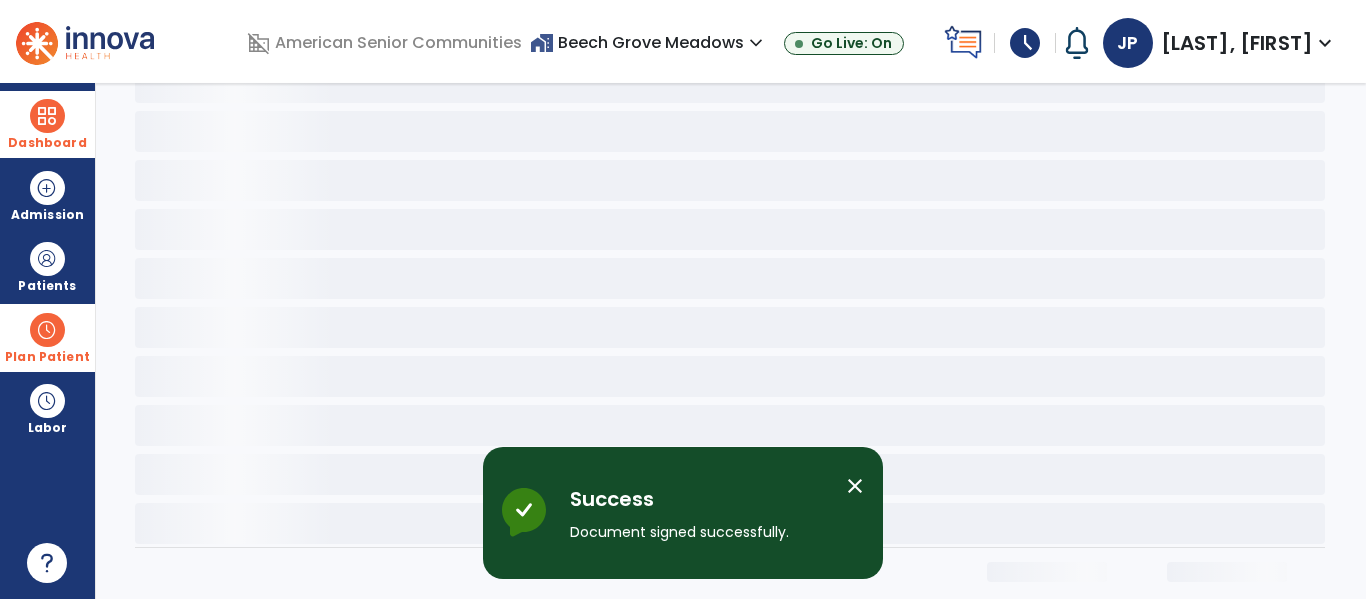 scroll, scrollTop: 0, scrollLeft: 0, axis: both 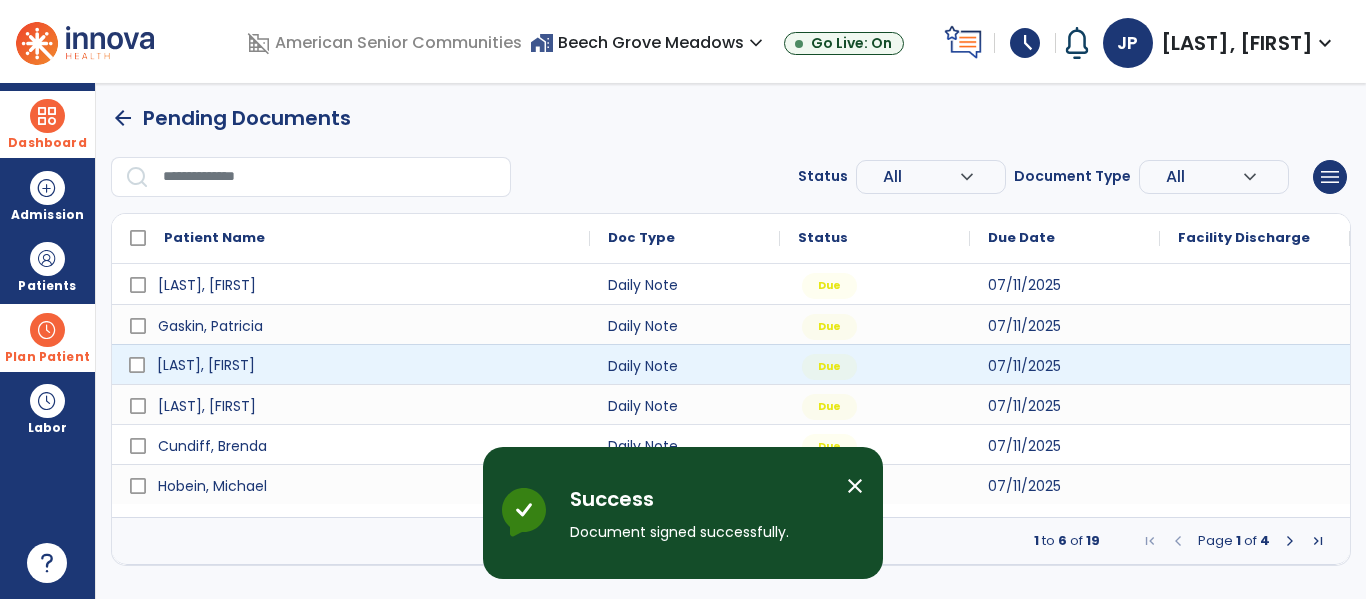 click on "[LAST], [FIRST]" at bounding box center (365, 365) 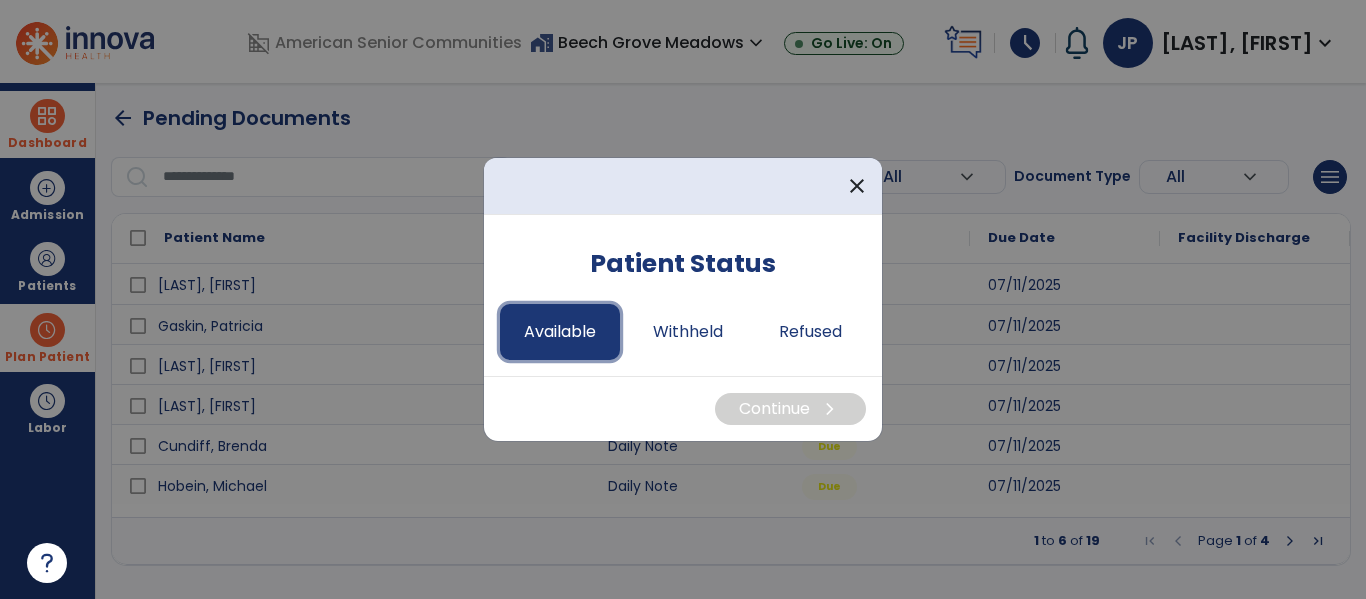click on "Available" at bounding box center [560, 332] 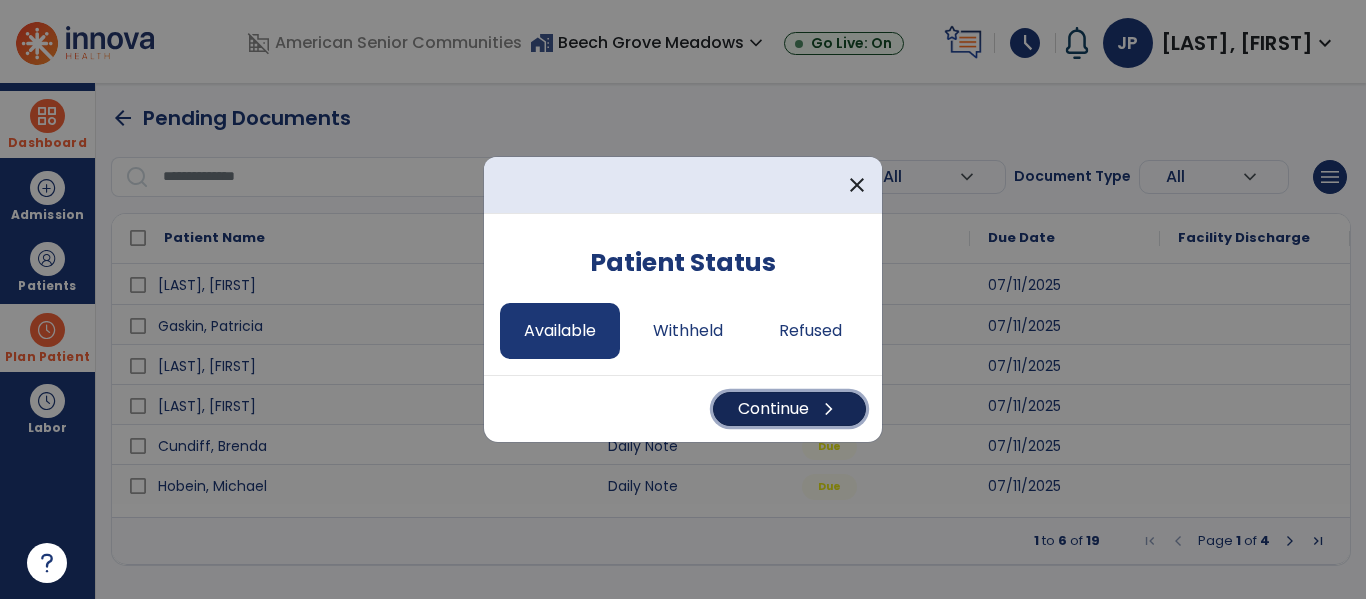 click on "chevron_right" at bounding box center [829, 409] 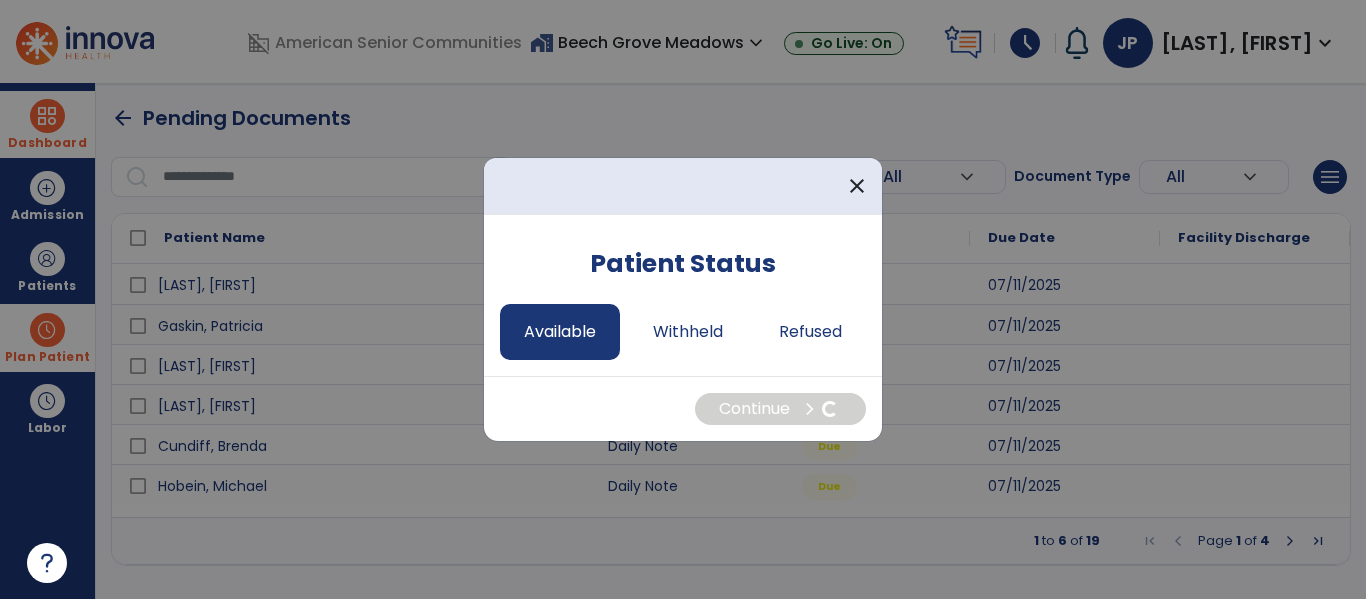 select on "*" 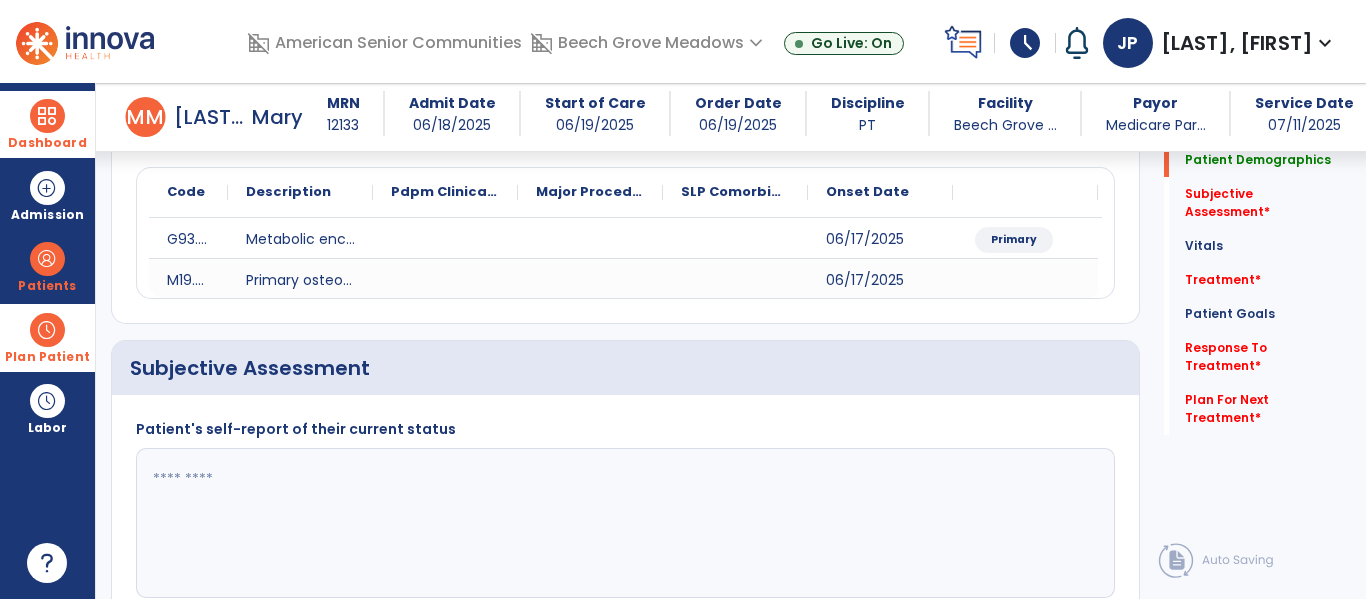 scroll, scrollTop: 231, scrollLeft: 0, axis: vertical 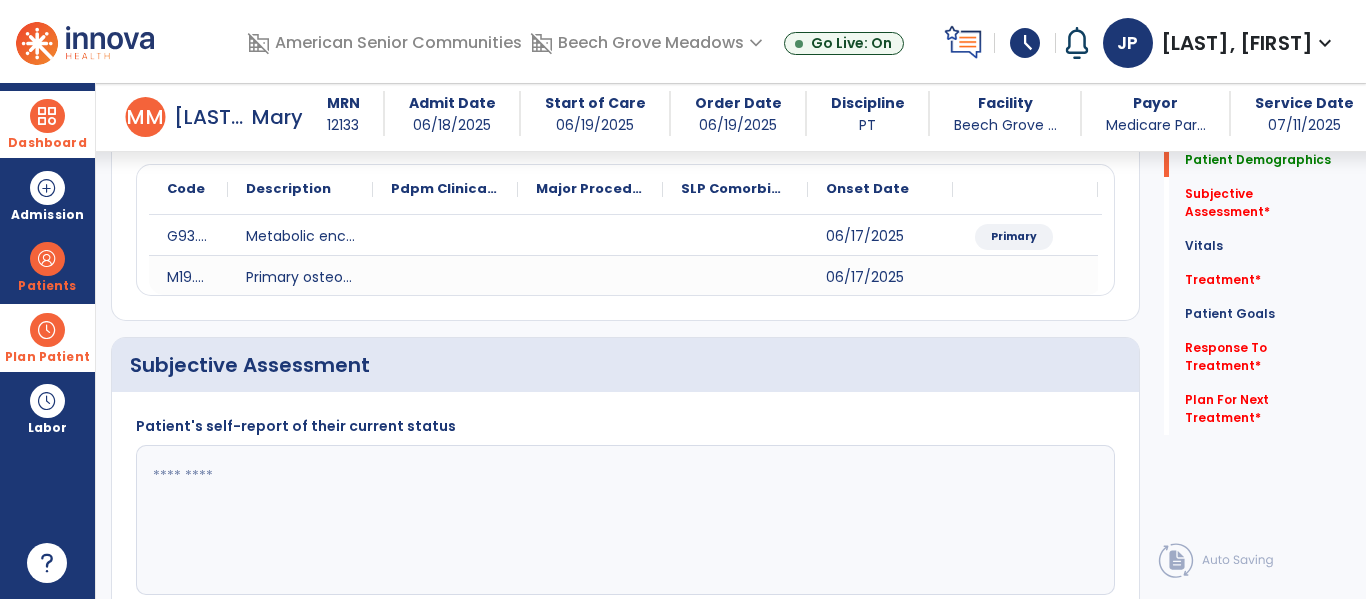 click 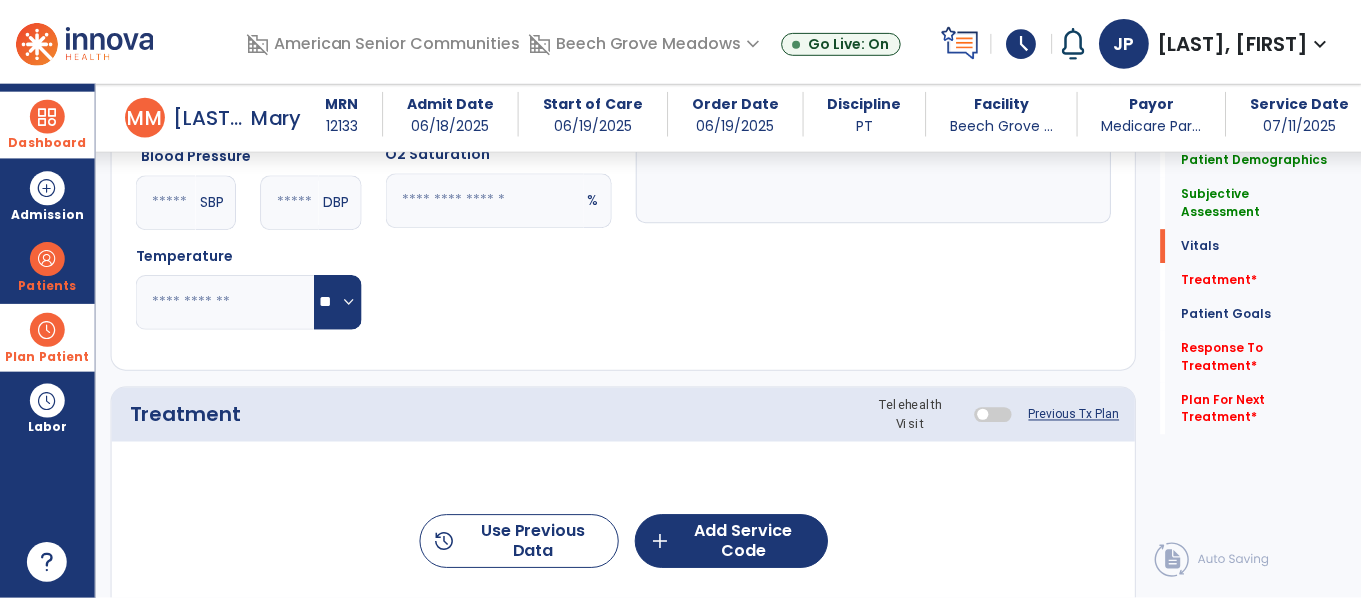 scroll, scrollTop: 904, scrollLeft: 0, axis: vertical 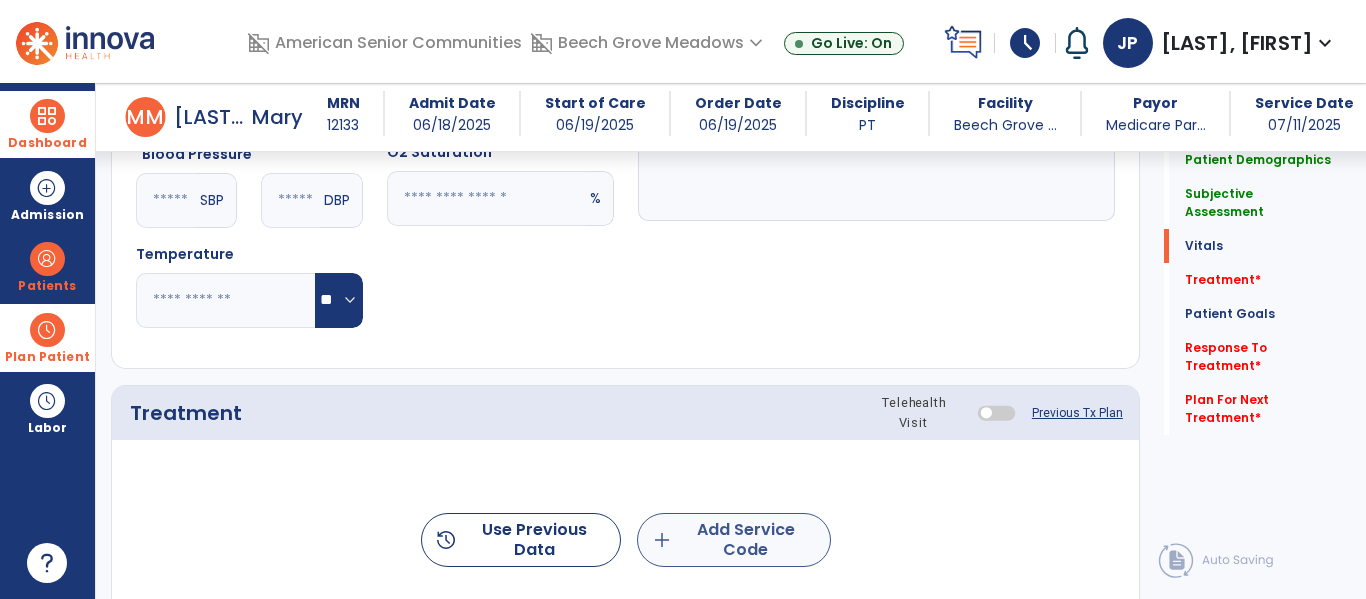 type on "**********" 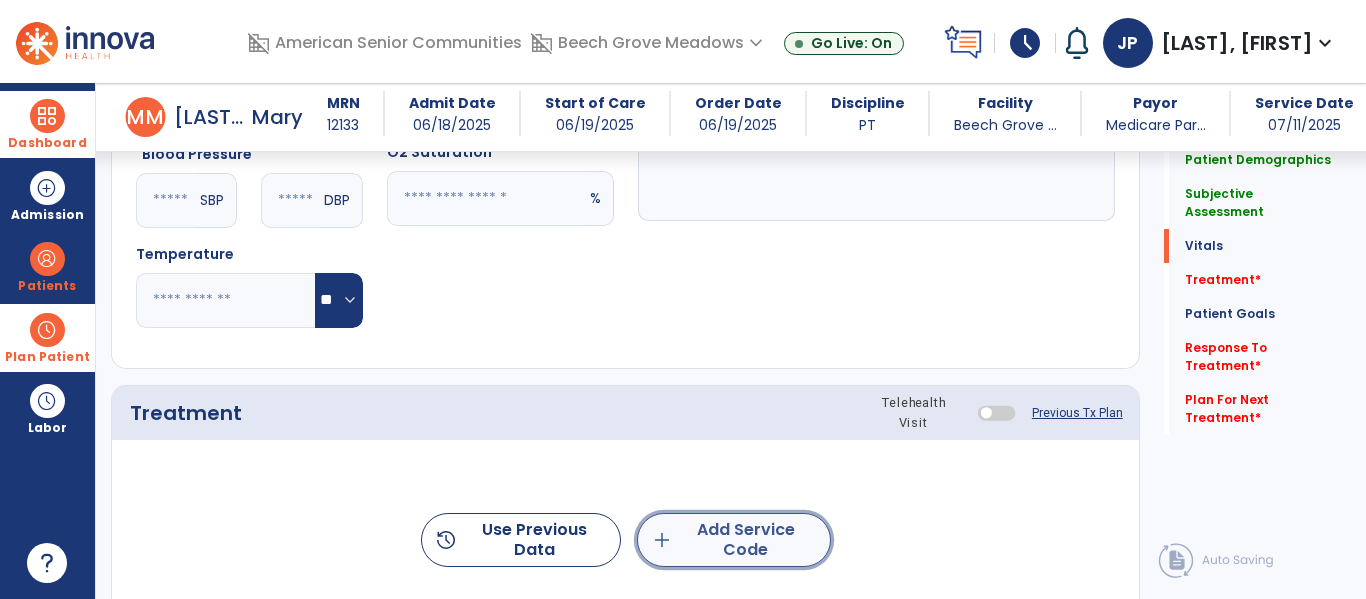 click on "add  Add Service Code" 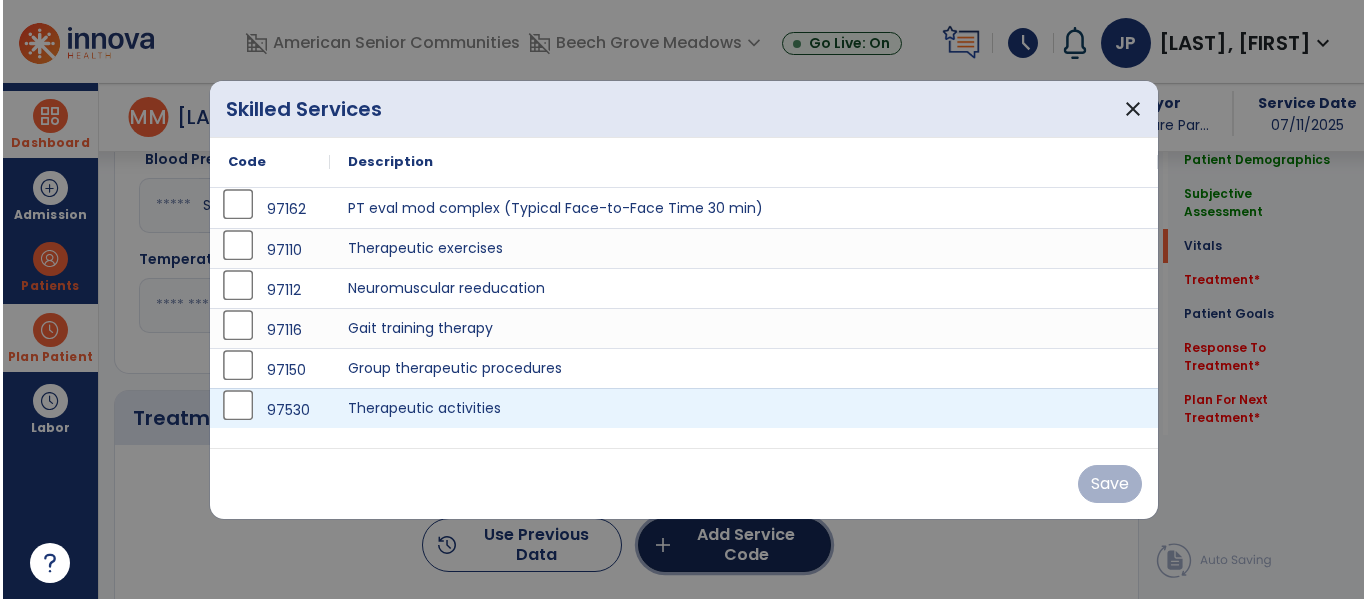 scroll, scrollTop: 904, scrollLeft: 0, axis: vertical 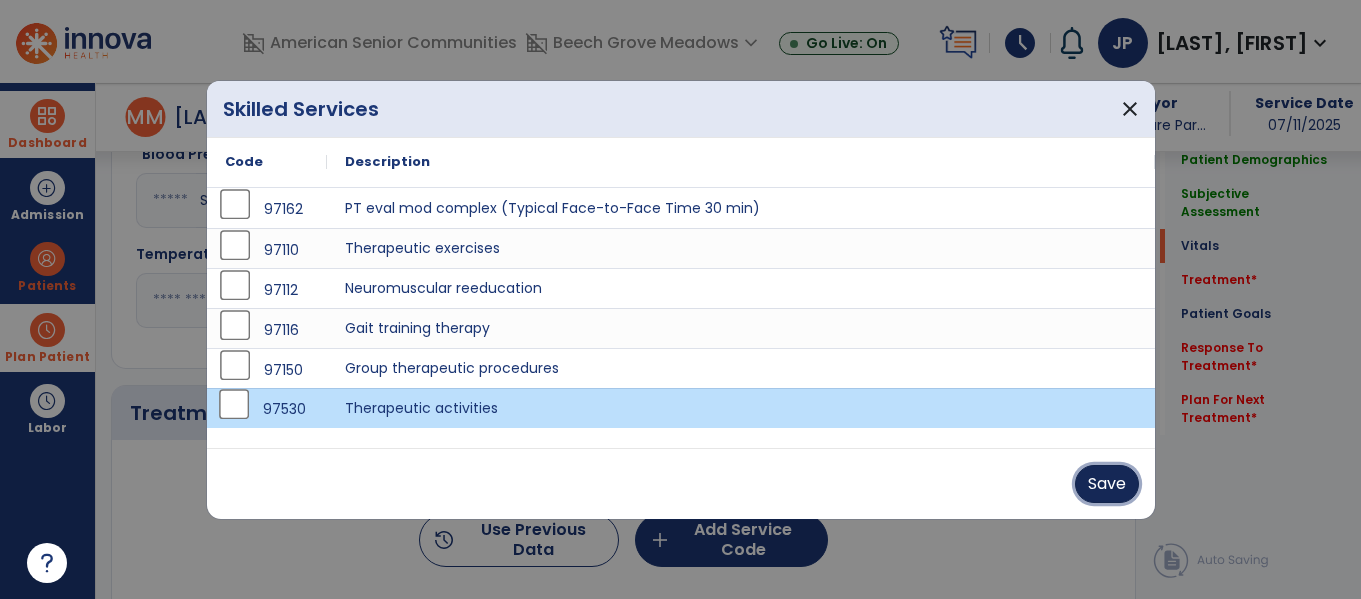 click on "Save" at bounding box center [1107, 484] 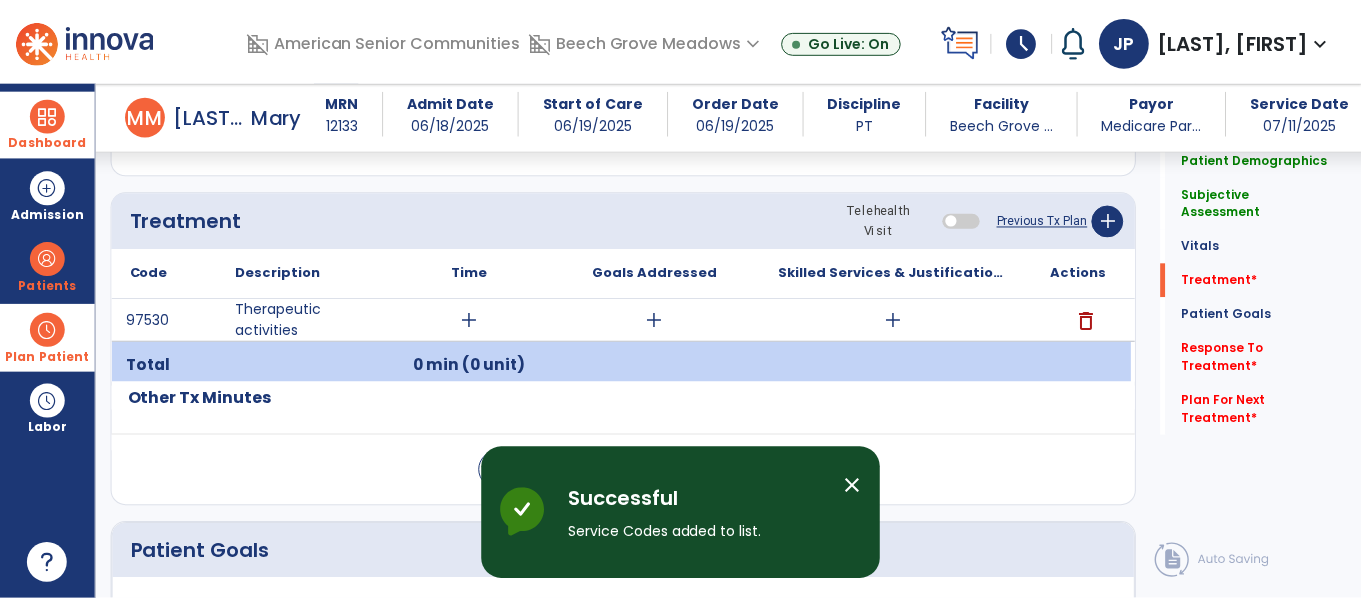scroll, scrollTop: 1105, scrollLeft: 0, axis: vertical 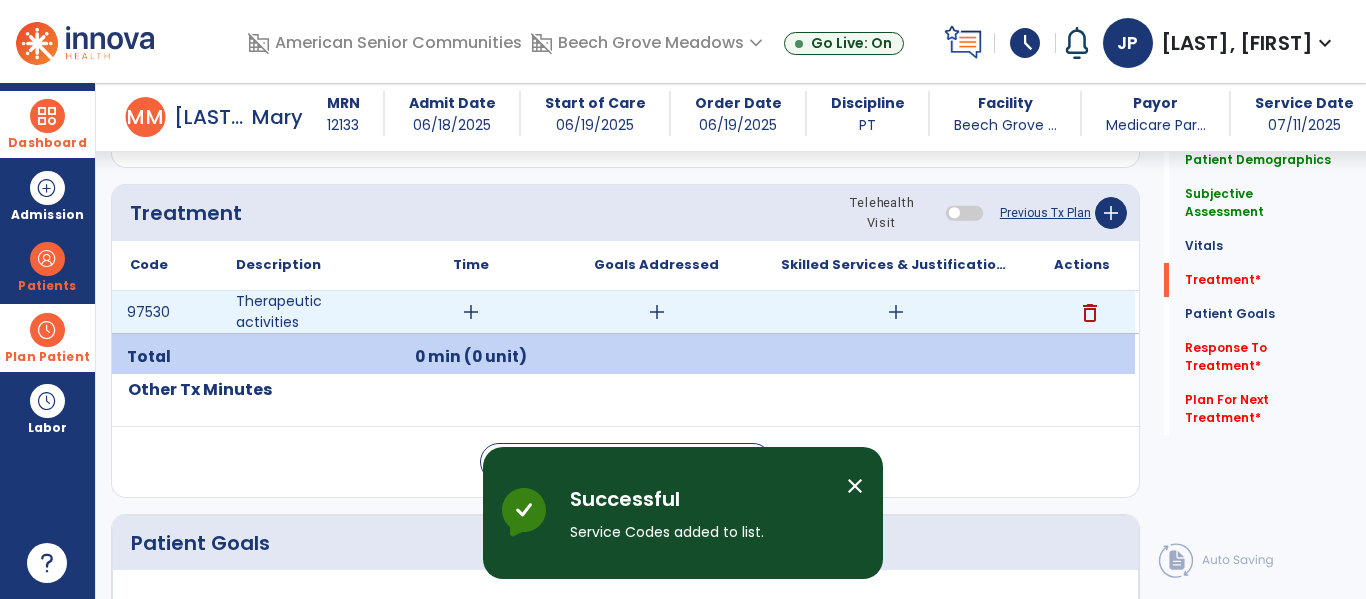 click on "add" at bounding box center (471, 312) 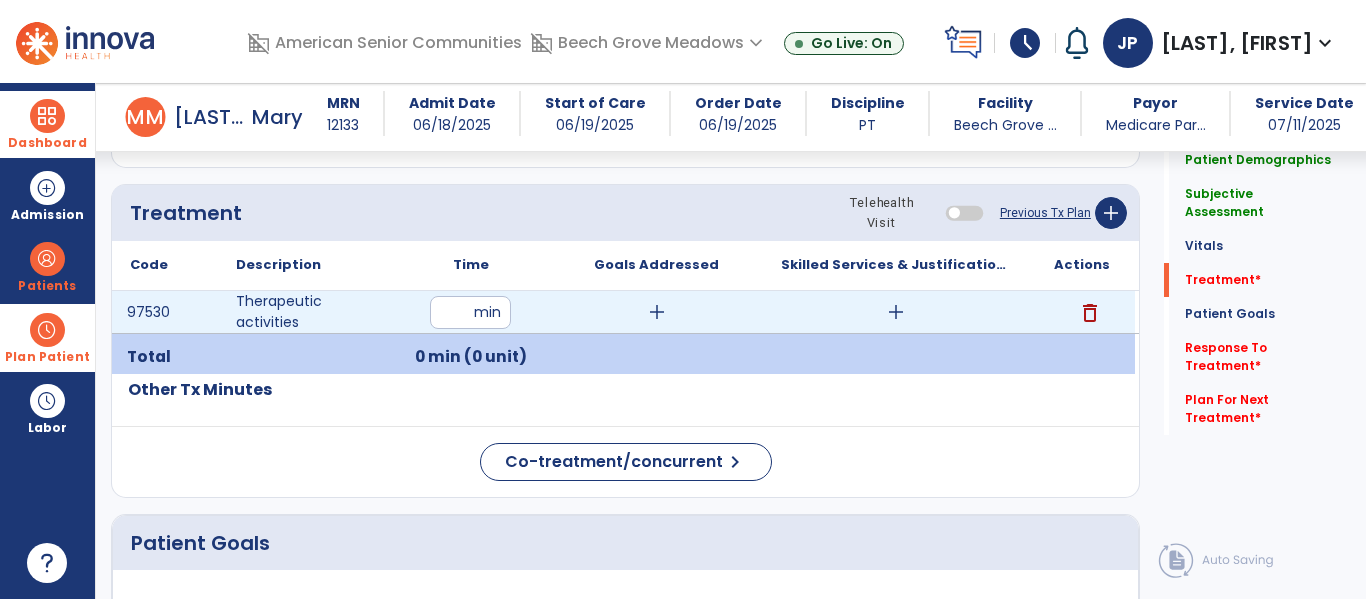 type on "**" 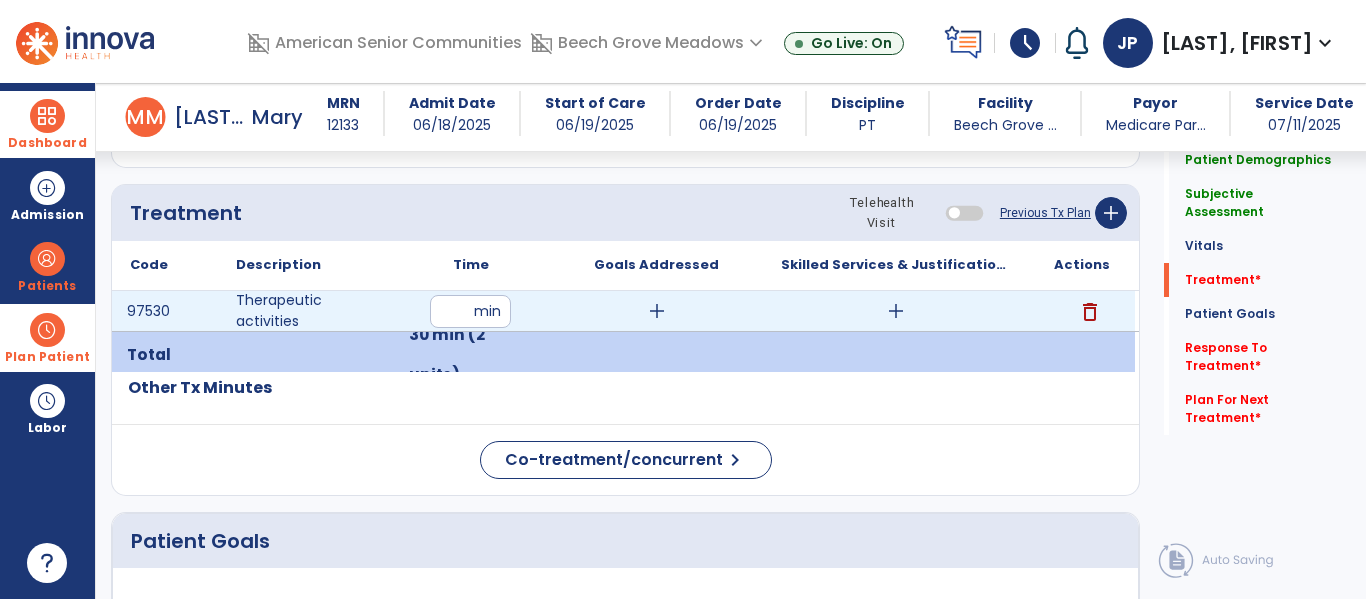 click on "add" at bounding box center [896, 311] 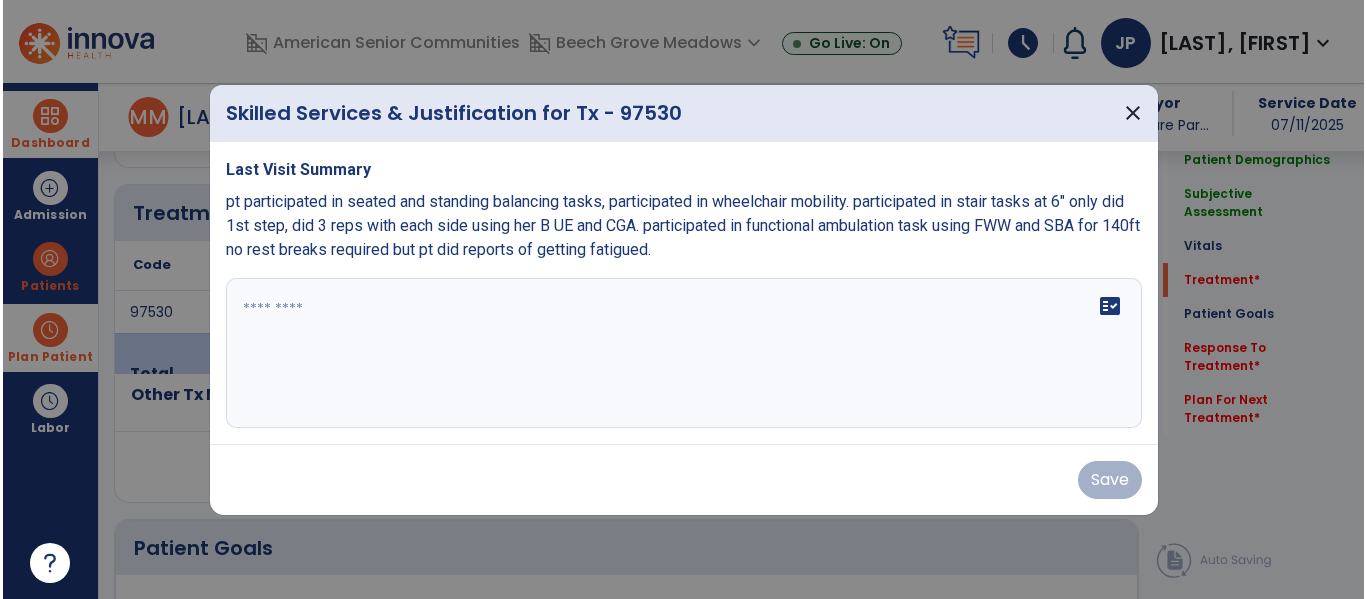 scroll, scrollTop: 1105, scrollLeft: 0, axis: vertical 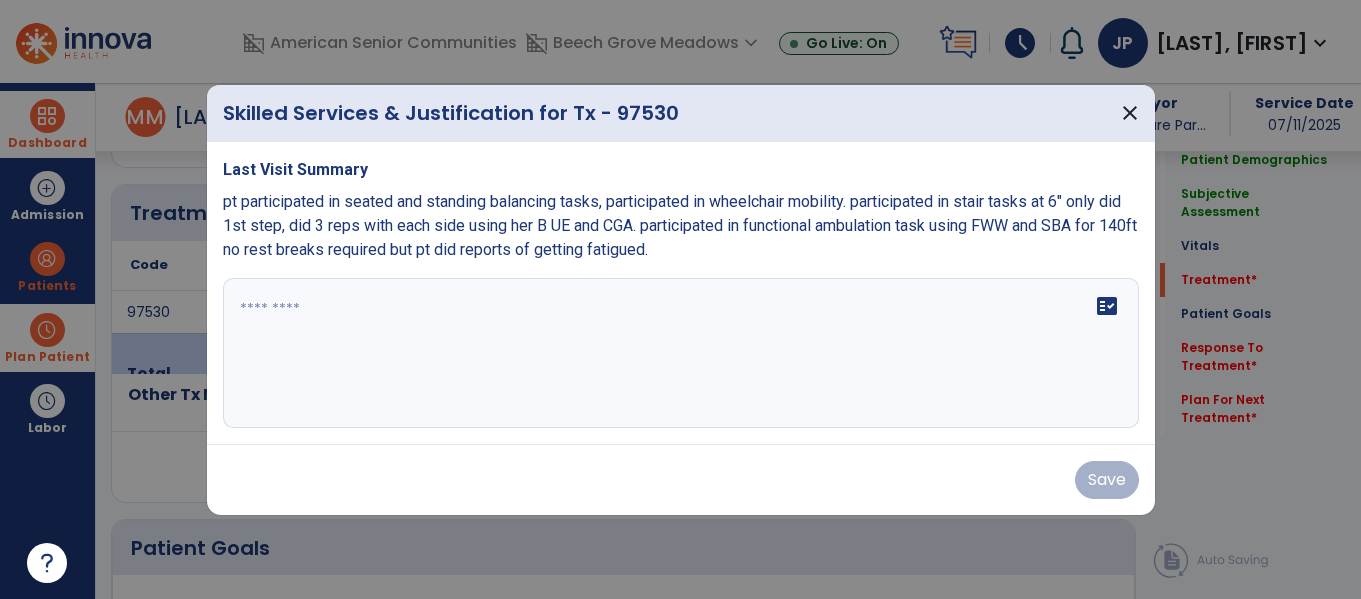 click at bounding box center (681, 353) 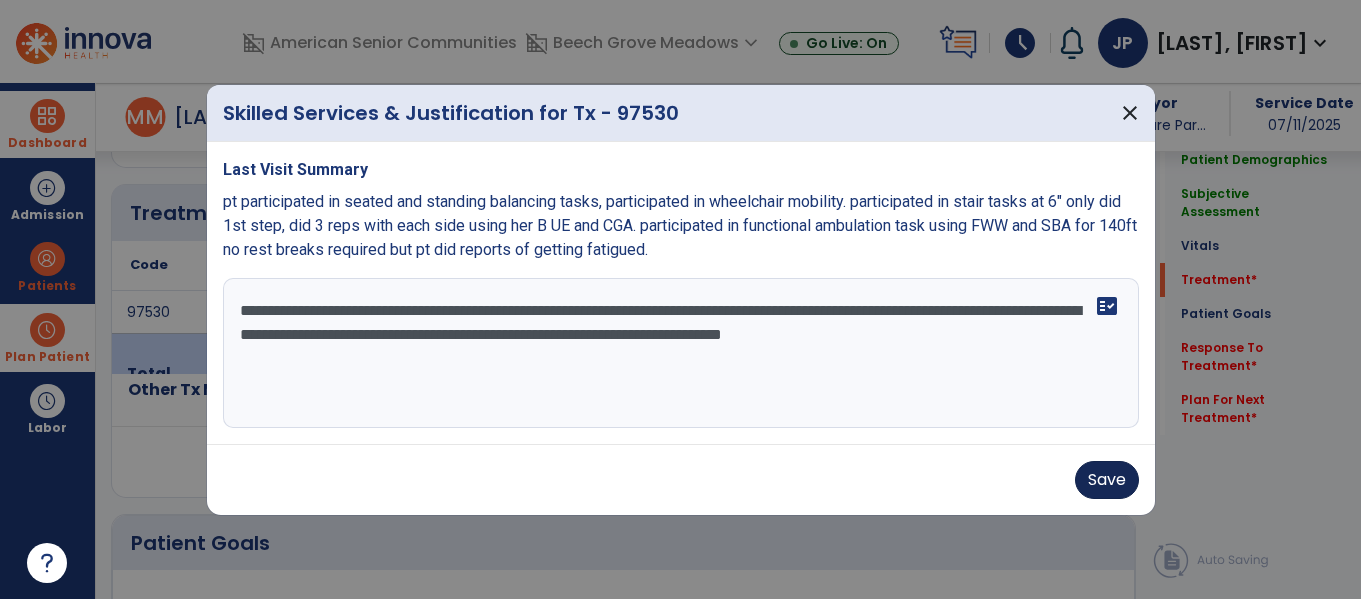 type on "**********" 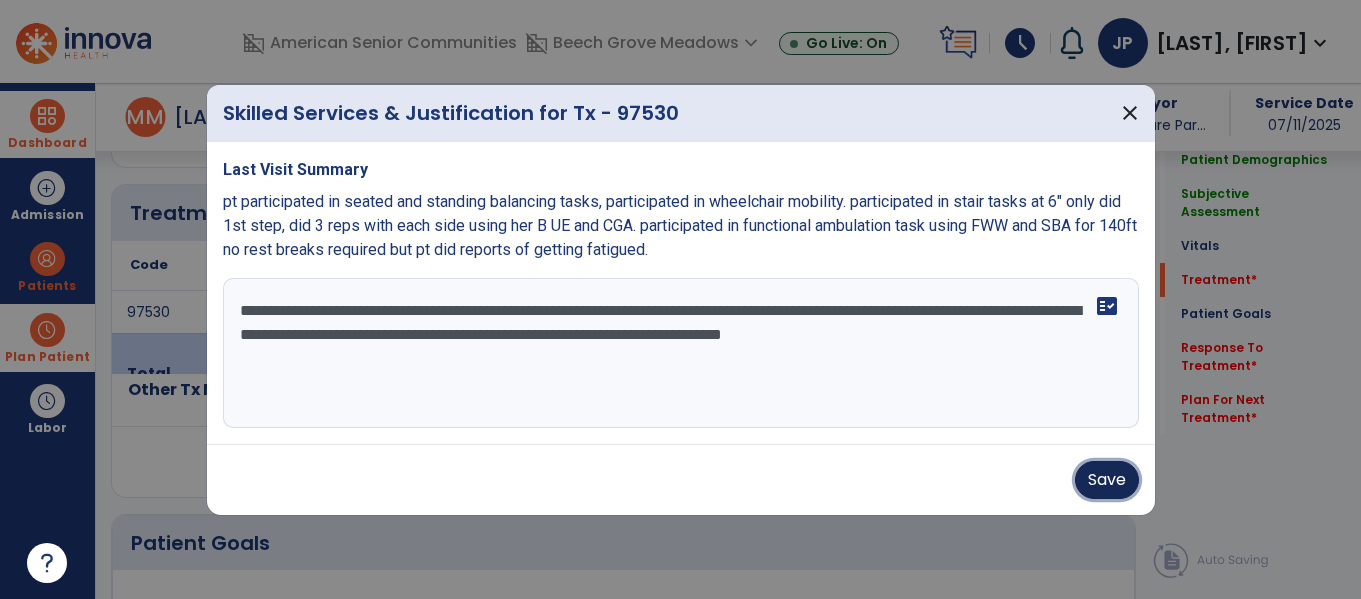 click on "Save" at bounding box center [1107, 480] 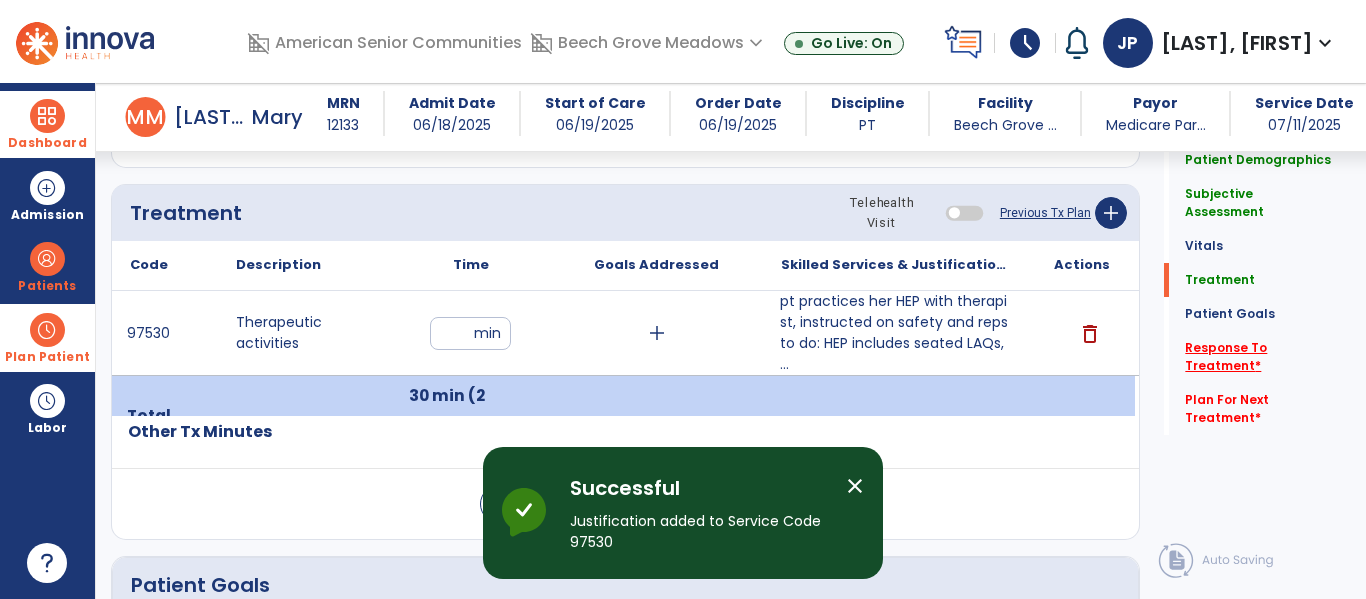 click on "Response To Treatment   *" 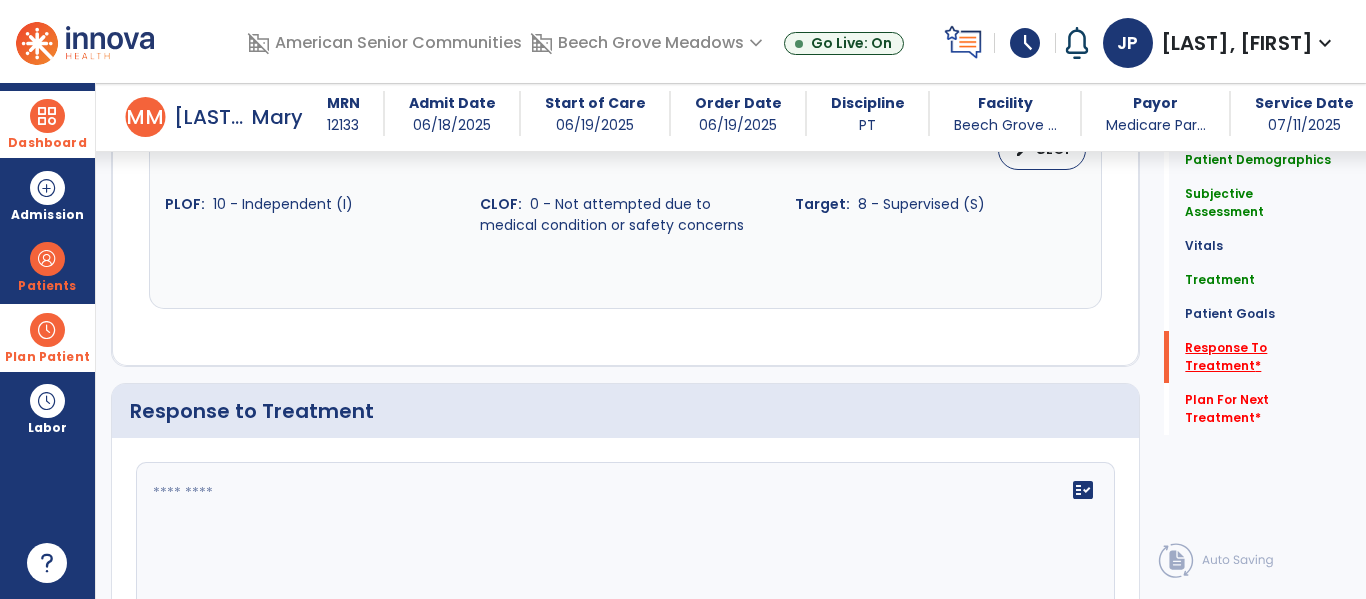 scroll, scrollTop: 2477, scrollLeft: 0, axis: vertical 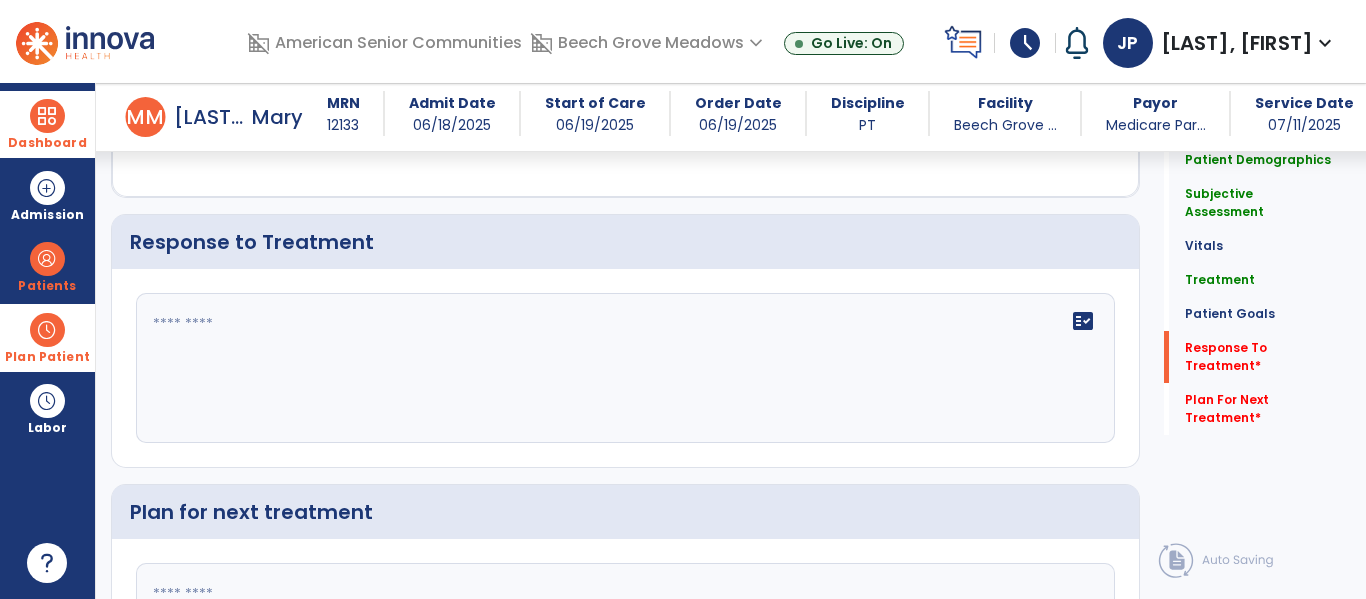 click on "fact_check" 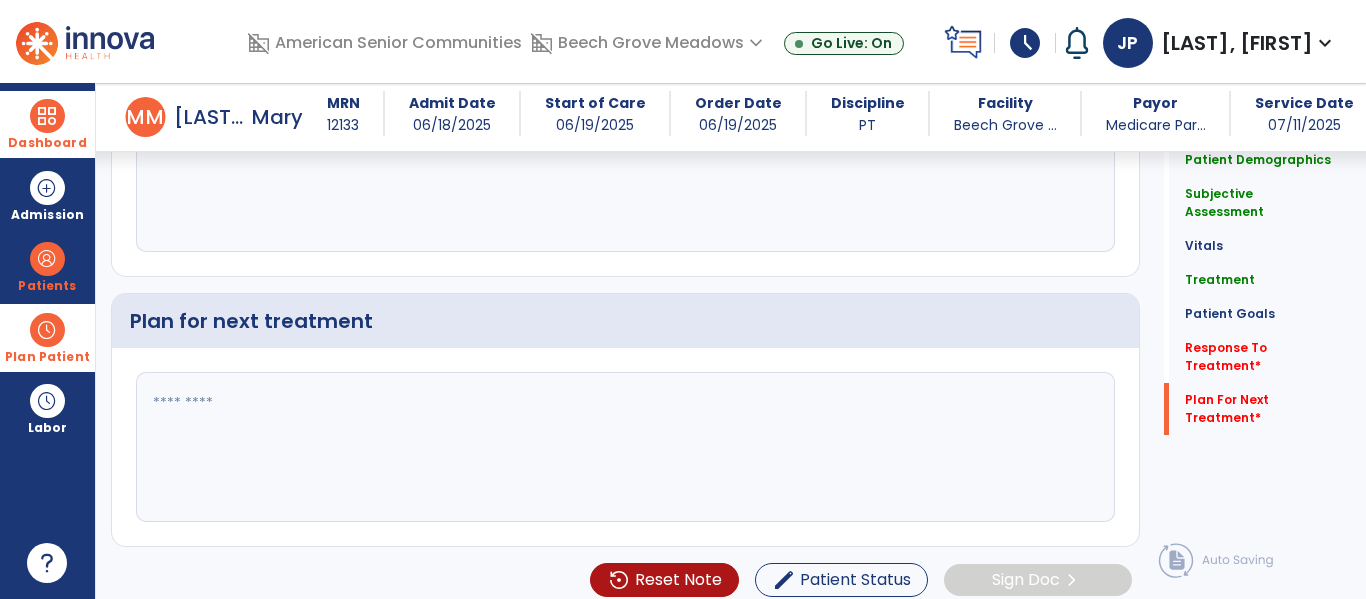 scroll, scrollTop: 2674, scrollLeft: 0, axis: vertical 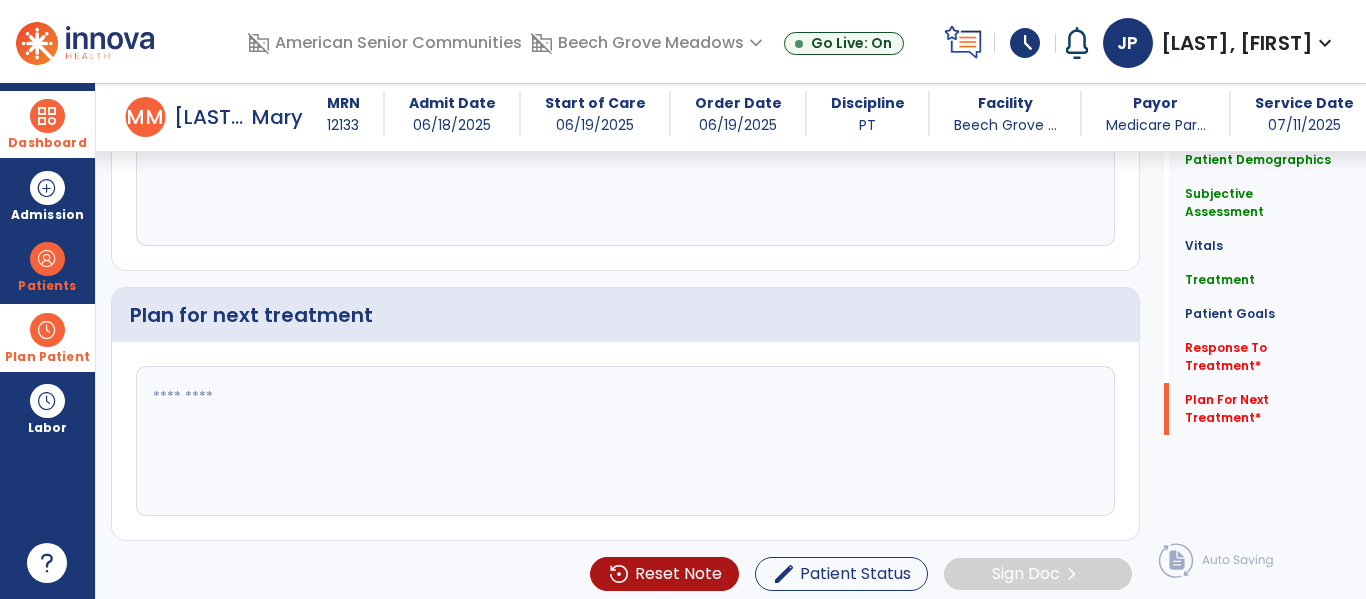 type on "****" 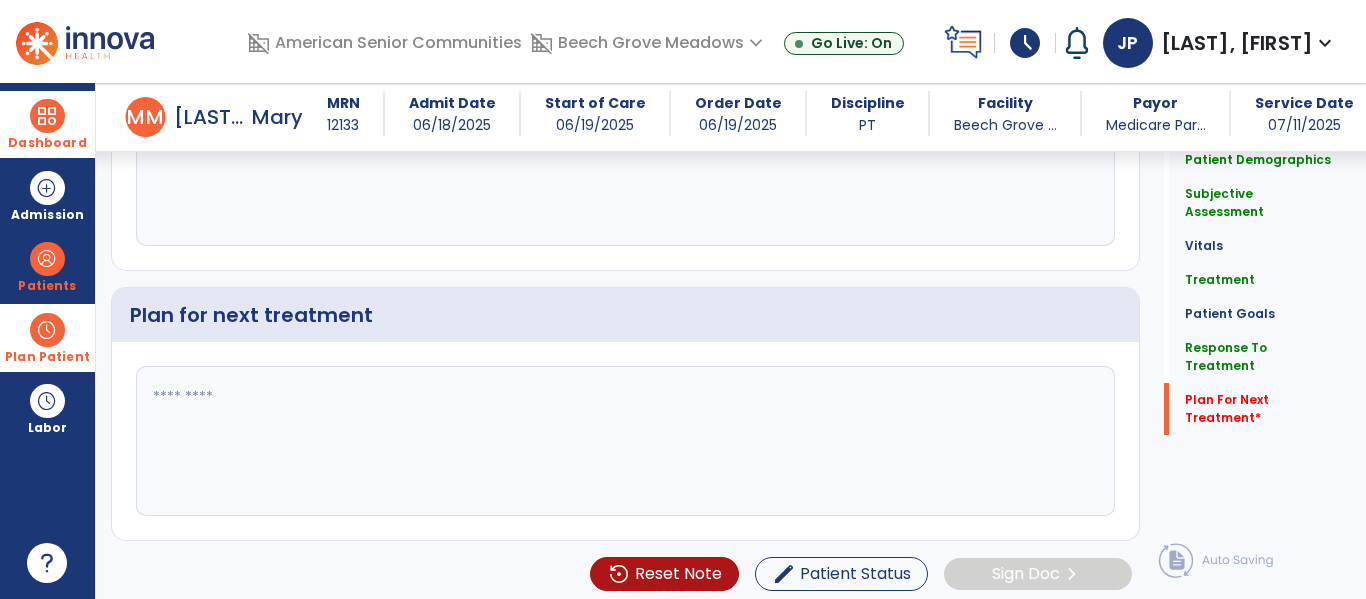 click 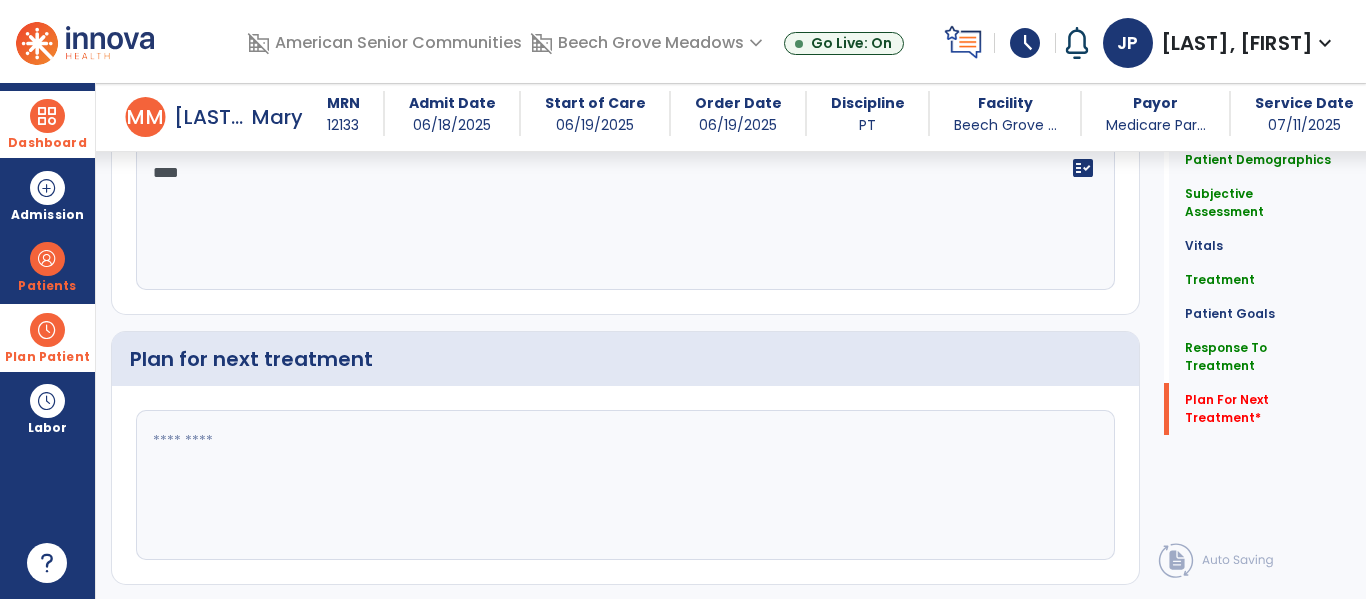 scroll, scrollTop: 2674, scrollLeft: 0, axis: vertical 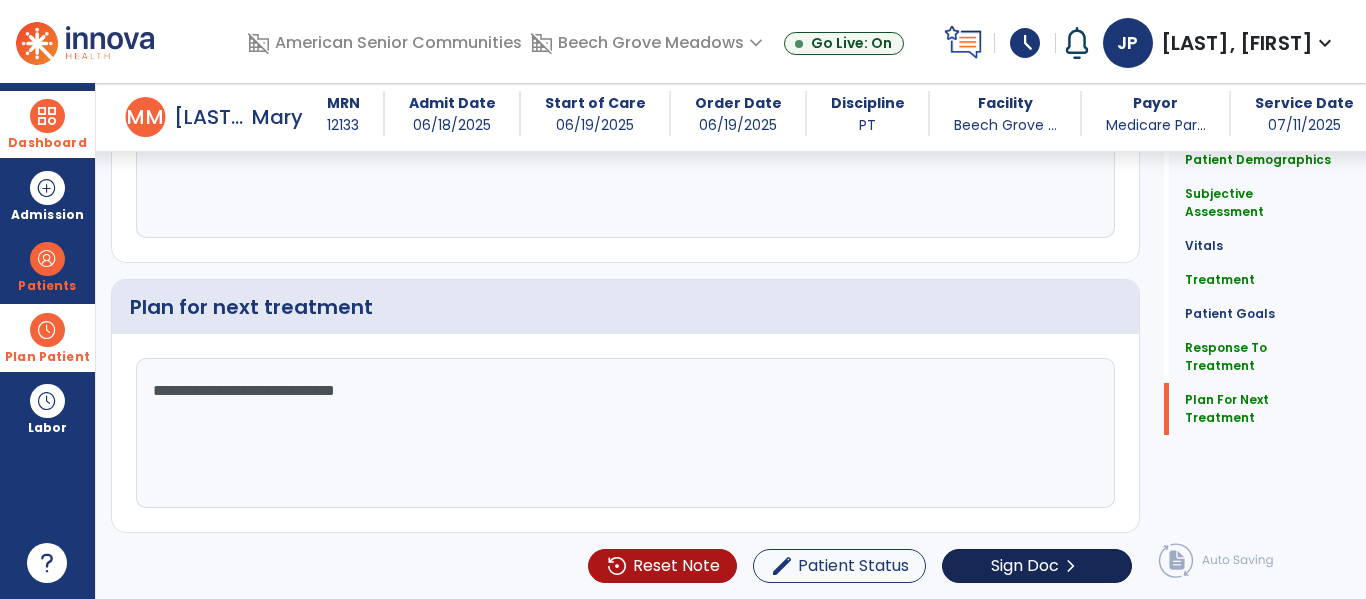 type on "**********" 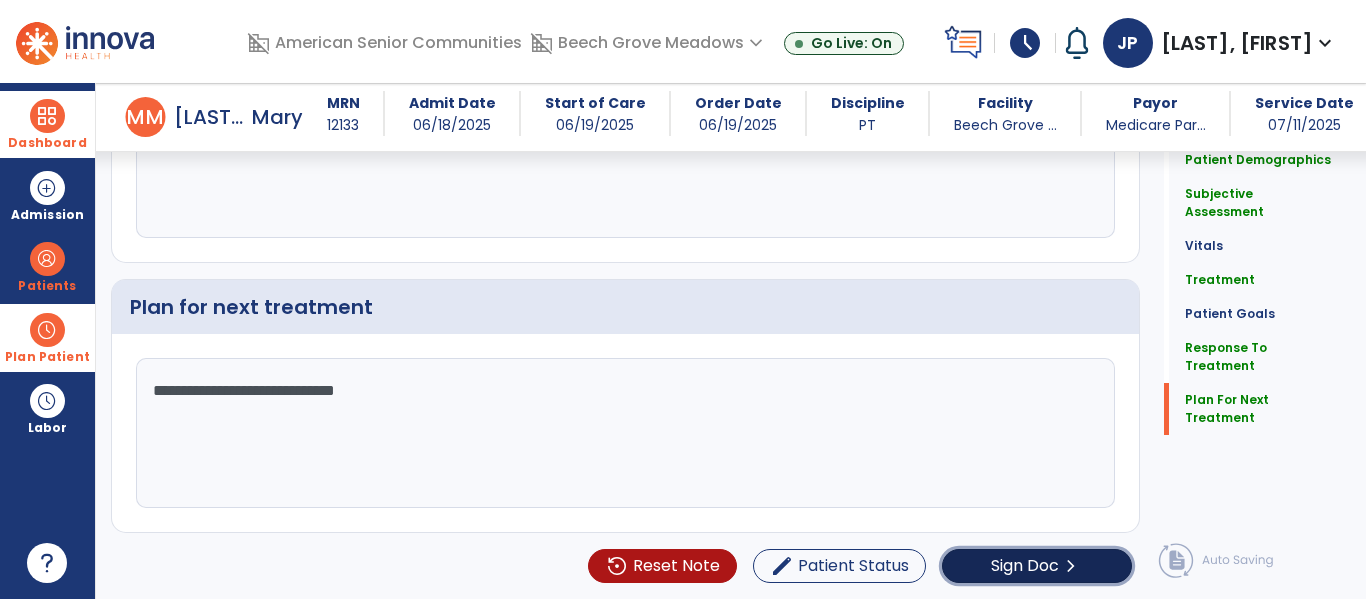 click on "Sign Doc" 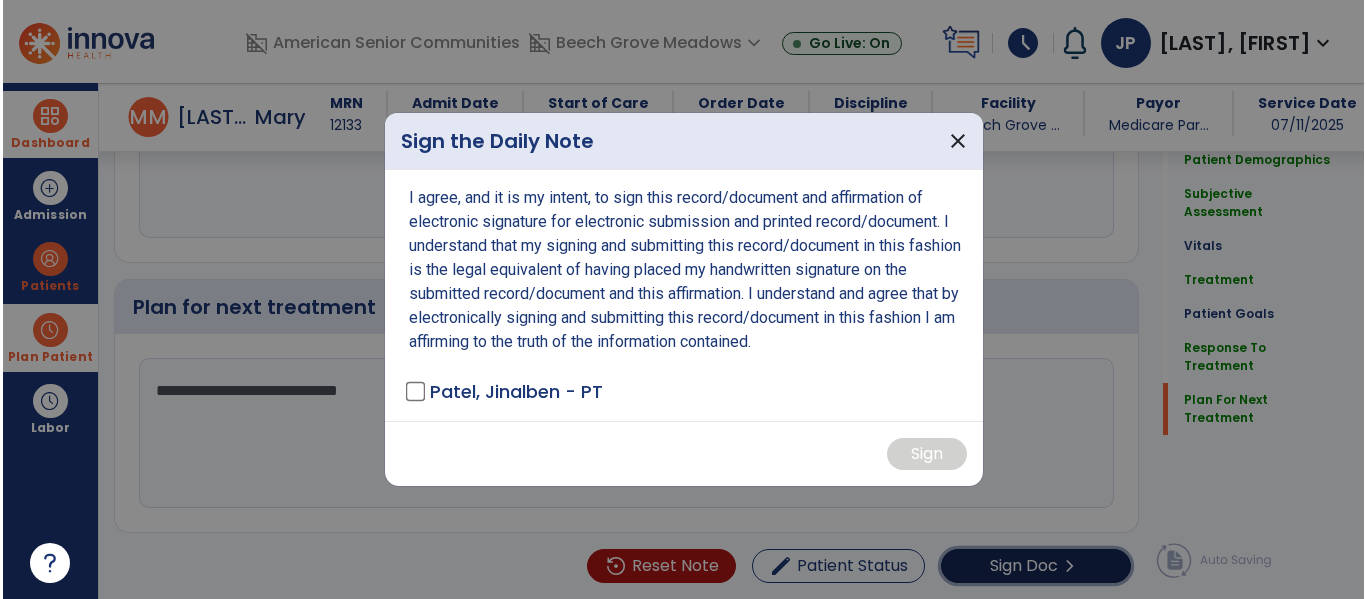 scroll, scrollTop: 2682, scrollLeft: 0, axis: vertical 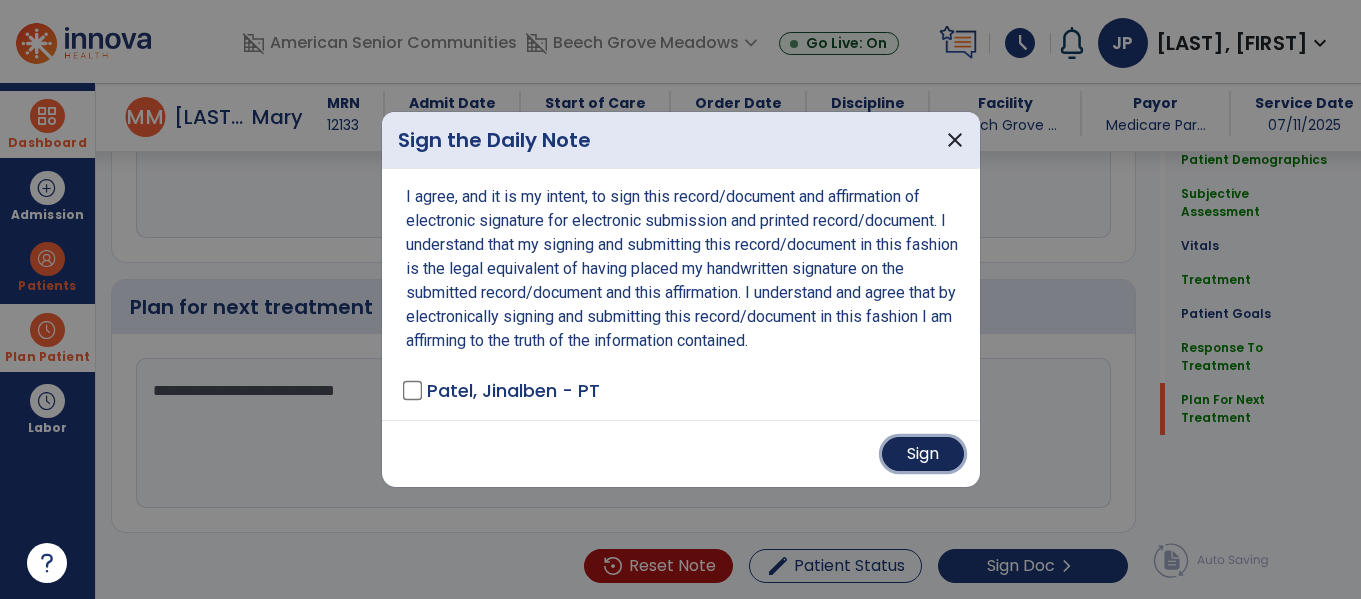 click on "Sign" at bounding box center (923, 454) 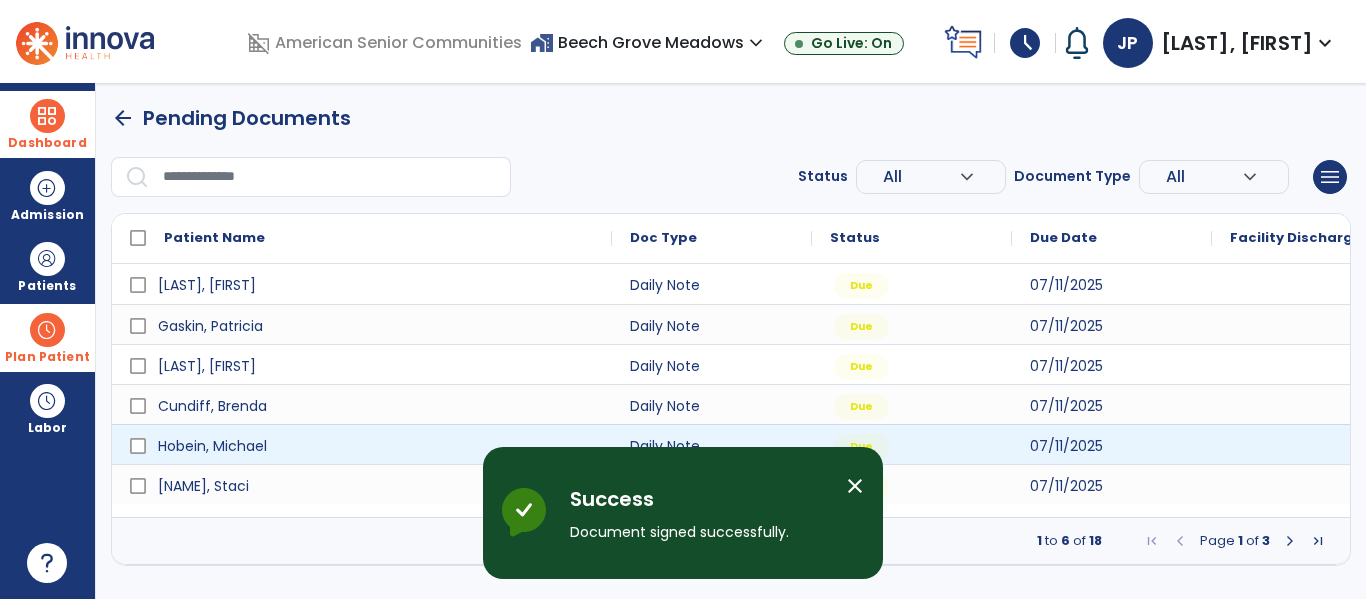 scroll, scrollTop: 0, scrollLeft: 0, axis: both 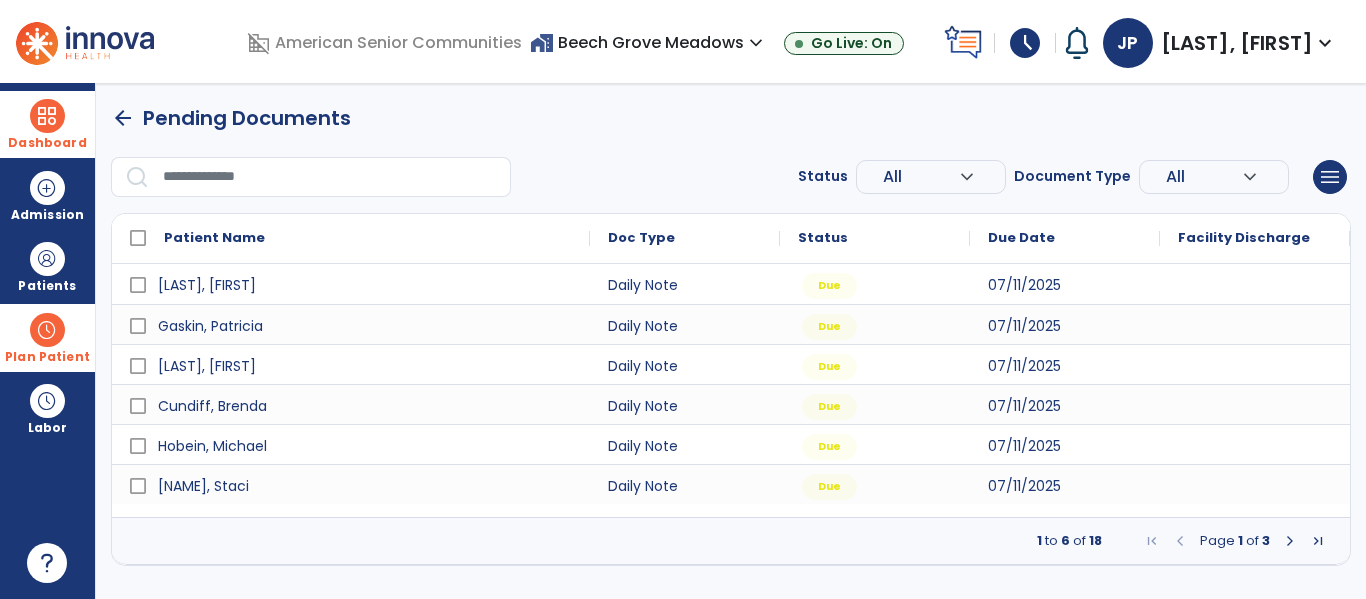 click at bounding box center (1290, 541) 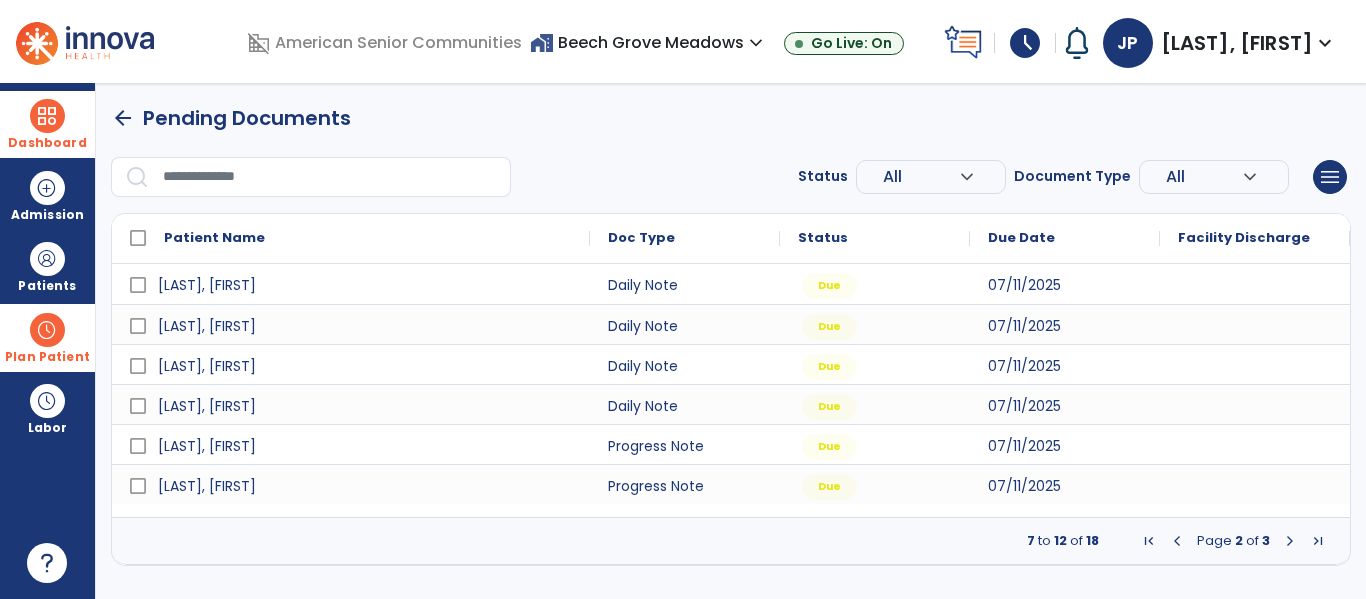 click at bounding box center (1290, 541) 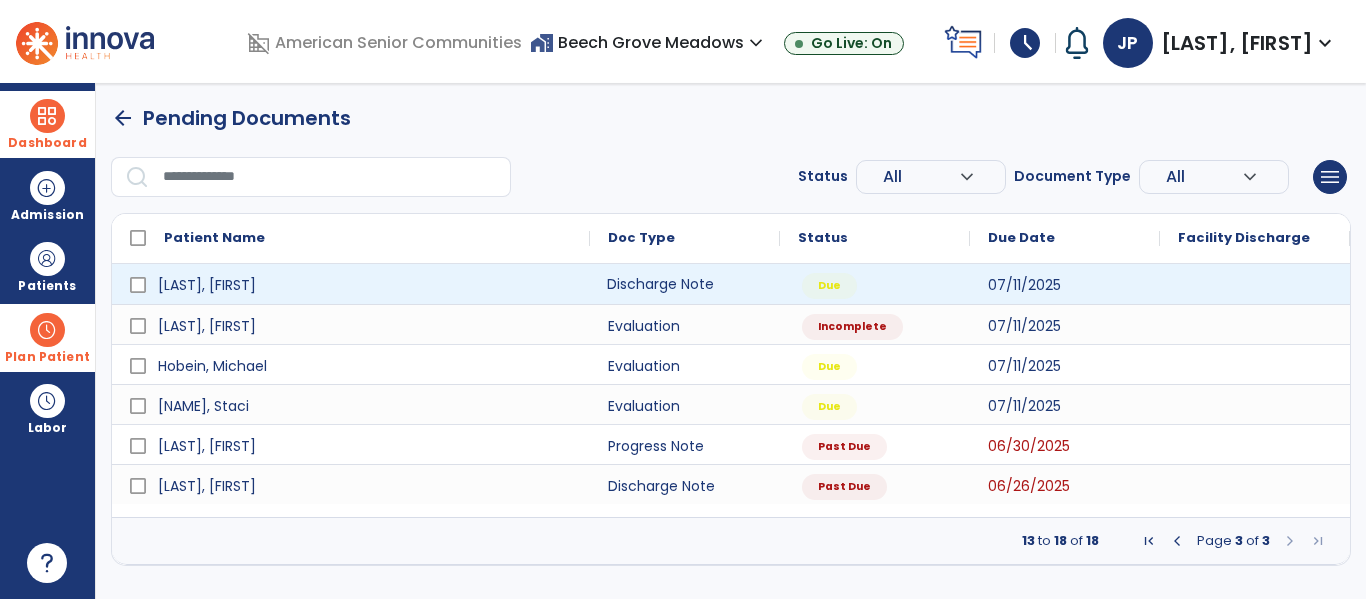 click on "Discharge Note" at bounding box center [685, 284] 